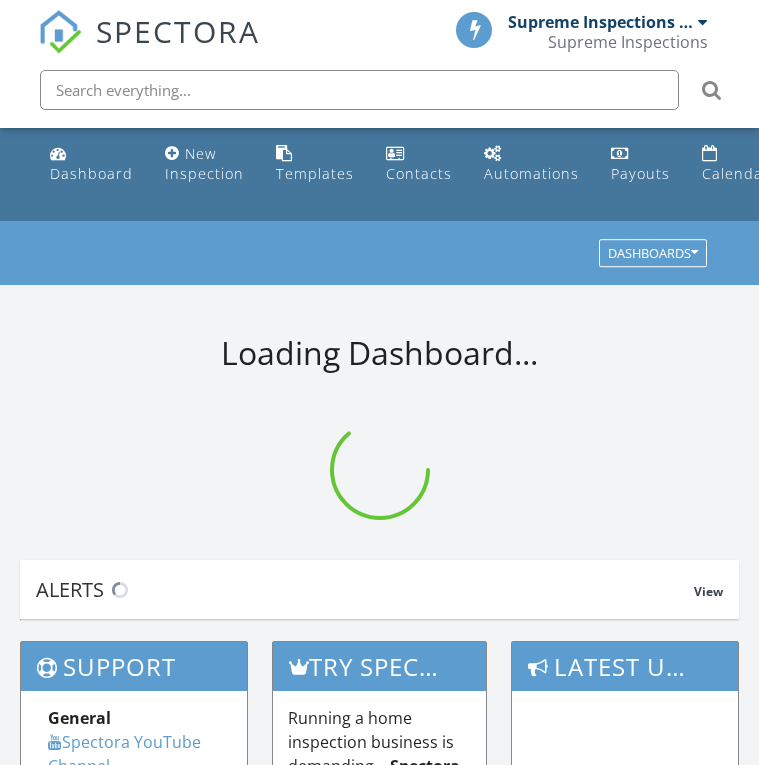 scroll, scrollTop: 0, scrollLeft: 0, axis: both 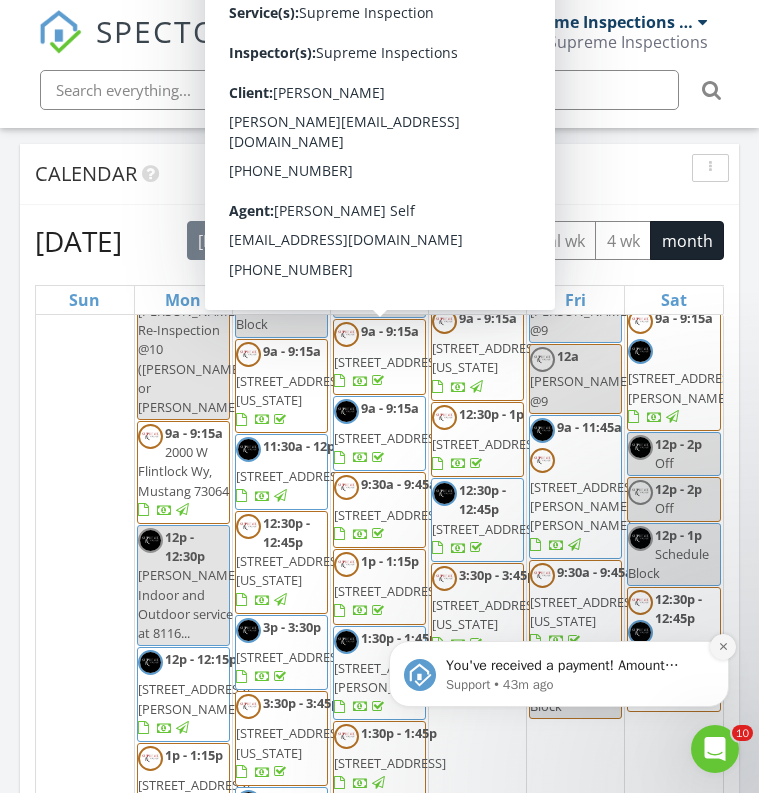 click 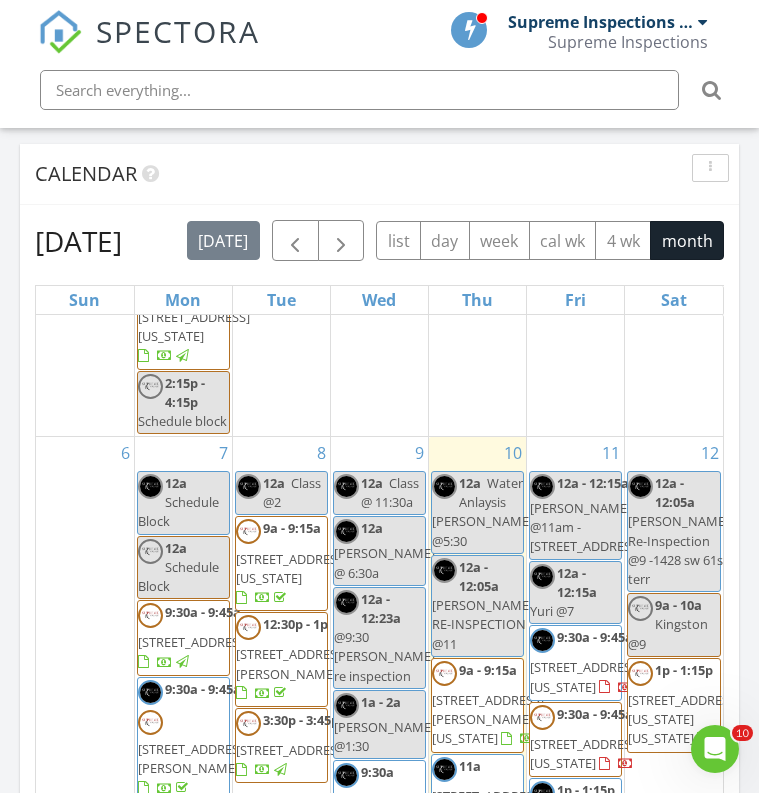 scroll, scrollTop: 665, scrollLeft: 0, axis: vertical 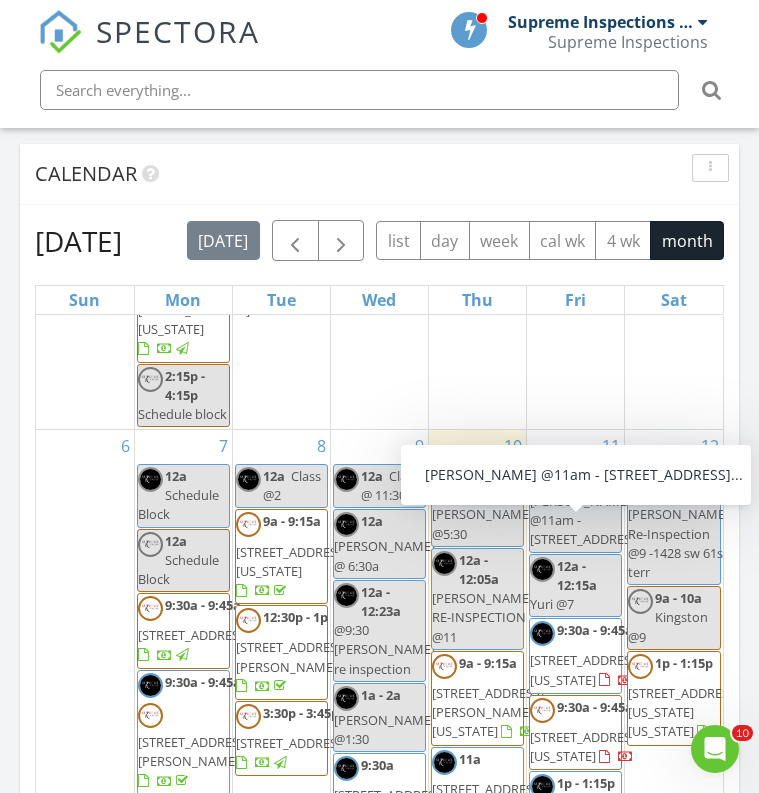 click on "Mayra Tulsa @11am - 10314 s 194th Ave E, Broken..." at bounding box center (590, 520) 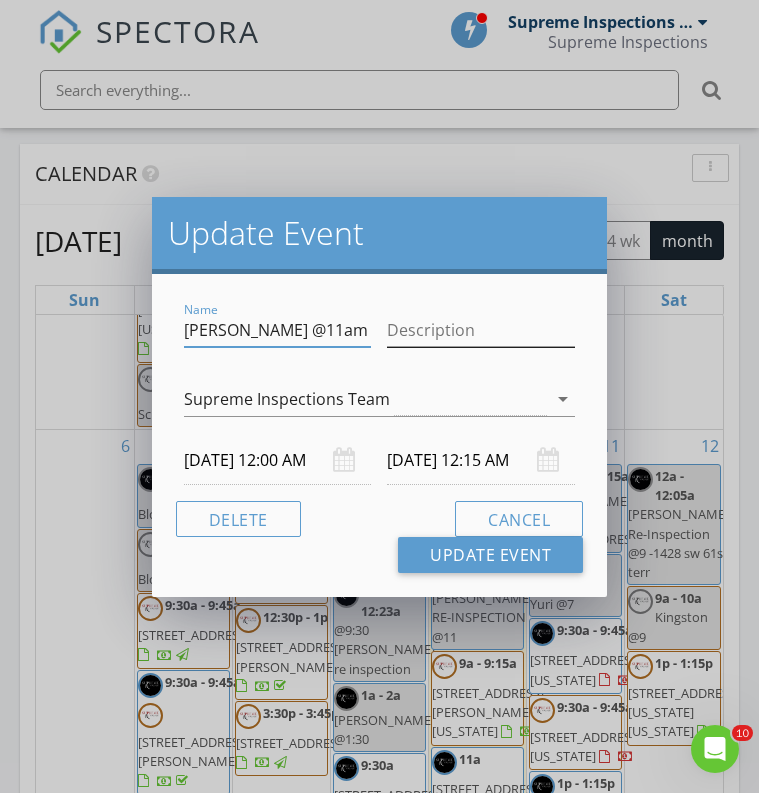 drag, startPoint x: 319, startPoint y: 340, endPoint x: 444, endPoint y: 328, distance: 125.57468 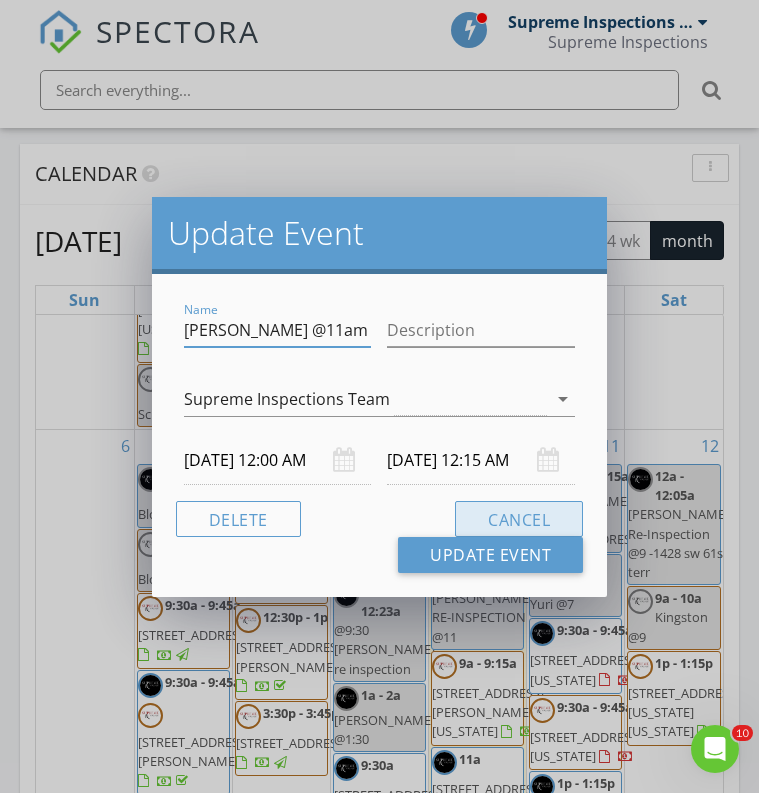 click on "Cancel" at bounding box center [519, 519] 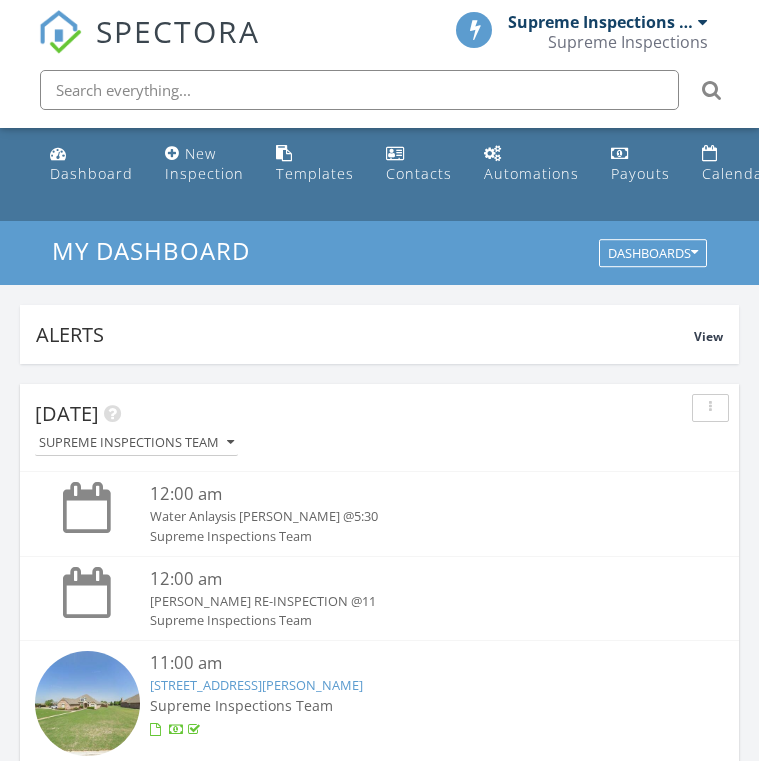 scroll, scrollTop: 741, scrollLeft: 0, axis: vertical 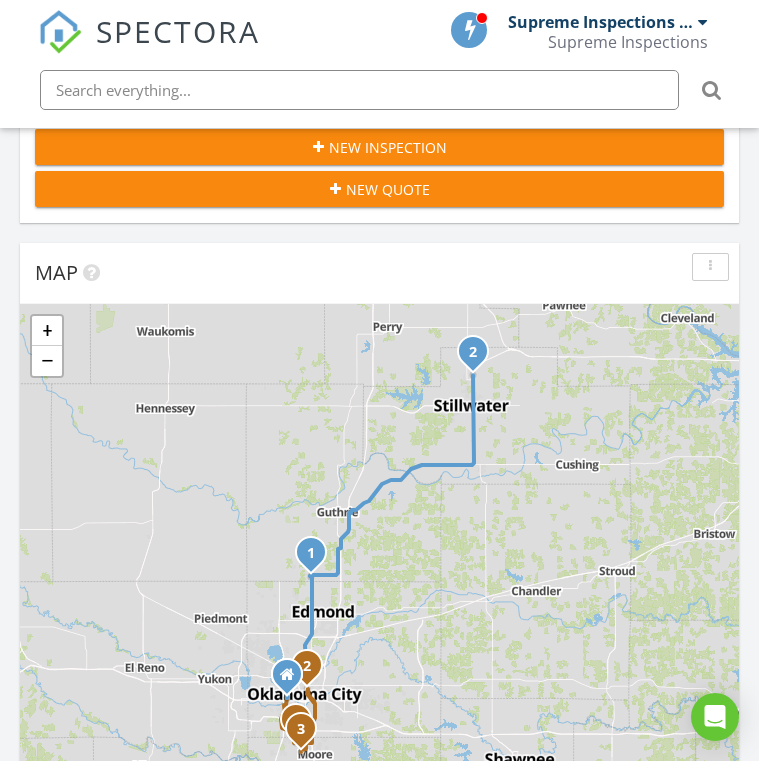 click on "SPECTORA" at bounding box center (178, 31) 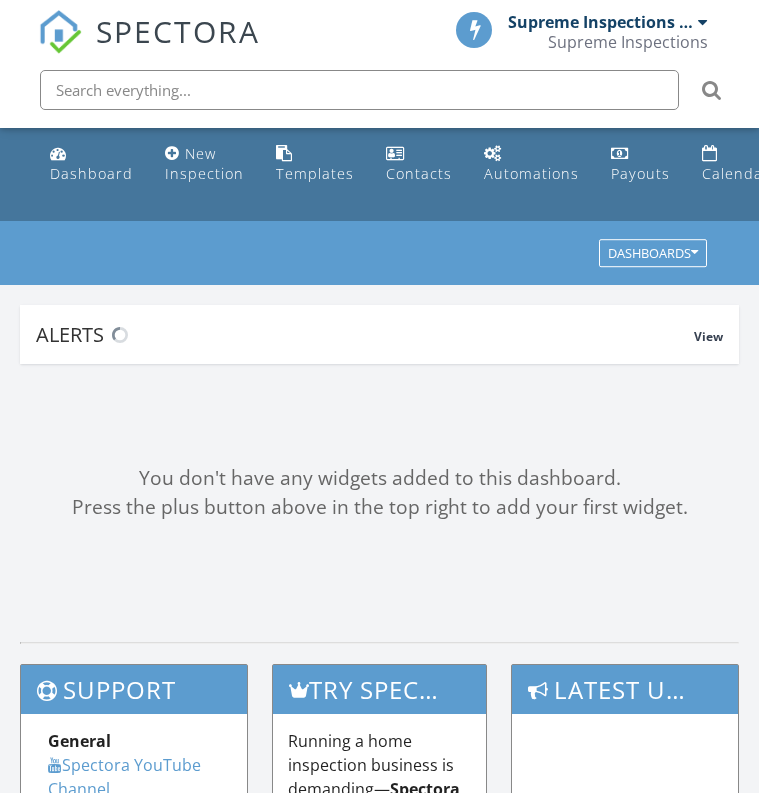 scroll, scrollTop: 0, scrollLeft: 0, axis: both 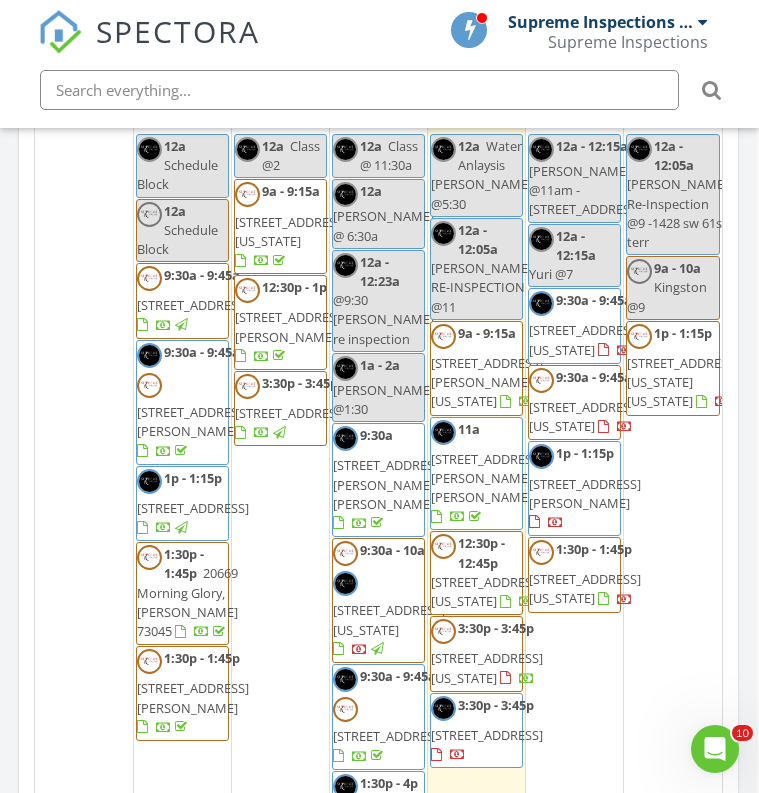click on "5
12a
Off
9a - 9:15a
2409 W Britton Rd, The Village 73120
12p - 2p
Off
12p - 2p
Off
12p - 1p
Schedule Block
12:30p - 12:45p
3719 Timberbrook Dr, Norman 73069" at bounding box center [673, -291] 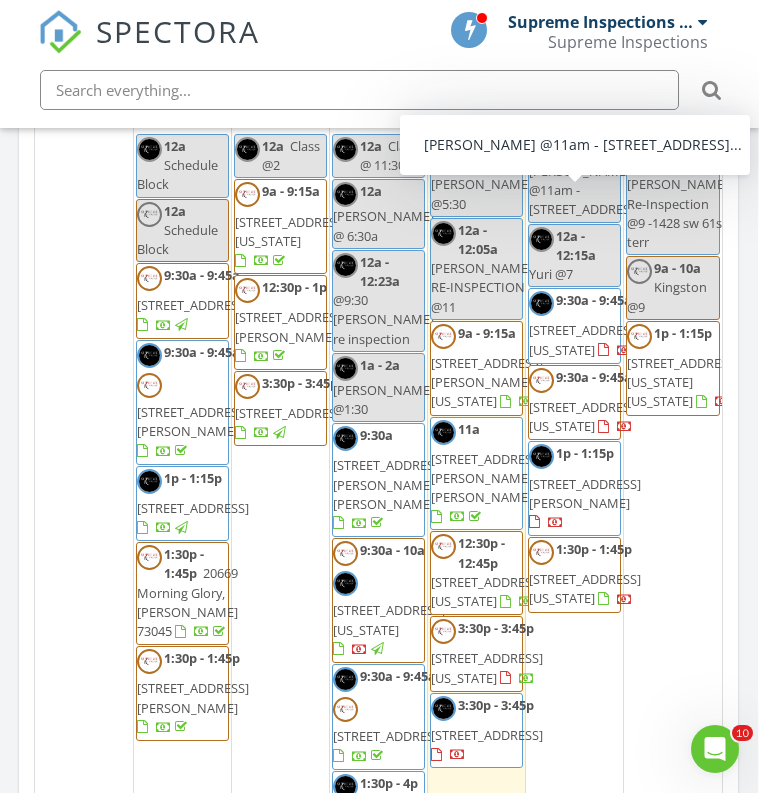 click on "Mayra Tulsa @11am - 10314 s 194th Ave E, Broken..." at bounding box center (589, 190) 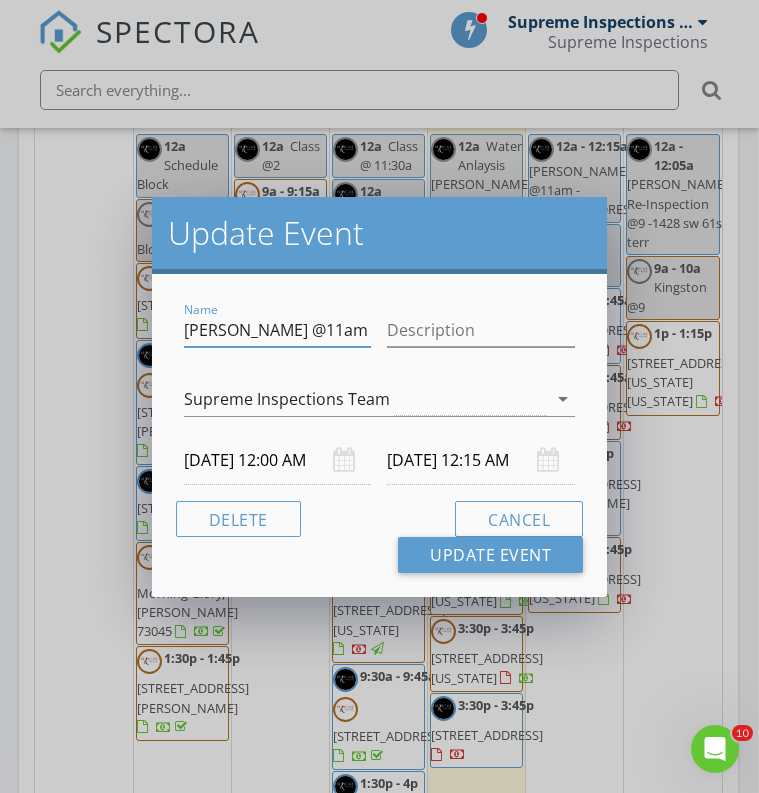 drag, startPoint x: 267, startPoint y: 334, endPoint x: 384, endPoint y: 332, distance: 117.01709 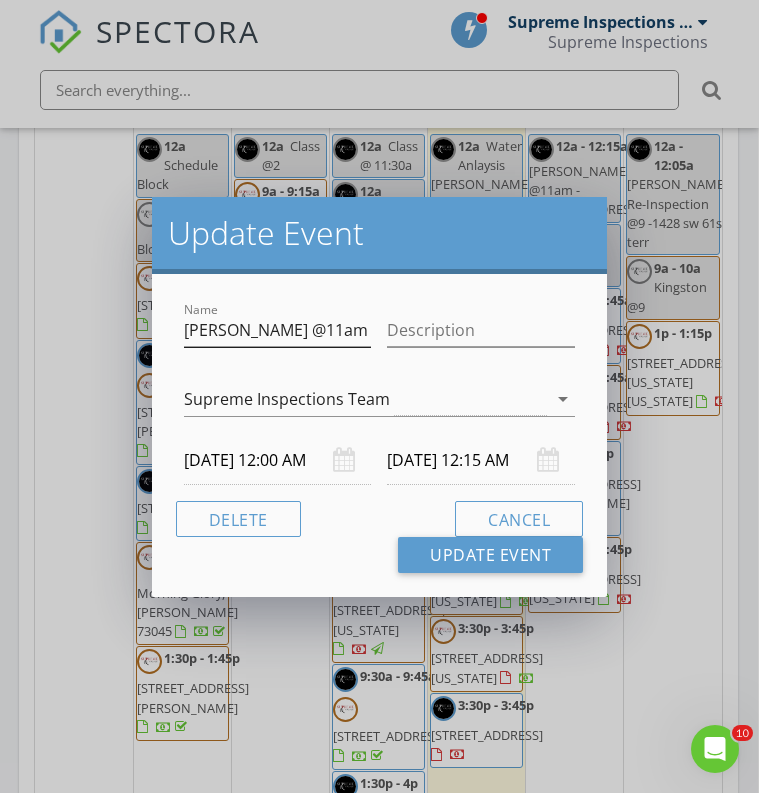 drag, startPoint x: 43, startPoint y: 360, endPoint x: 275, endPoint y: 328, distance: 234.1965 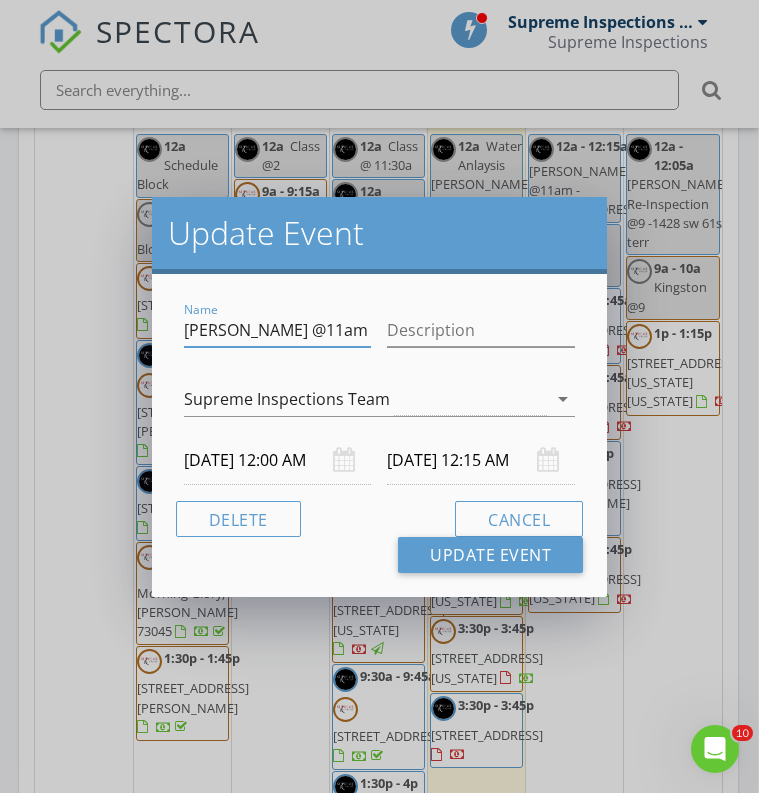click on "Mayra Tulsa @11am - 10314 s 194th Ave E, Broken arrow  Vacant  2494" at bounding box center (278, 330) 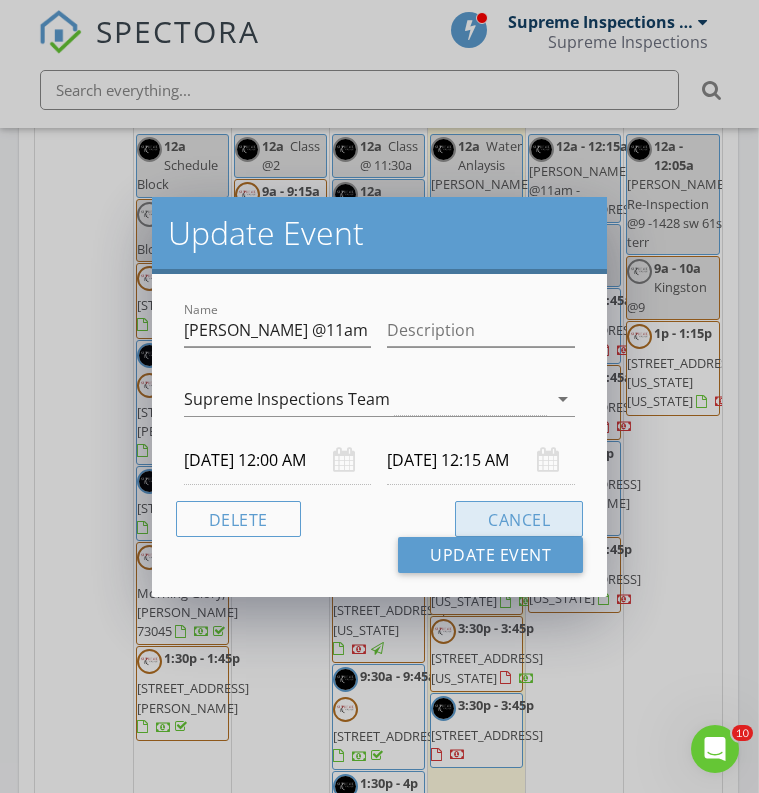 click on "Cancel" at bounding box center [519, 519] 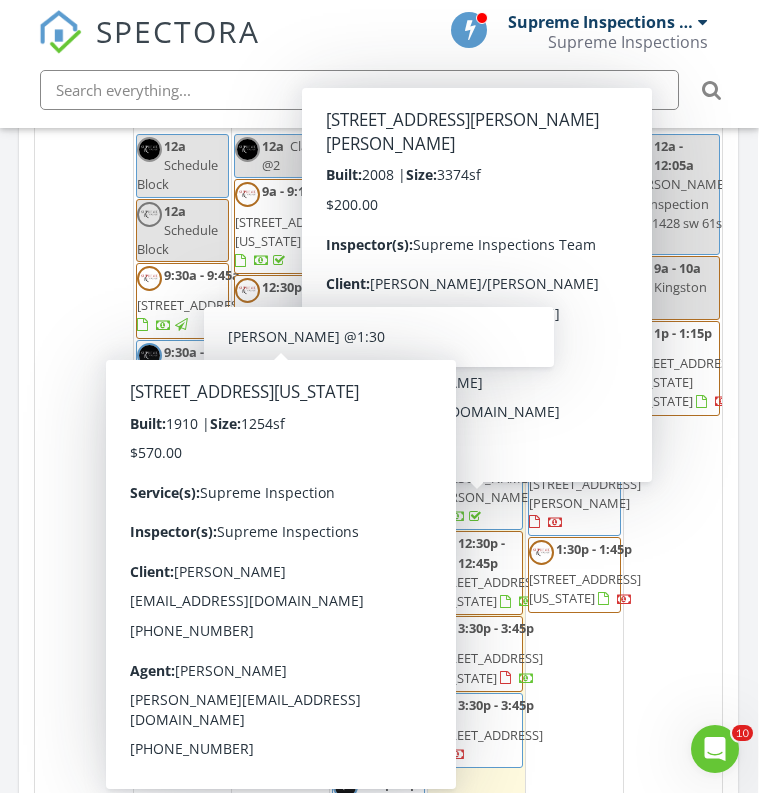click on "SPECTORA" at bounding box center (178, 31) 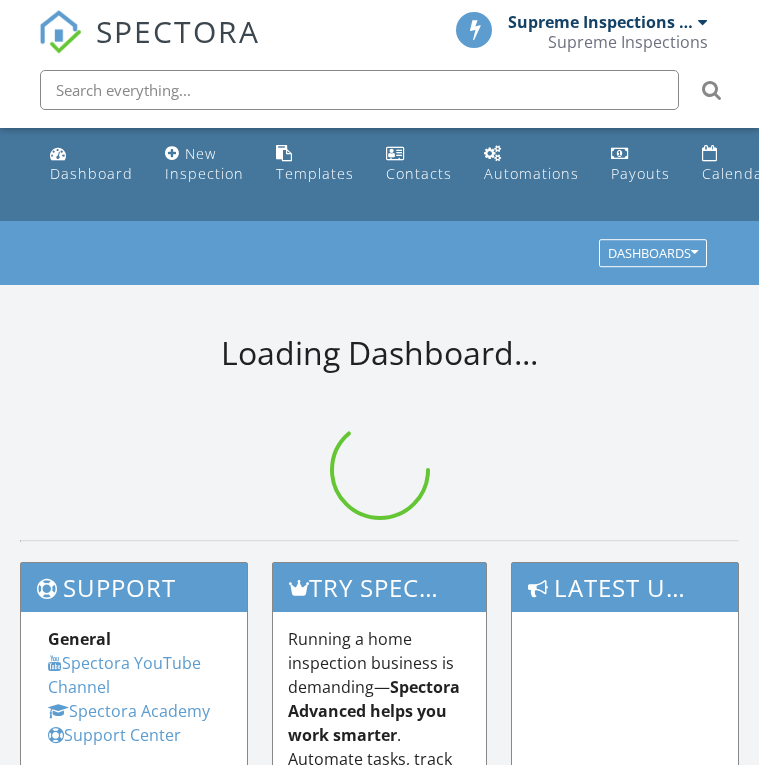 scroll, scrollTop: 0, scrollLeft: 0, axis: both 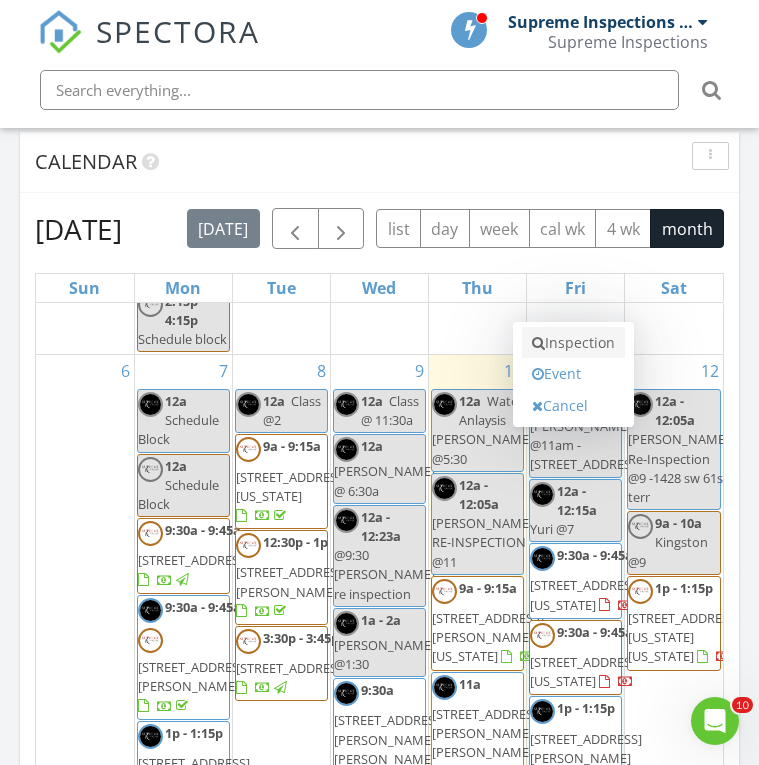 click on "Inspection" at bounding box center [573, 343] 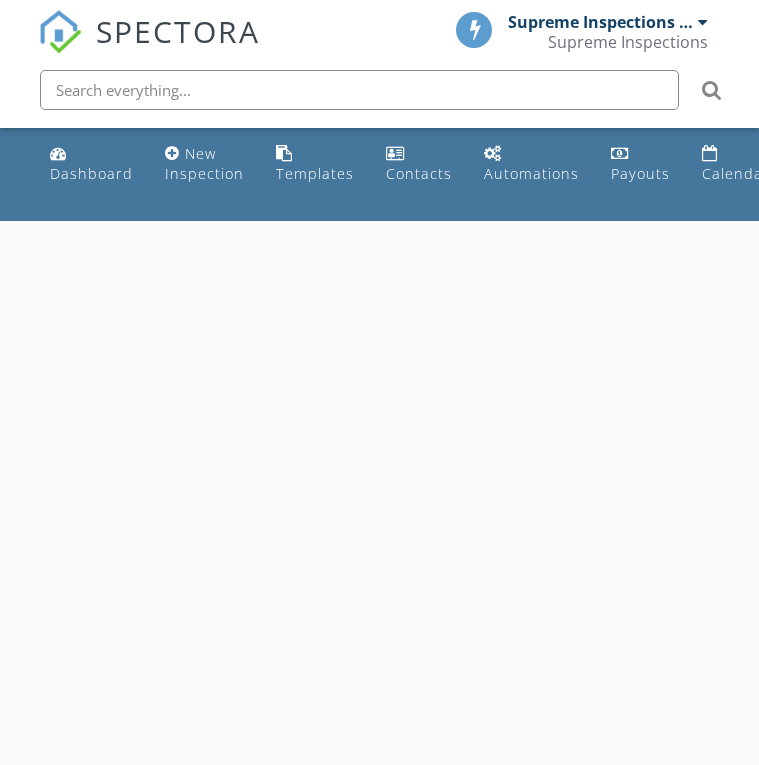 scroll, scrollTop: 0, scrollLeft: 0, axis: both 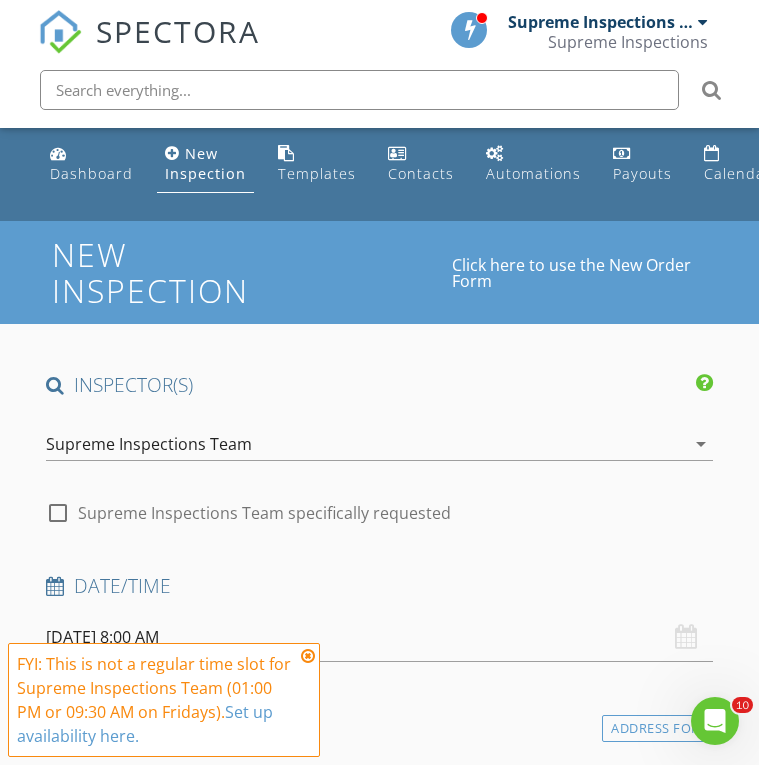 click on "Supreme Inspections Team" at bounding box center (365, 444) 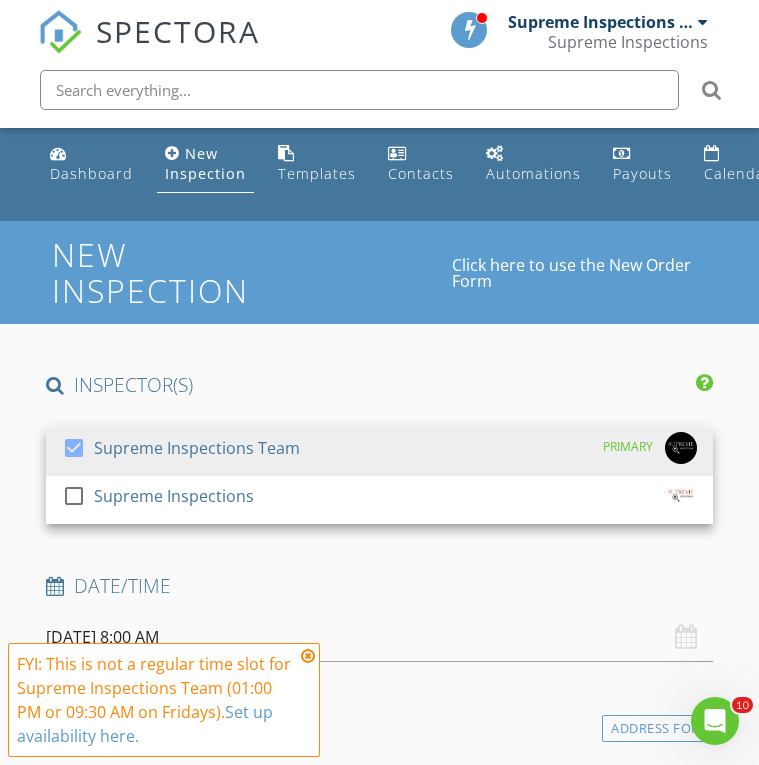click on "INSPECTOR(S)" at bounding box center (379, 385) 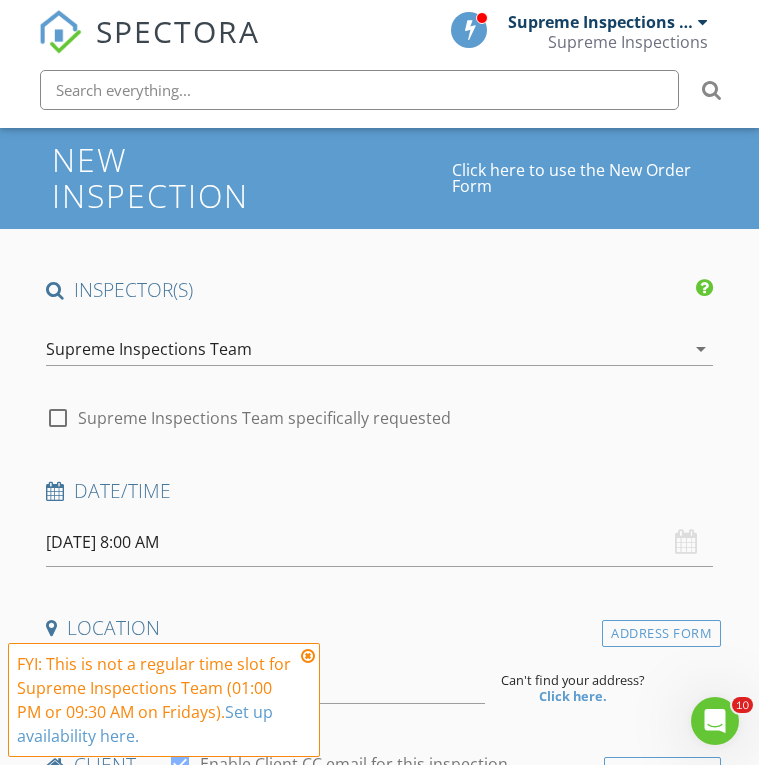 scroll, scrollTop: 119, scrollLeft: 0, axis: vertical 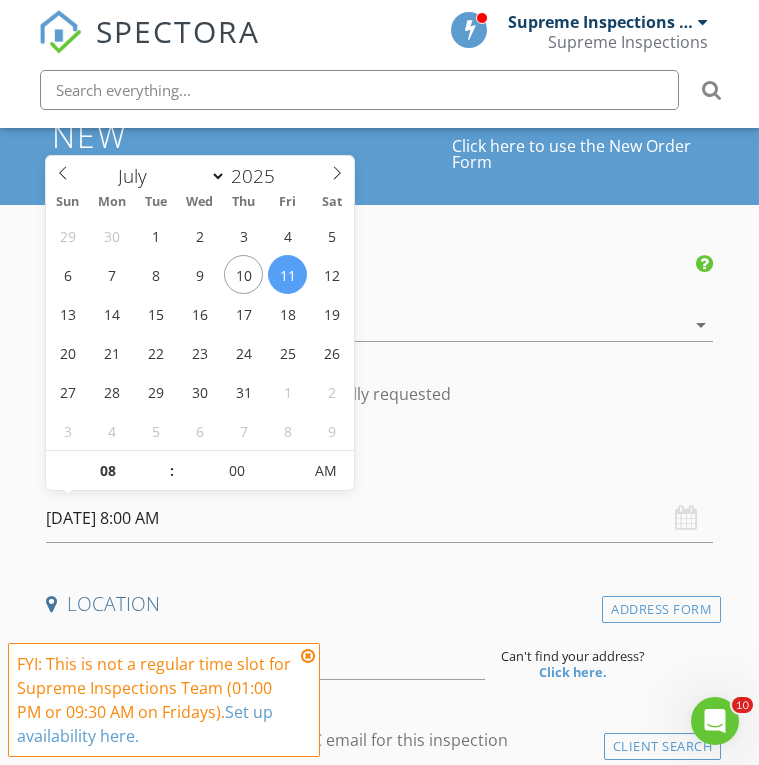 click on "[DATE] 8:00 AM" at bounding box center [379, 518] 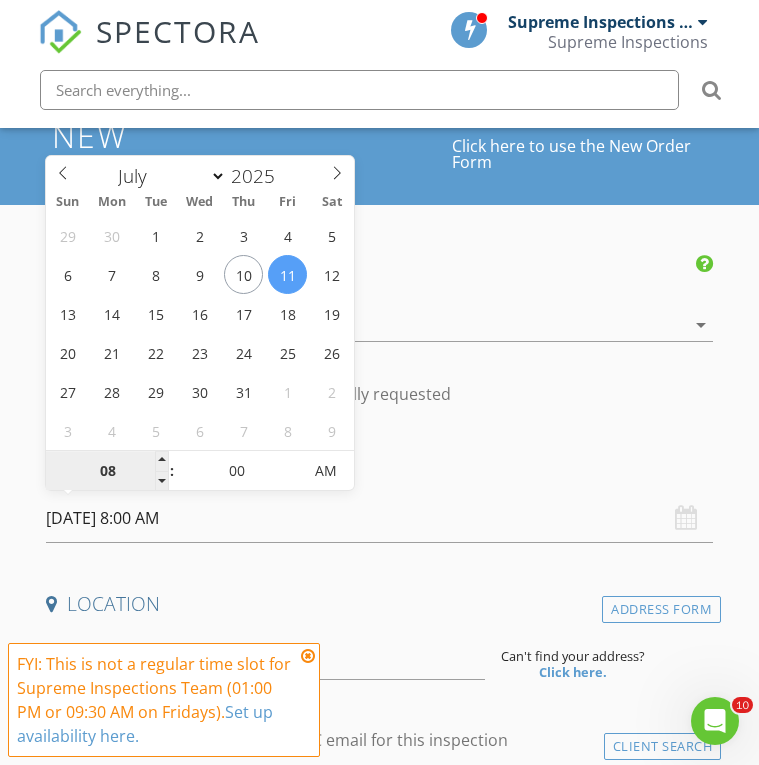 click on "08" at bounding box center [107, 472] 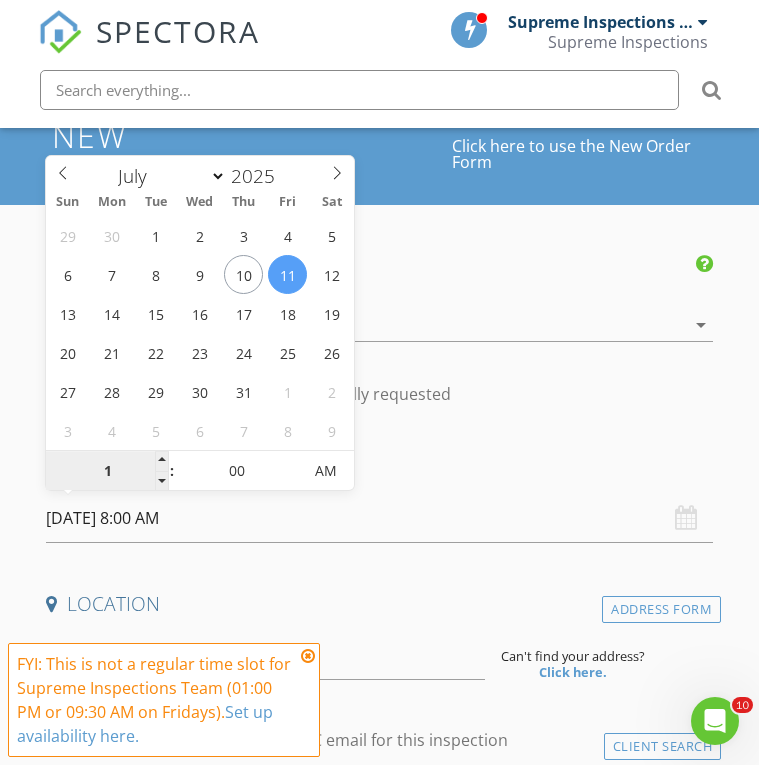 type on "11" 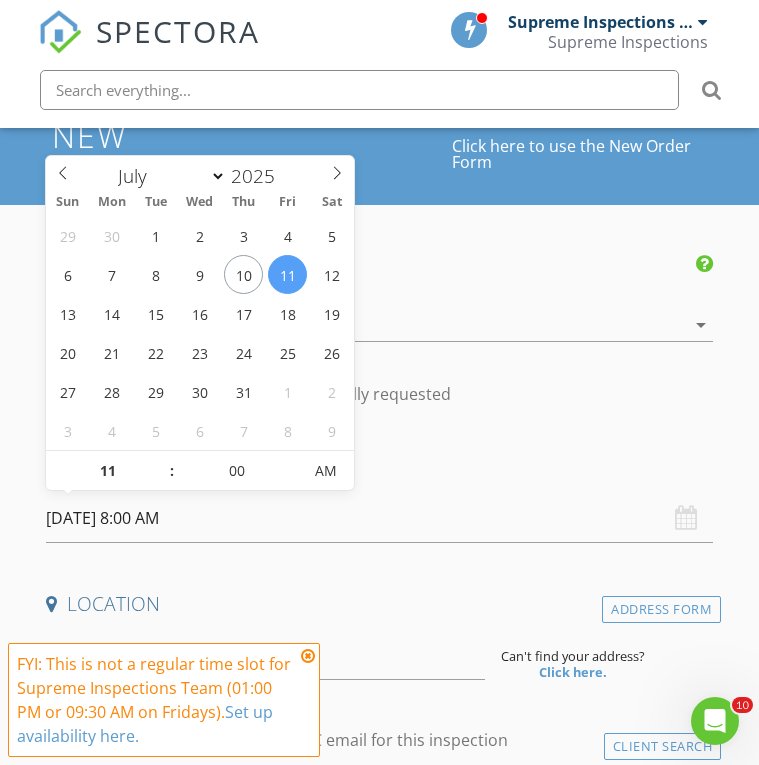 type on "[DATE] 11:00 AM" 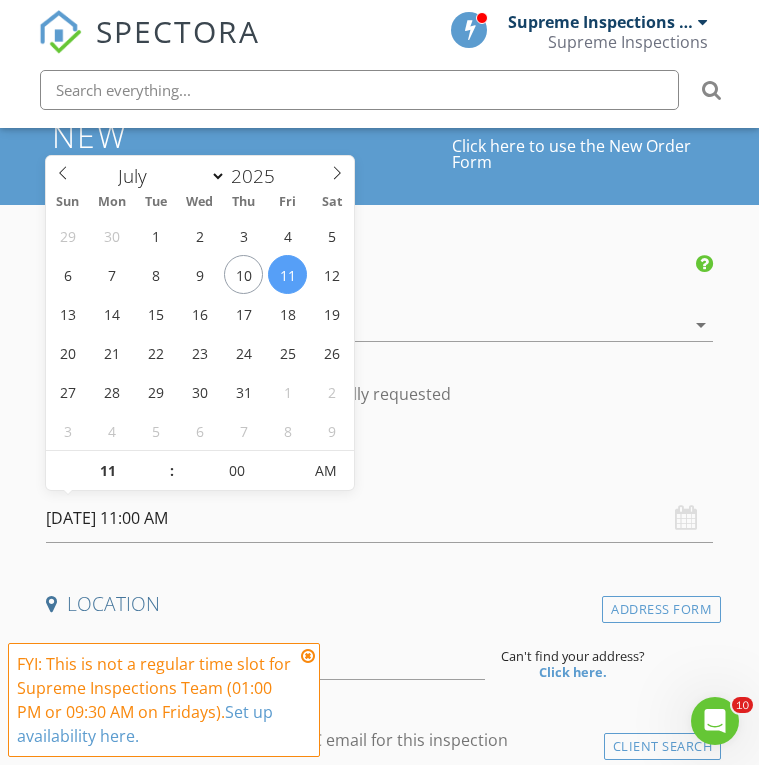 click on "INSPECTOR(S)
check_box   Supreme Inspections Team   PRIMARY   check_box_outline_blank   Supreme Inspections     Supreme Inspections Team arrow_drop_down   check_box_outline_blank Supreme Inspections Team specifically requested
Date/Time
[DATE] 11:00 AM
Location
Address Form       Can't find your address?   Click here.
client
check_box Enable Client CC email for this inspection   Client Search     check_box_outline_blank Client is a Company/Organization     First Name   Last Name   Email   CC Email   Phone           Notes   Private Notes
ADD ADDITIONAL client
SERVICES
check_box_outline_blank   Supreme Inspection   Home Inspection + Termite Inspection + Sewer/Septic Scoping + Infrared Inspection + 90 Day Termite Warranty + 1 Month of Free Pest Control (in applicable areas)" at bounding box center (379, 1818) 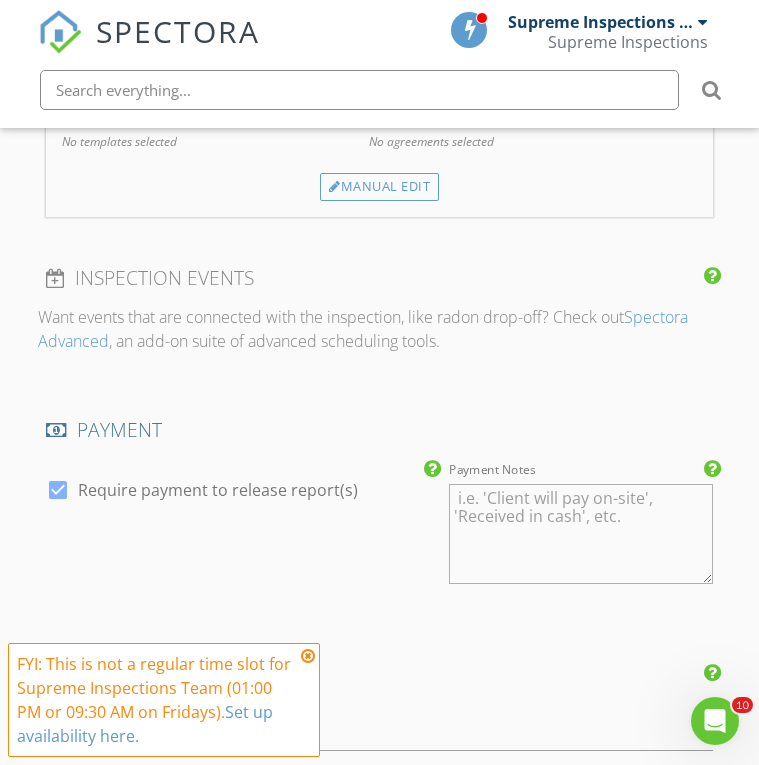 scroll, scrollTop: 1650, scrollLeft: 0, axis: vertical 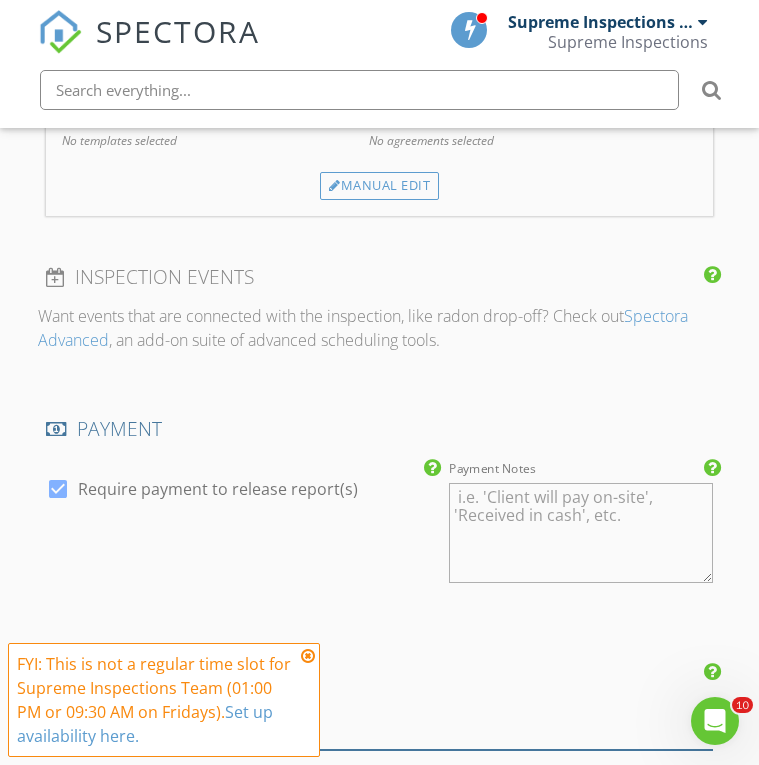 click at bounding box center [379, 733] 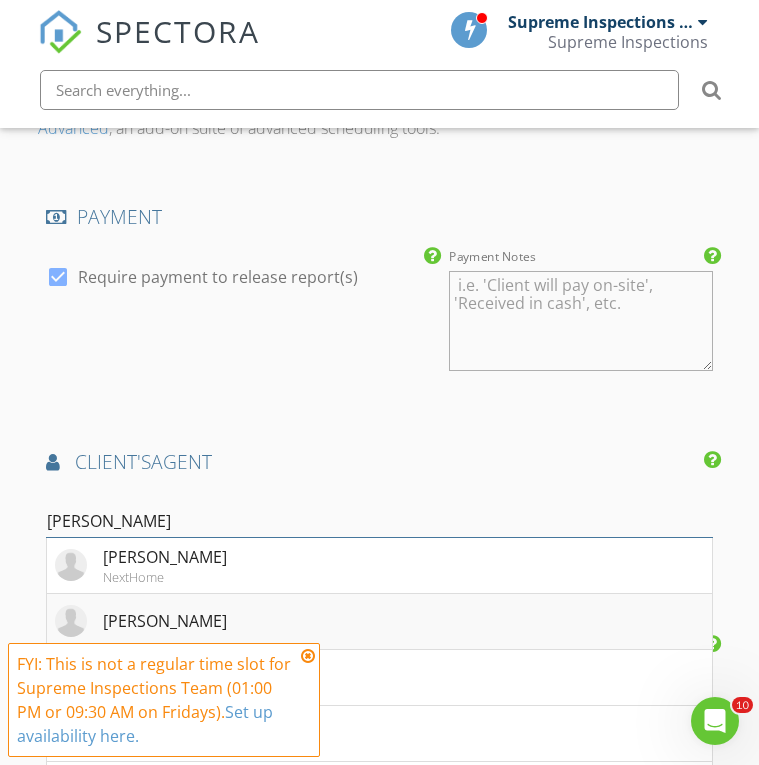 scroll, scrollTop: 1893, scrollLeft: 0, axis: vertical 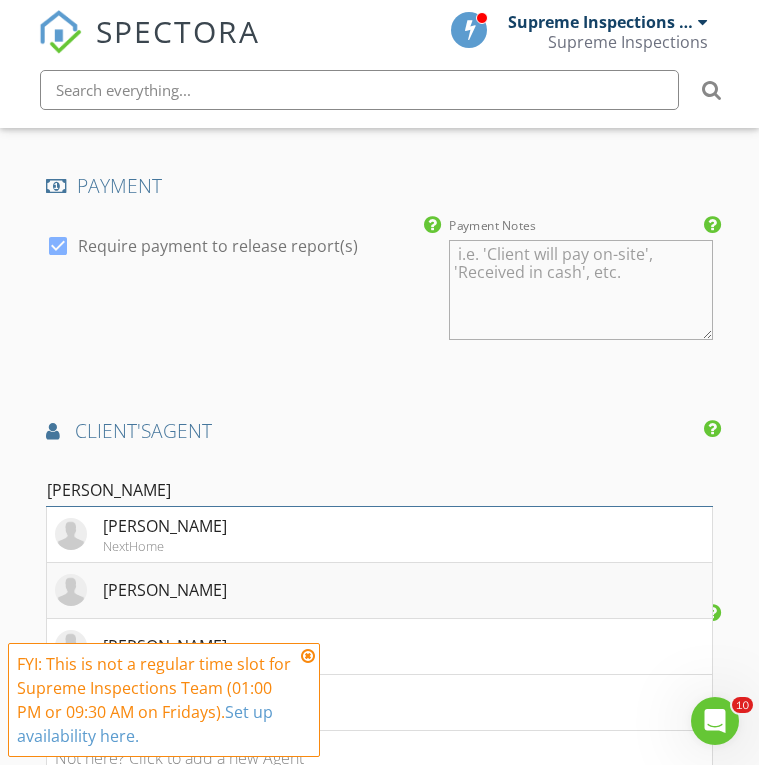 type on "[PERSON_NAME]" 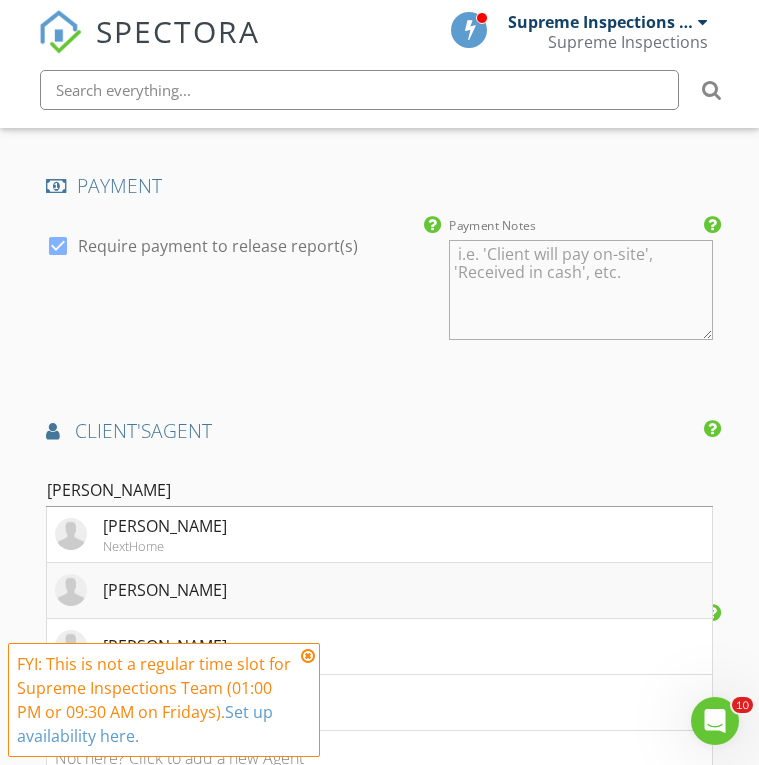 click on "[PERSON_NAME]" at bounding box center (379, 591) 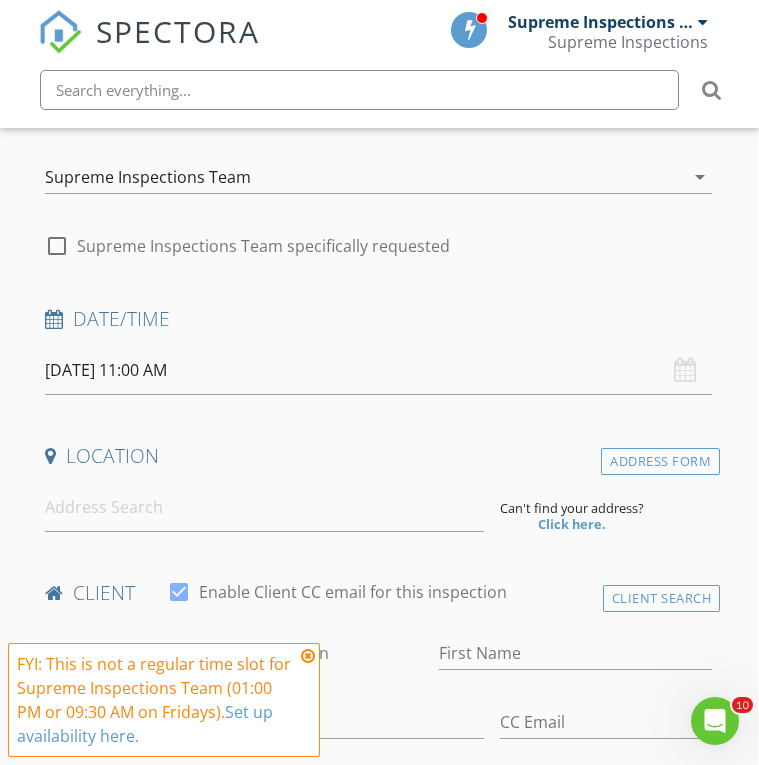 scroll, scrollTop: 265, scrollLeft: 2, axis: both 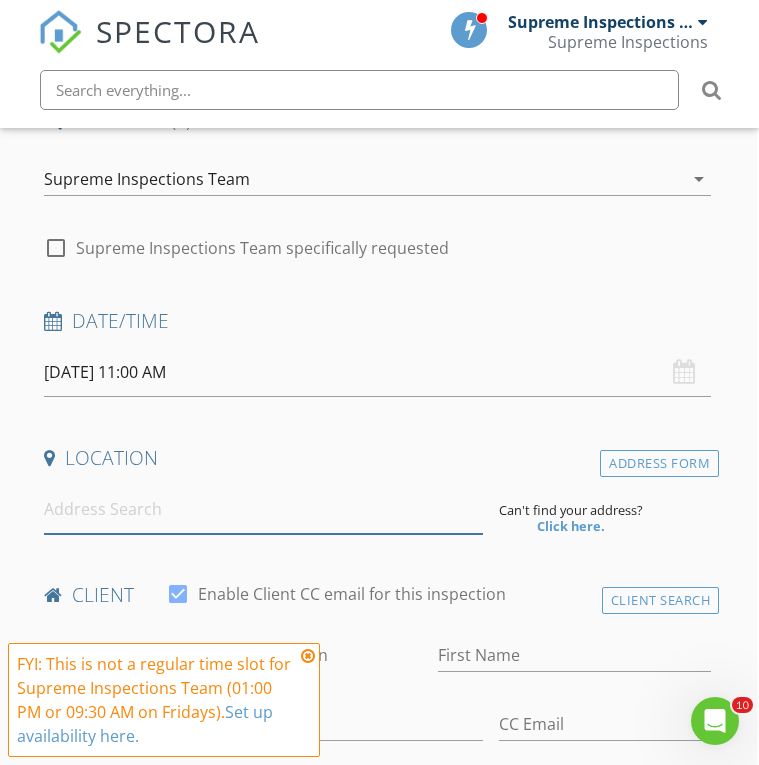 click at bounding box center (263, 509) 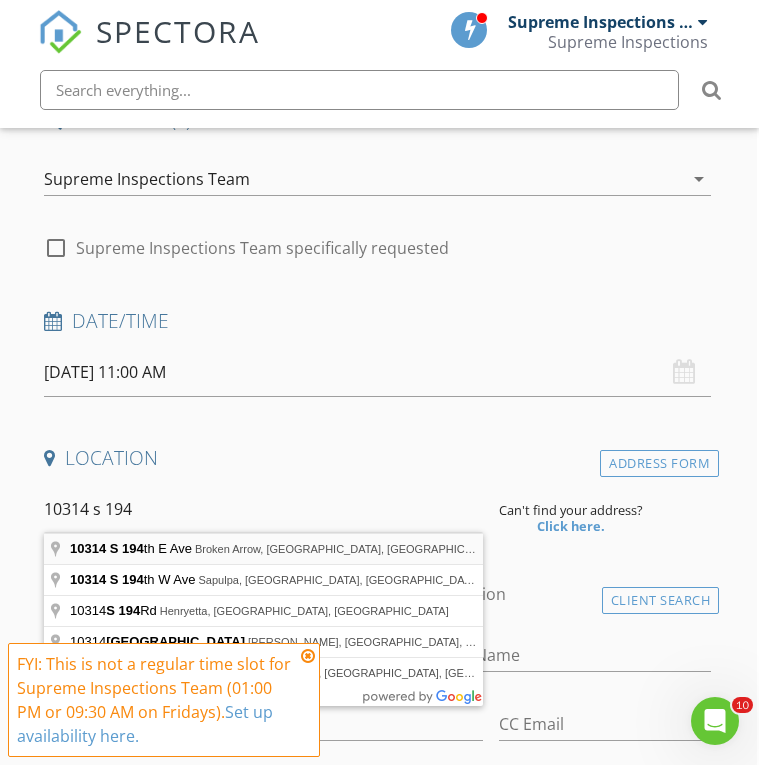 type on "[STREET_ADDRESS]" 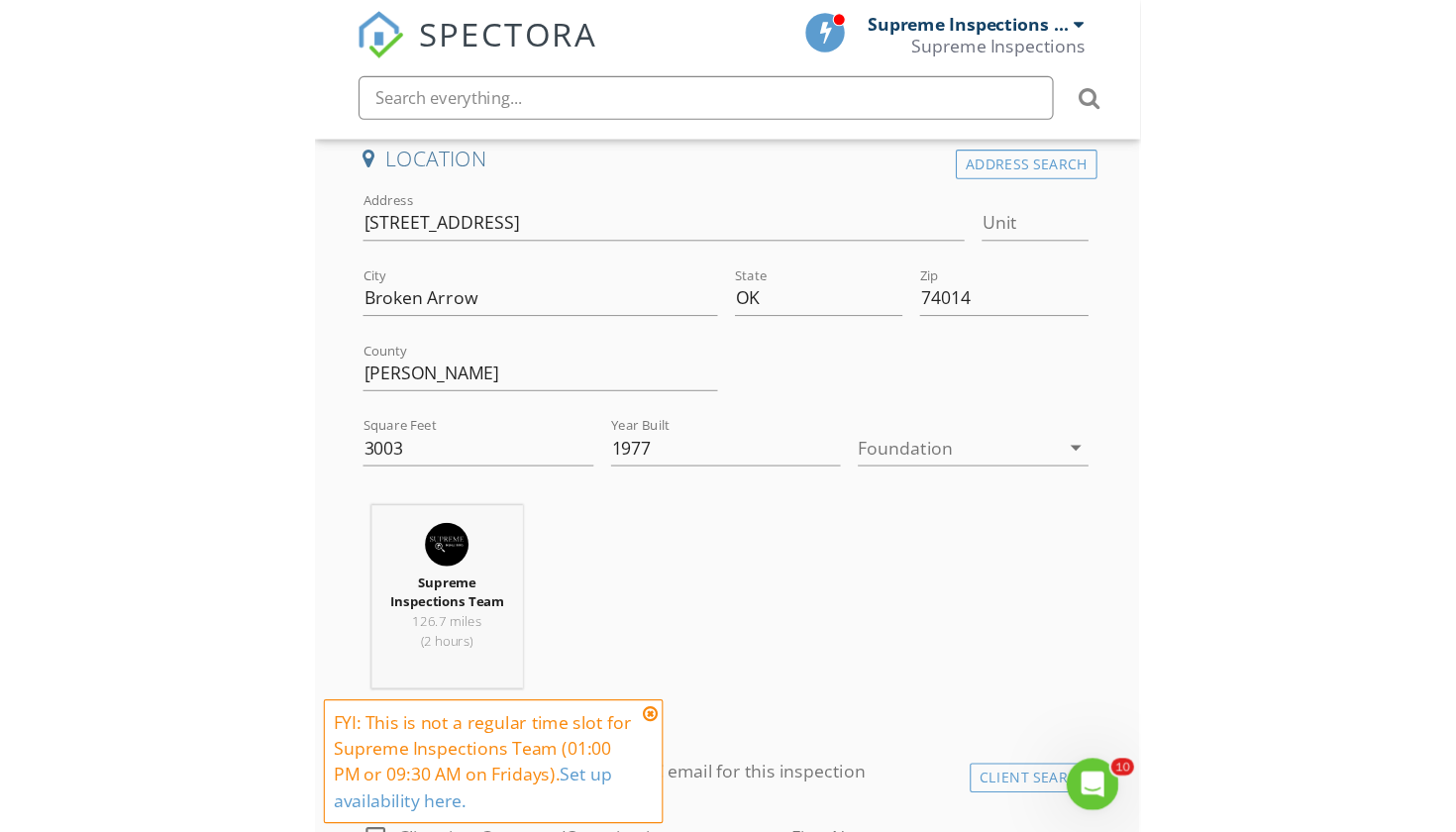 scroll, scrollTop: 572, scrollLeft: 0, axis: vertical 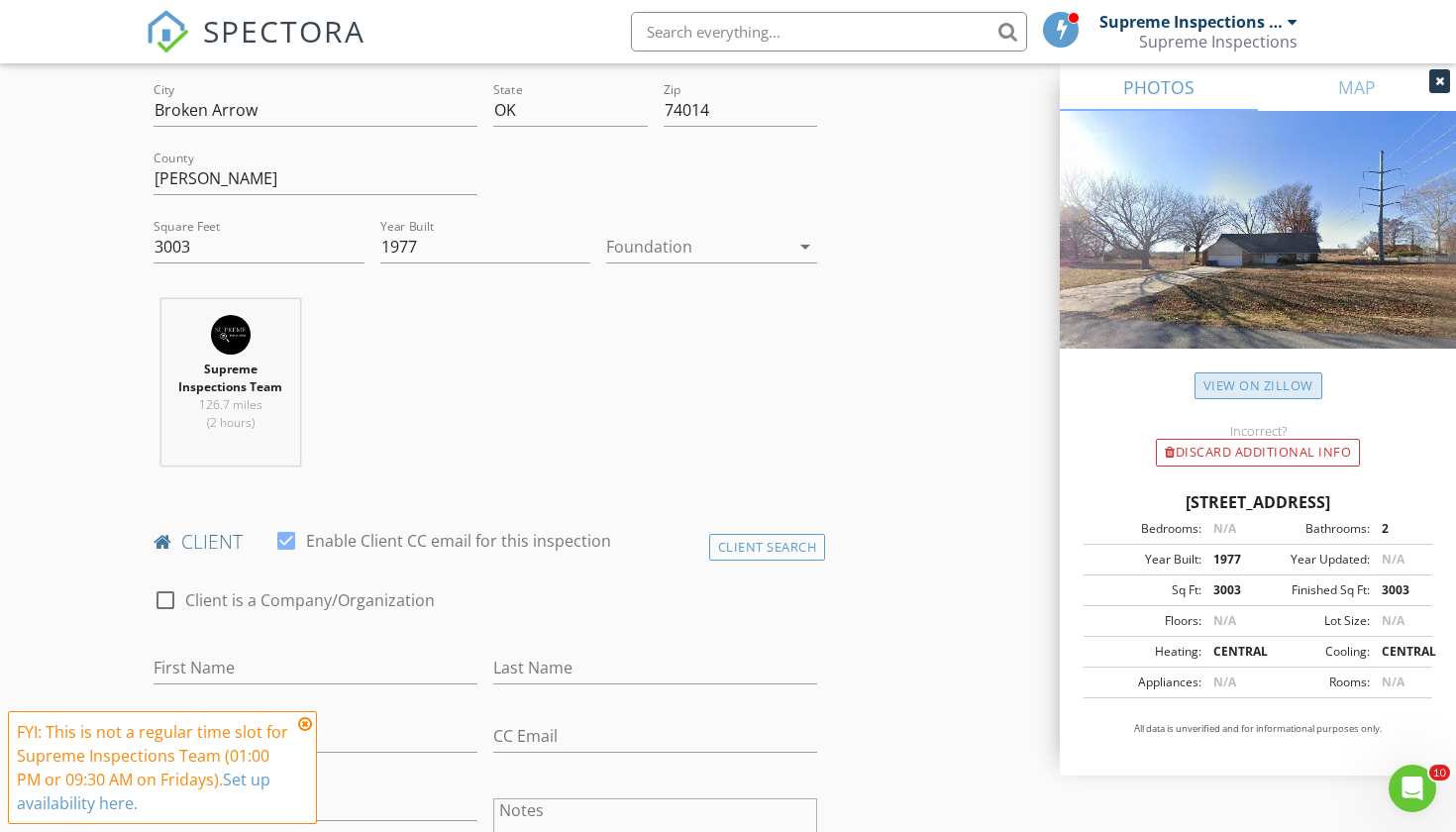 click on "View on Zillow" at bounding box center [1258, 385] 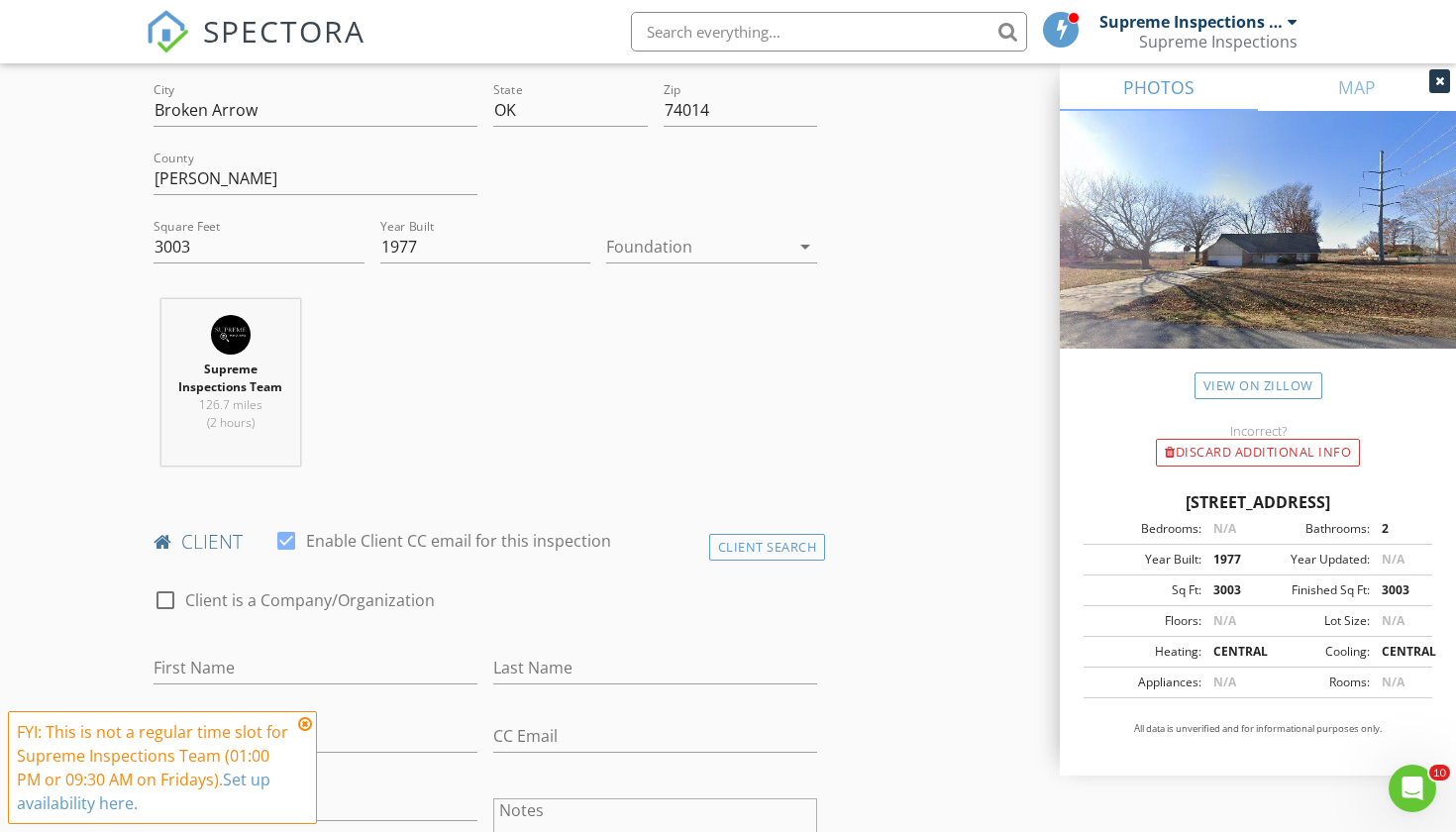 click at bounding box center (697, 247) 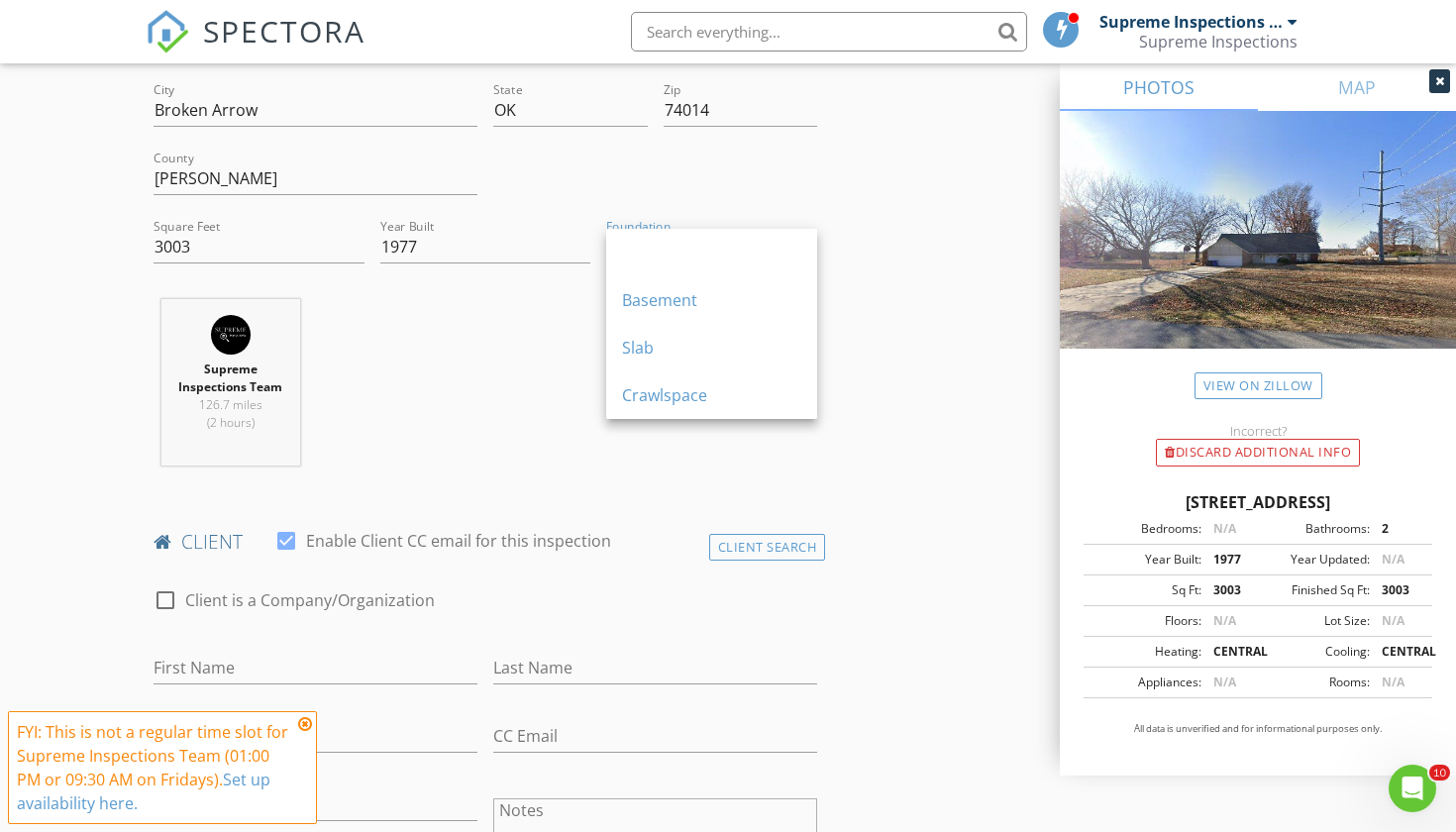 click on "Slab" at bounding box center (711, 348) 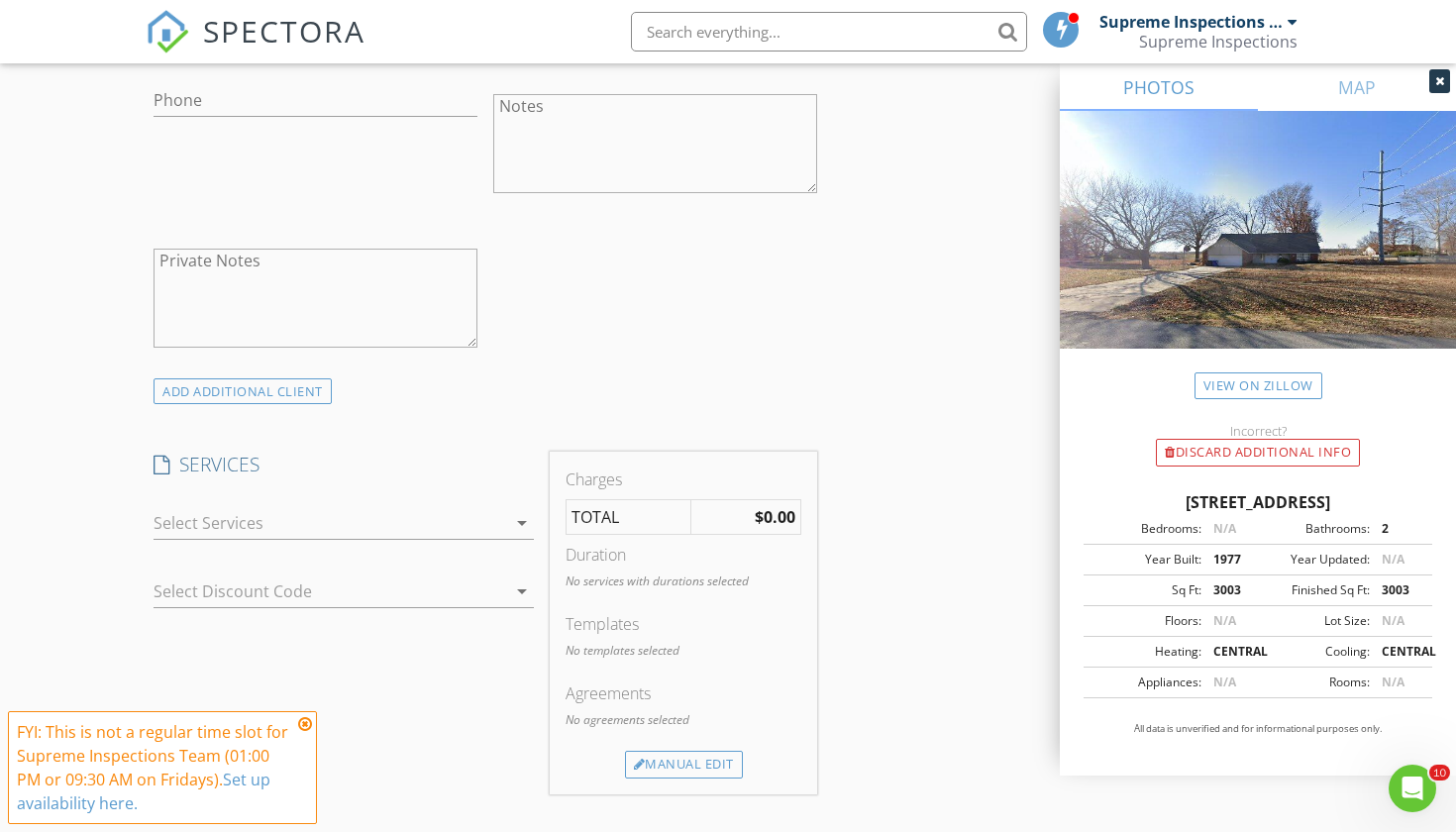 scroll, scrollTop: 1309, scrollLeft: 0, axis: vertical 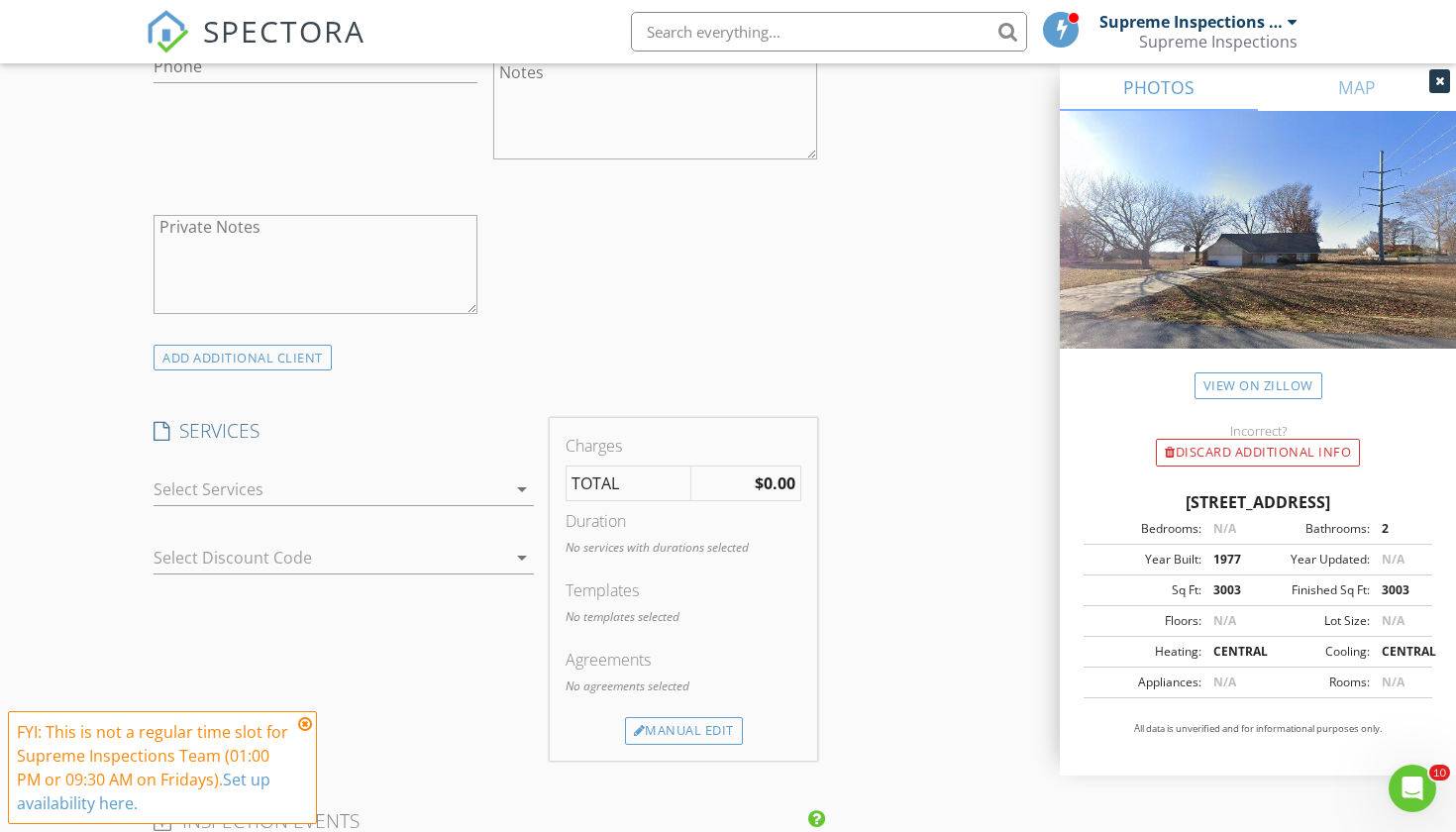 click at bounding box center (330, 489) 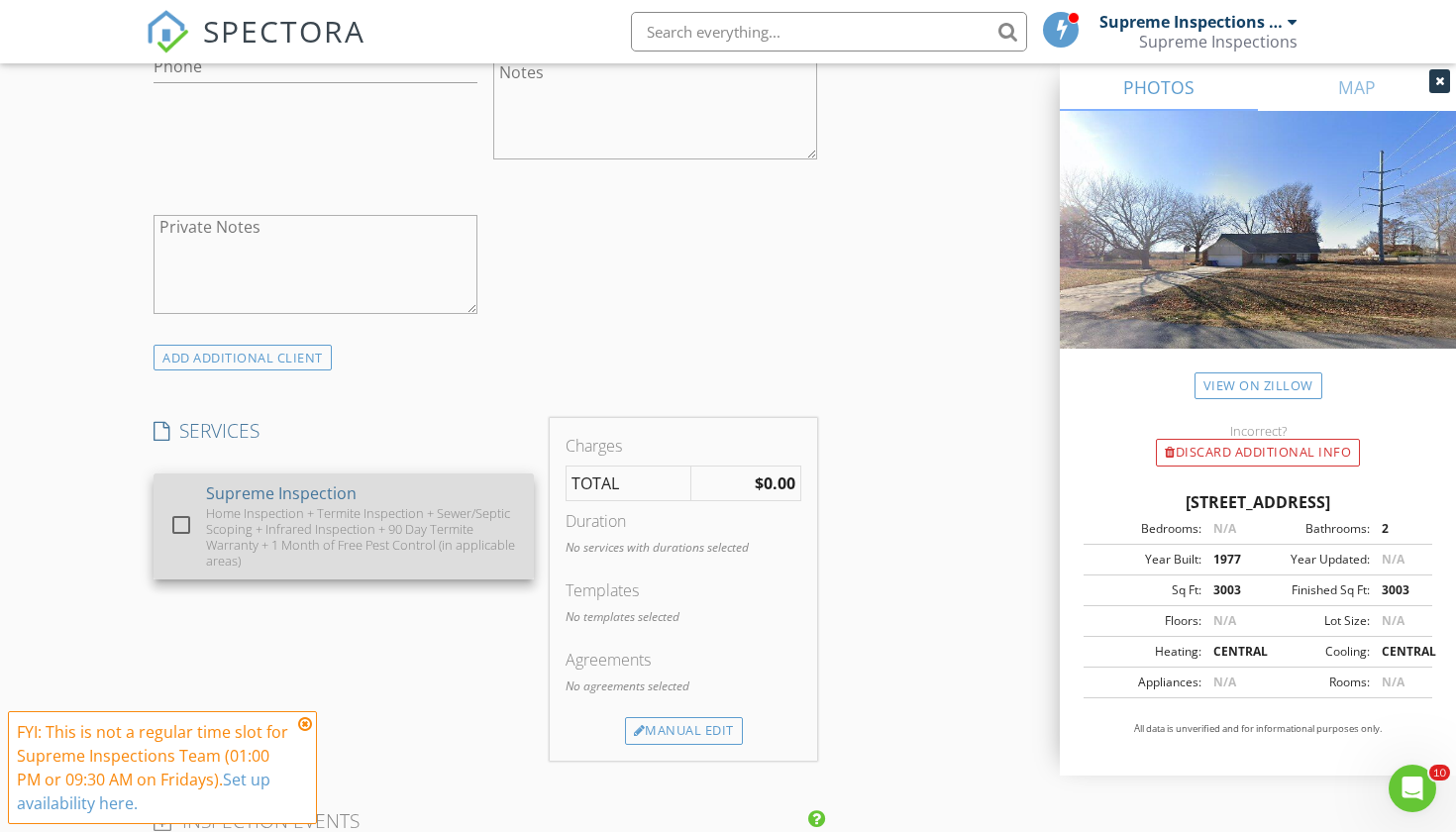 click on "Home Inspection + Termite Inspection + Sewer/Septic Scoping + Infrared Inspection + 90 Day Termite Warranty + 1 Month of Free Pest Control (in applicable areas)" at bounding box center (362, 537) 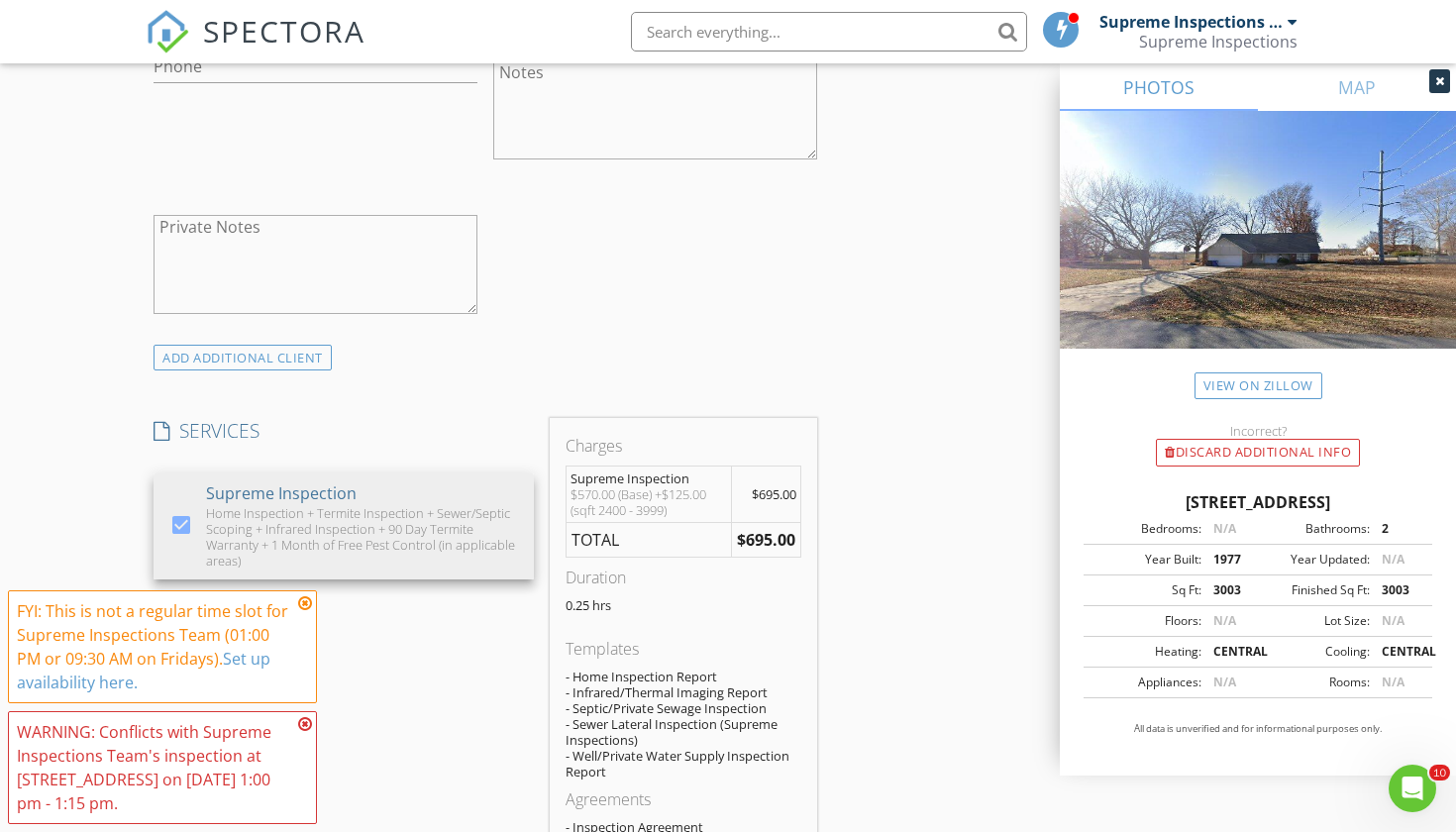 click on "INSPECTOR(S)
check_box   Supreme Inspections Team   PRIMARY   check_box_outline_blank   Supreme Inspections     Supreme Inspections Team arrow_drop_down   check_box_outline_blank Supreme Inspections Team specifically requested
Date/Time
07/11/2025 11:00 AM
Location
Address Search       Address 10314 S 194th E Ave   Unit   City Broken Arrow   State OK   Zip 74014   County Wagoner     Square Feet 3003   Year Built 1977   Foundation Slab arrow_drop_down     Supreme Inspections Team     126.7 miles     (2 hours)
client
check_box Enable Client CC email for this inspection   Client Search     check_box_outline_blank Client is a Company/Organization     First Name   Last Name   Email   CC Email   Phone           Notes   Private Notes
ADD ADDITIONAL client
SERVICES
check_box" at bounding box center [485, 965] 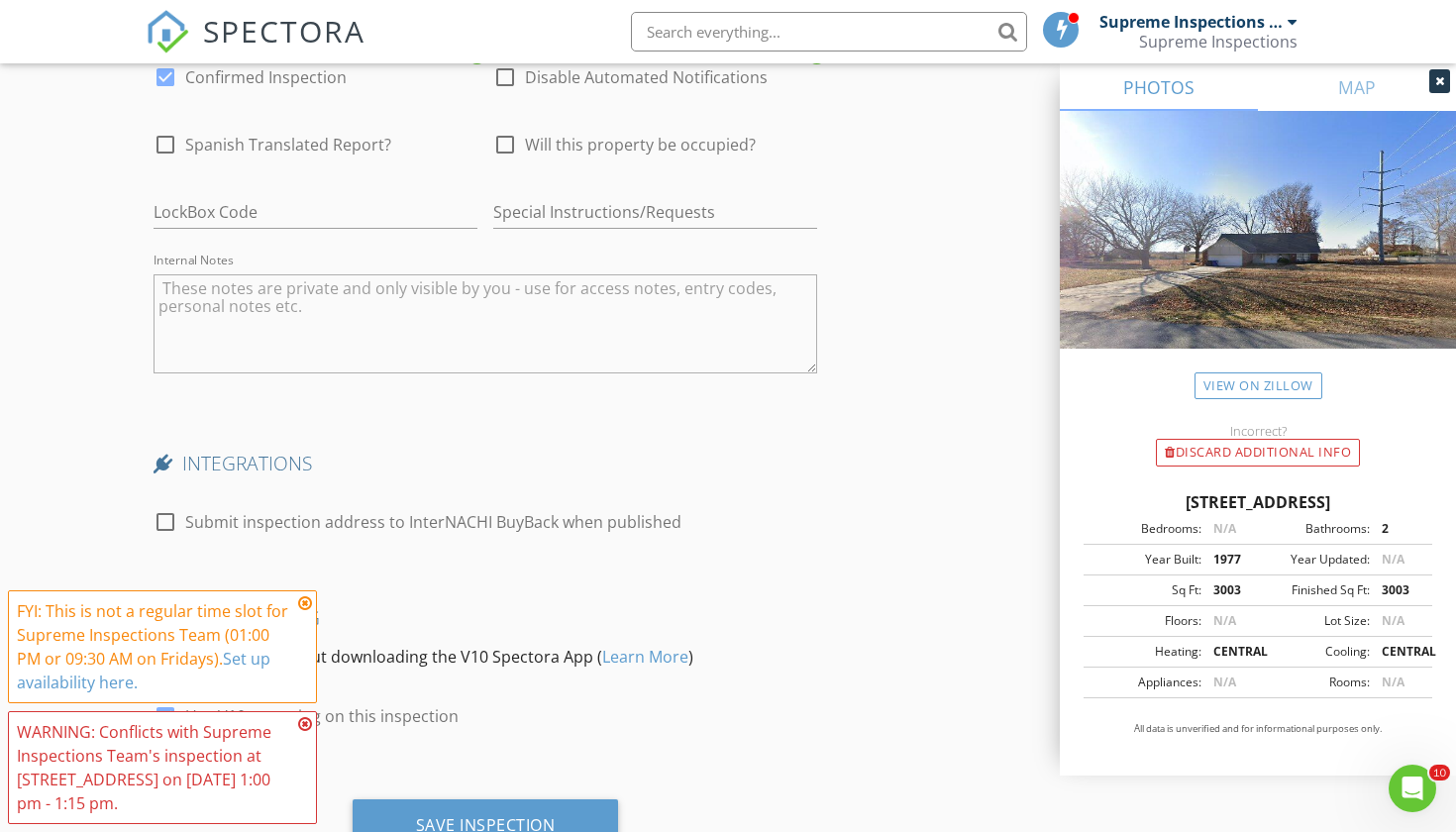 scroll, scrollTop: 3548, scrollLeft: 0, axis: vertical 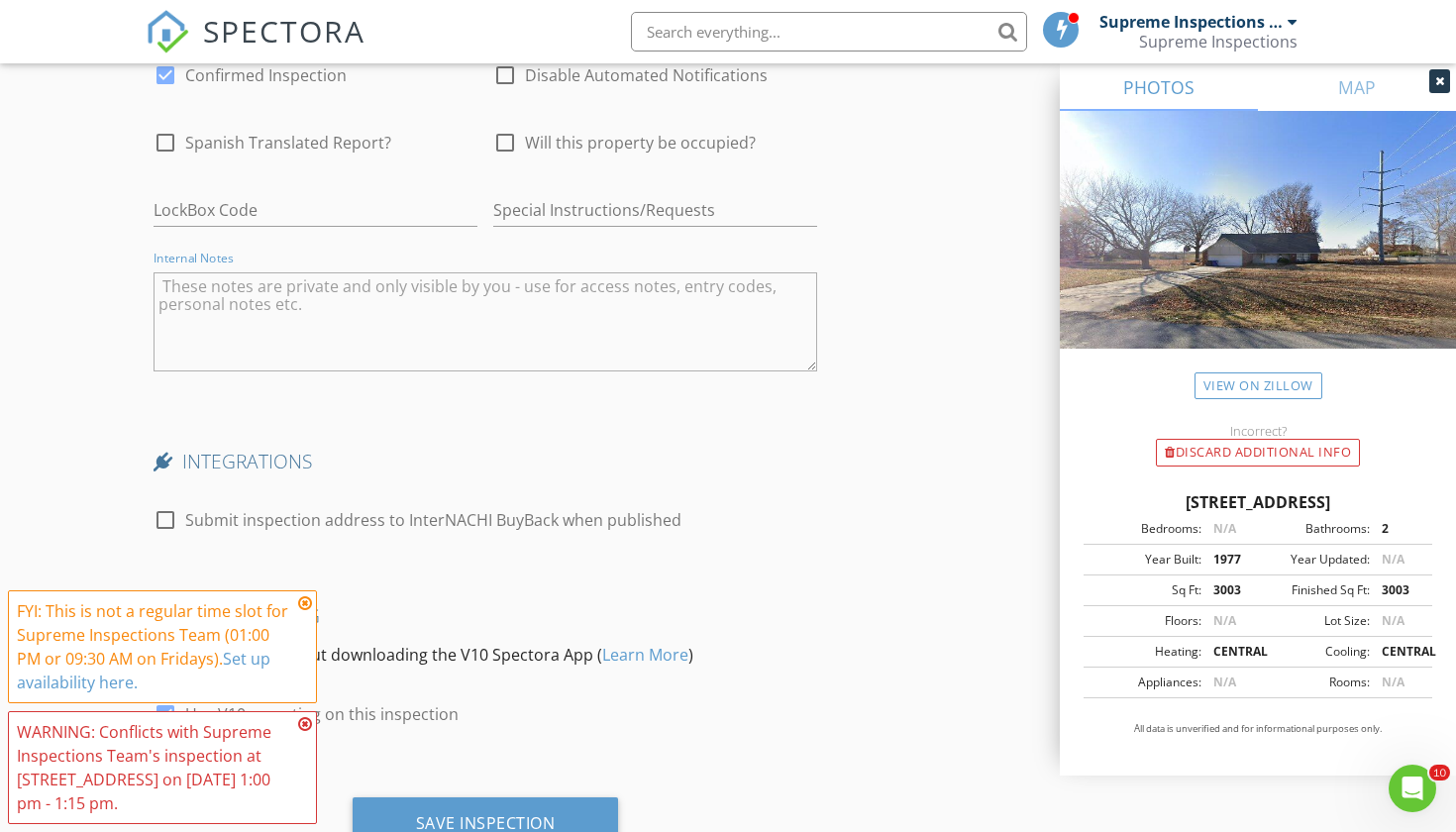 click at bounding box center [485, 322] 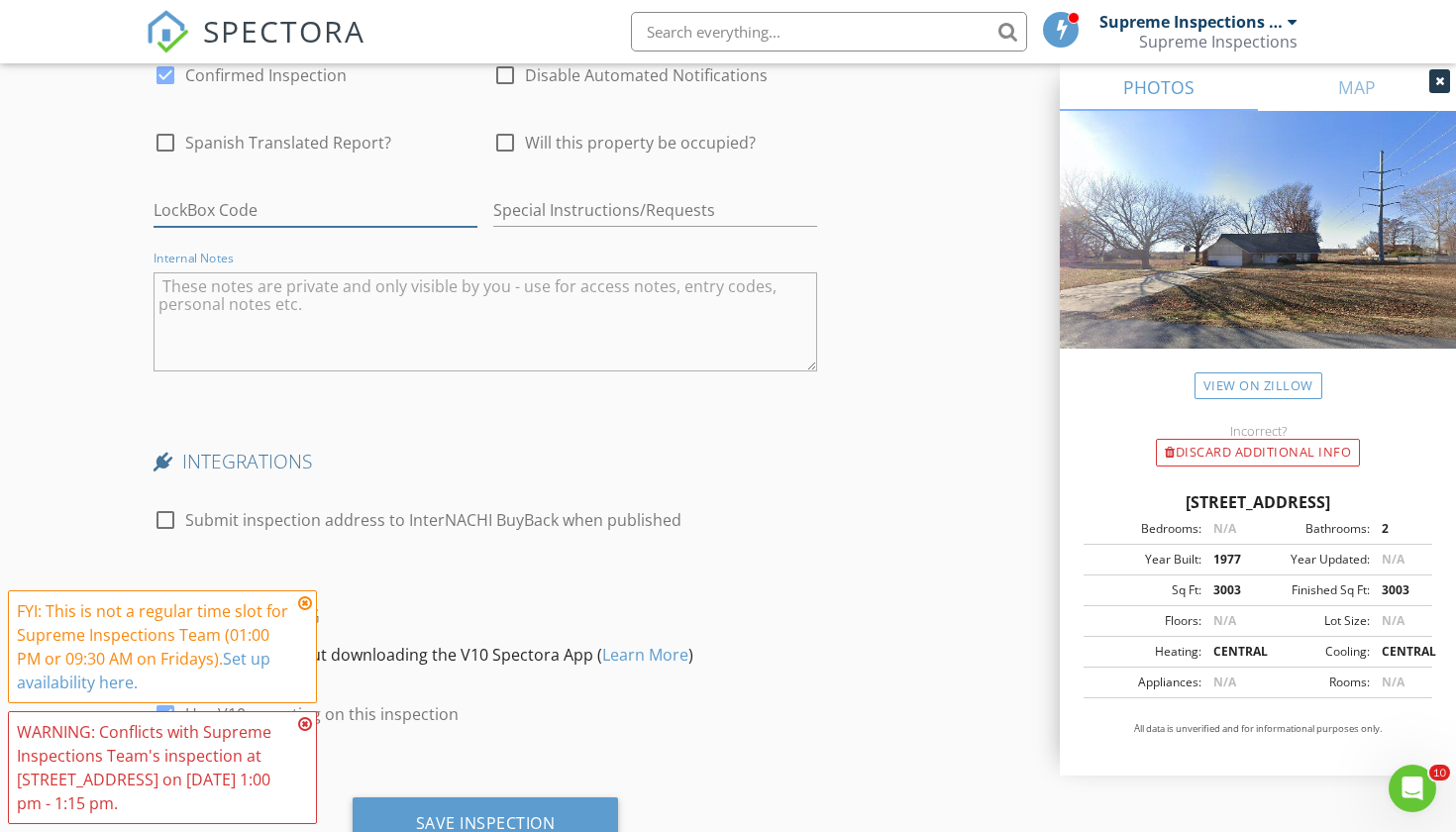 click at bounding box center [315, 210] 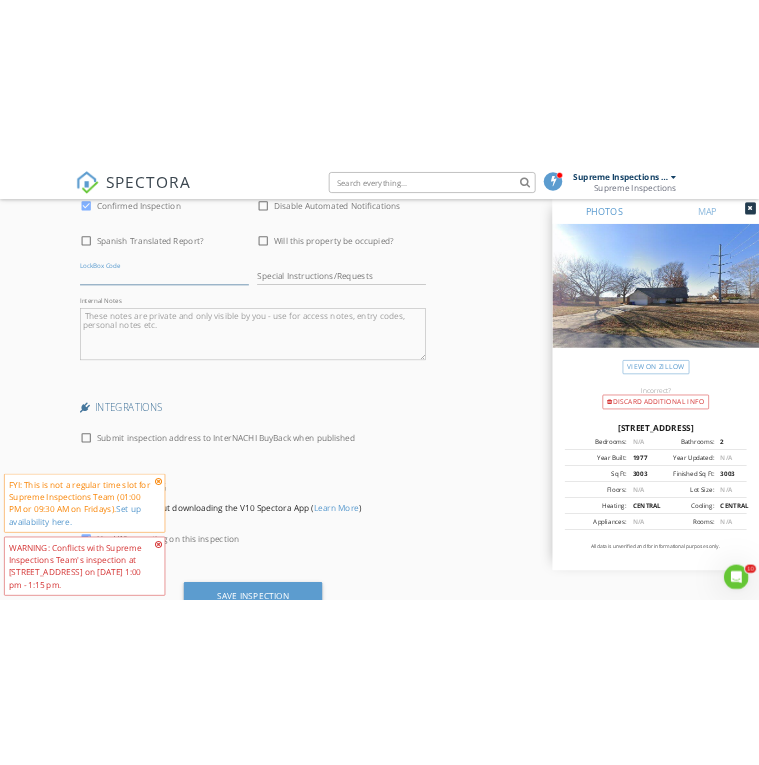 scroll, scrollTop: 3397, scrollLeft: 0, axis: vertical 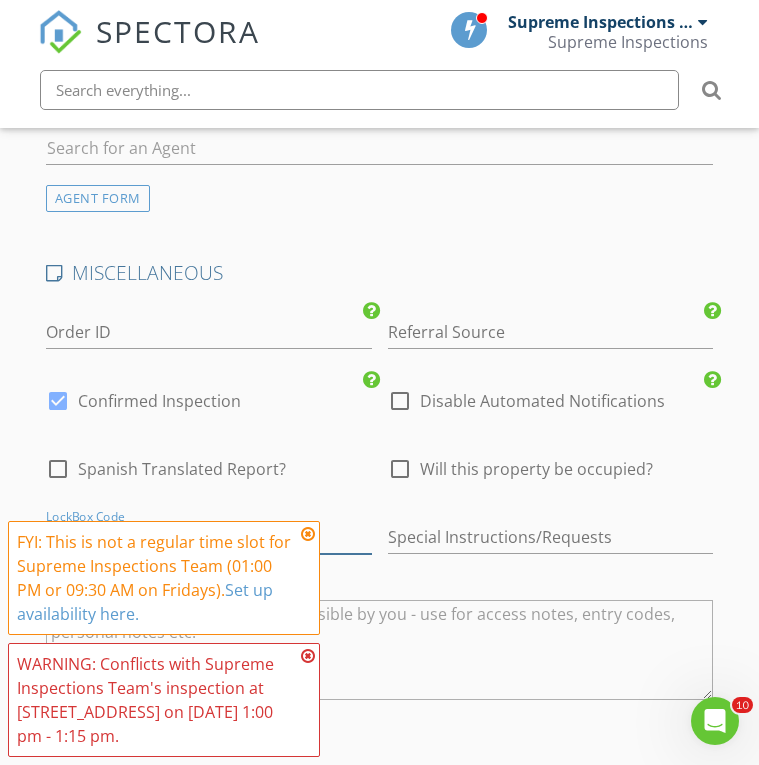 click at bounding box center (209, 537) 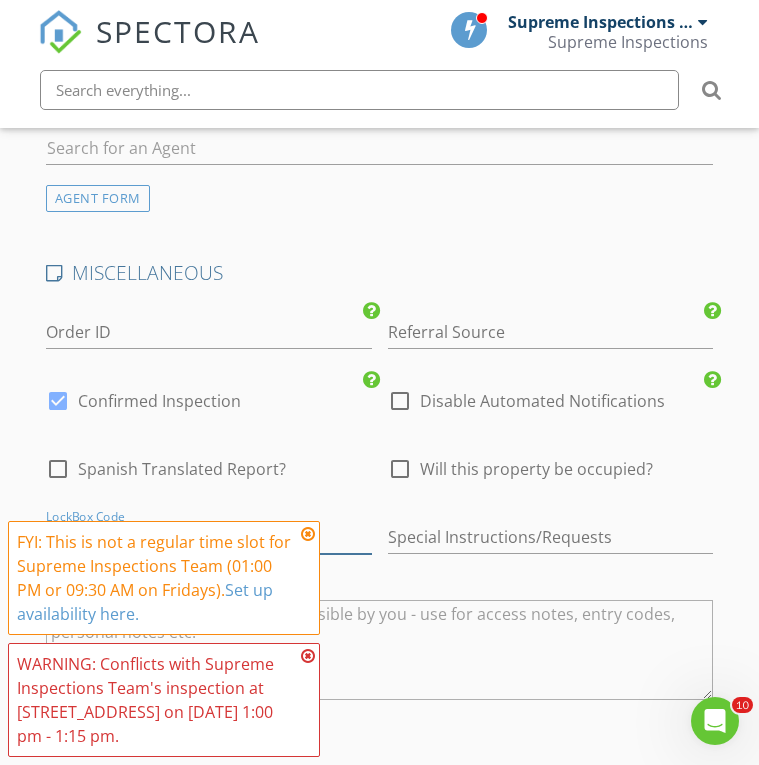 type on "2494" 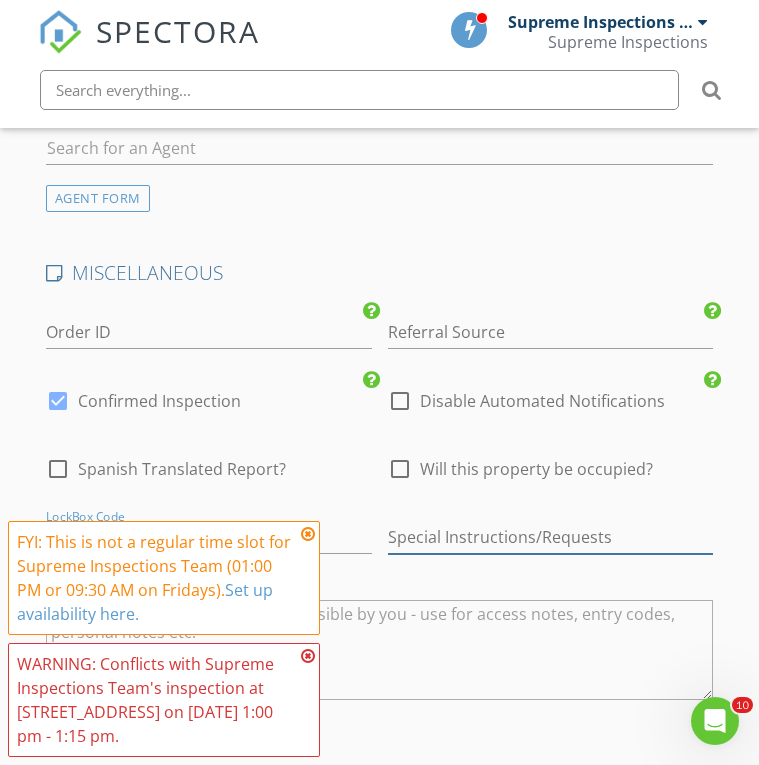 click at bounding box center (551, 537) 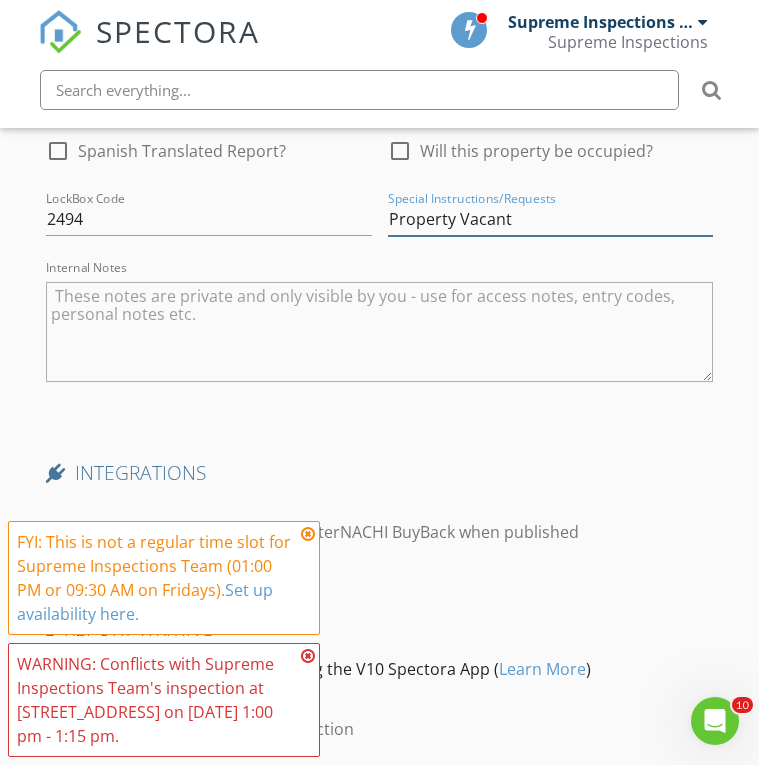 scroll, scrollTop: 3714, scrollLeft: 0, axis: vertical 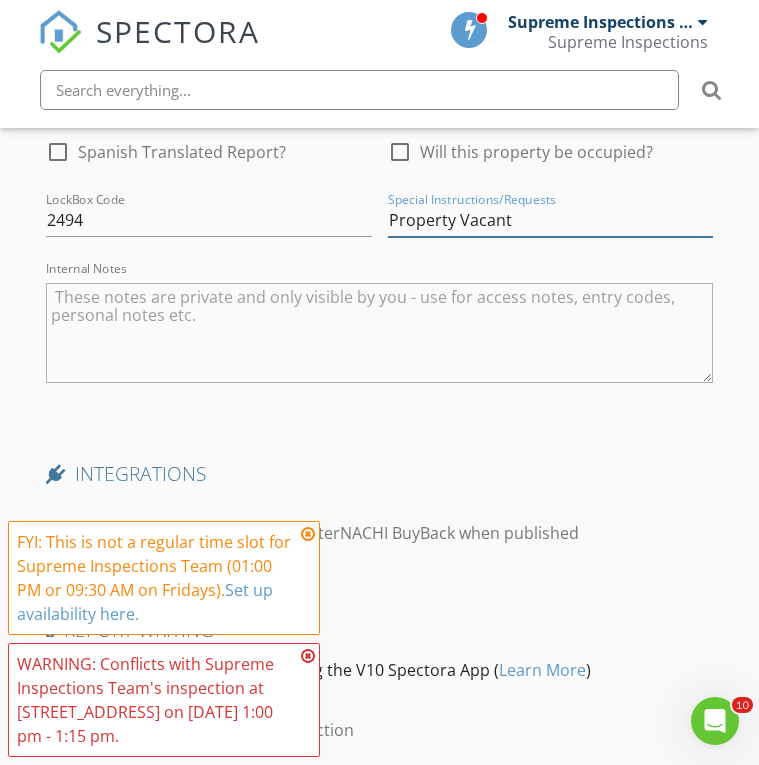 type on "Property Vacant" 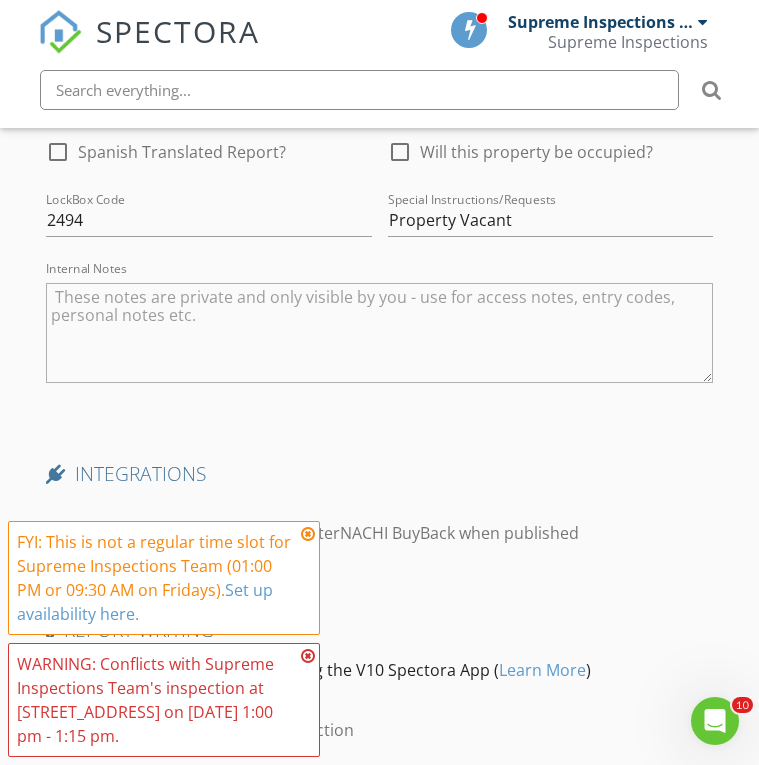 click at bounding box center (308, 534) 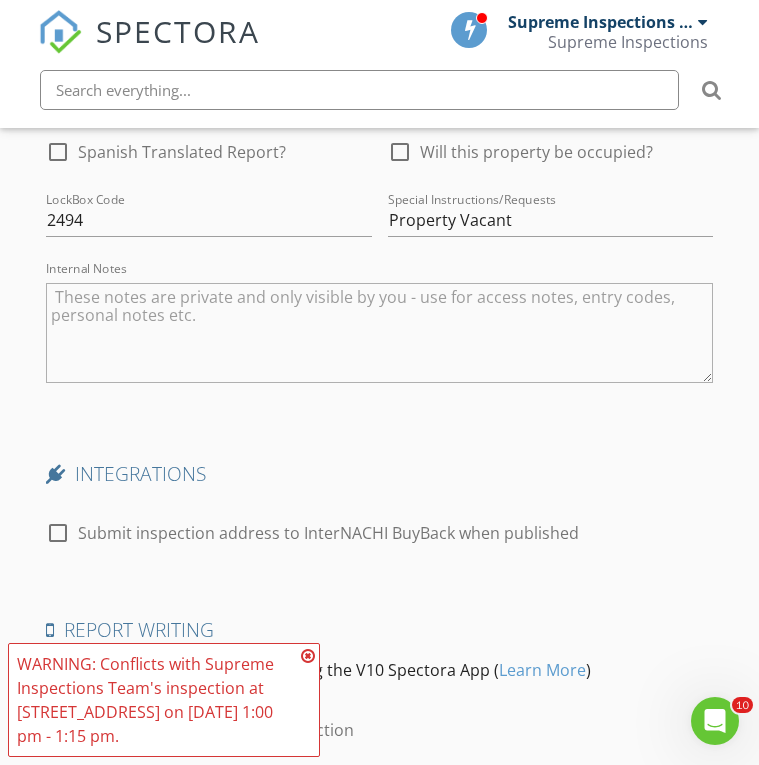 click at bounding box center (308, 656) 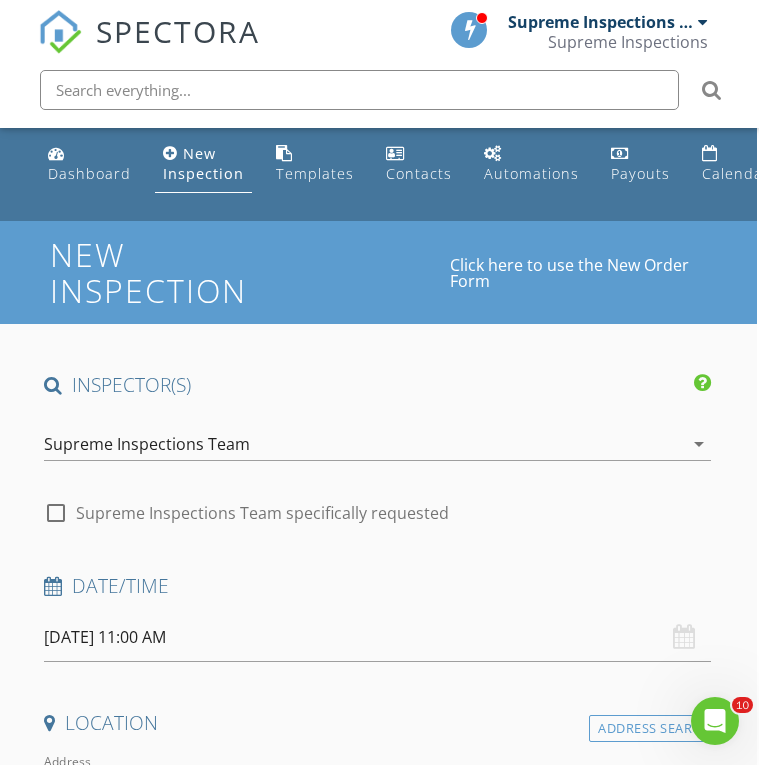 scroll, scrollTop: 0, scrollLeft: 2, axis: horizontal 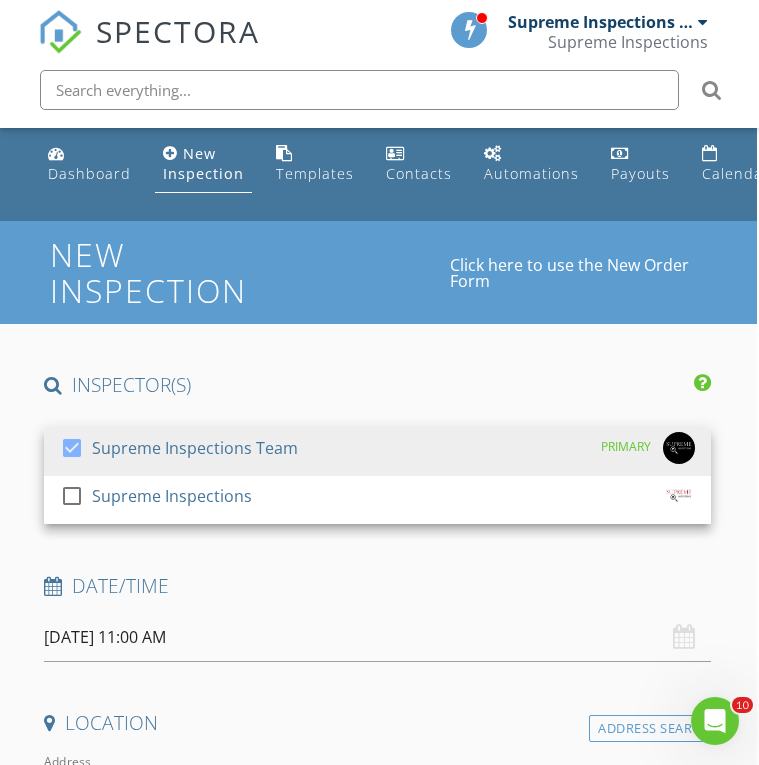 click on "INSPECTOR(S)" at bounding box center (377, 385) 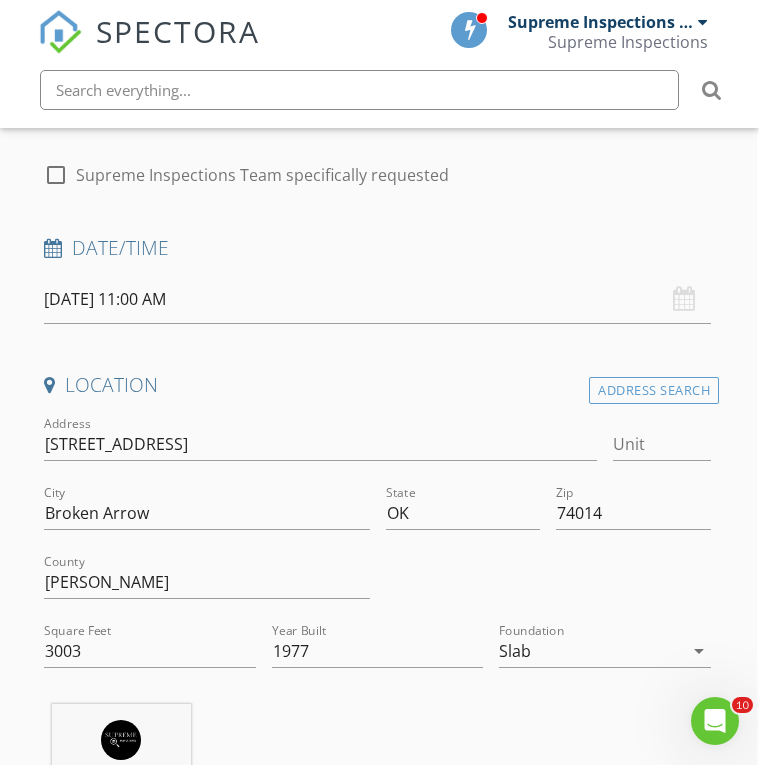 scroll, scrollTop: 341, scrollLeft: 2, axis: both 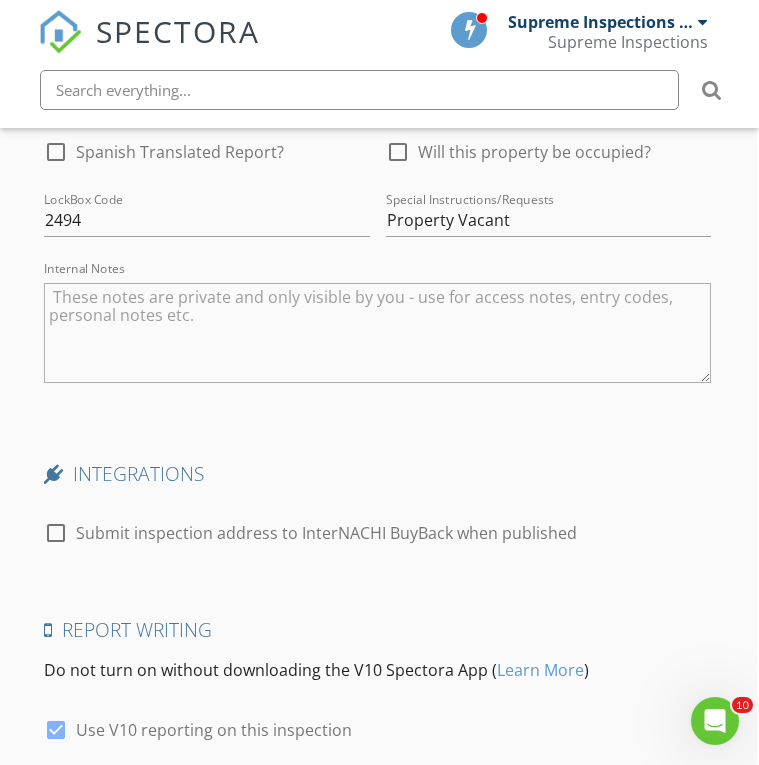 click on "Save Inspection" at bounding box center (377, 840) 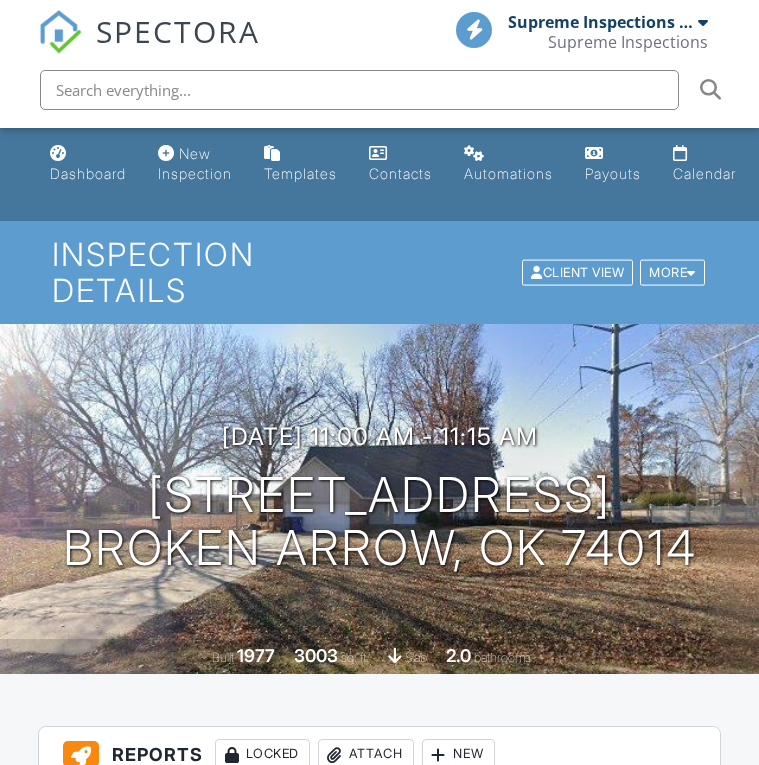 scroll, scrollTop: 0, scrollLeft: 0, axis: both 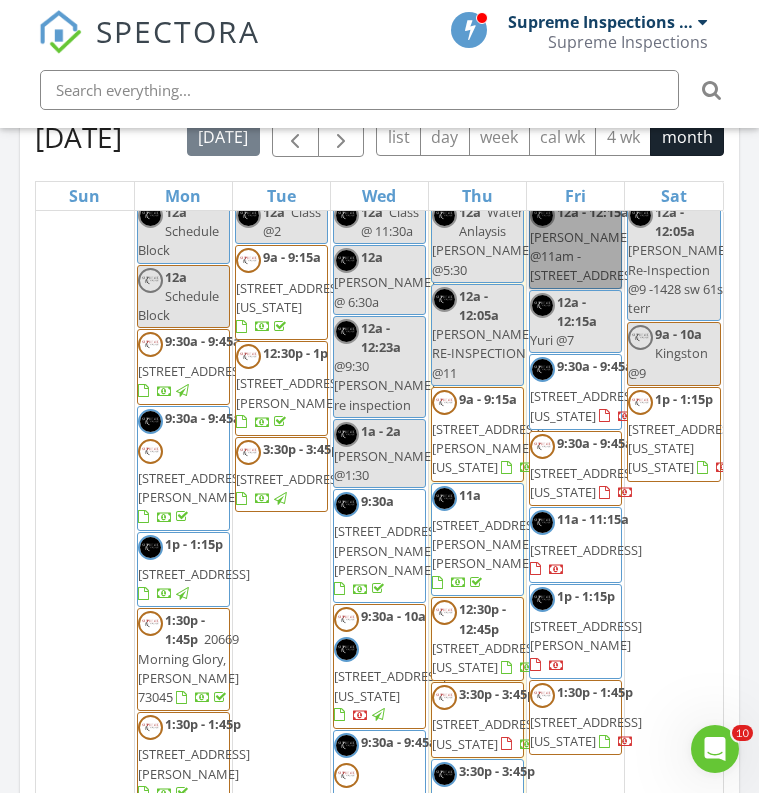 click on "12a - 12:15a
Mayra Tulsa @11am - 10314 s 194th Ave E, Broken..." at bounding box center [575, 244] 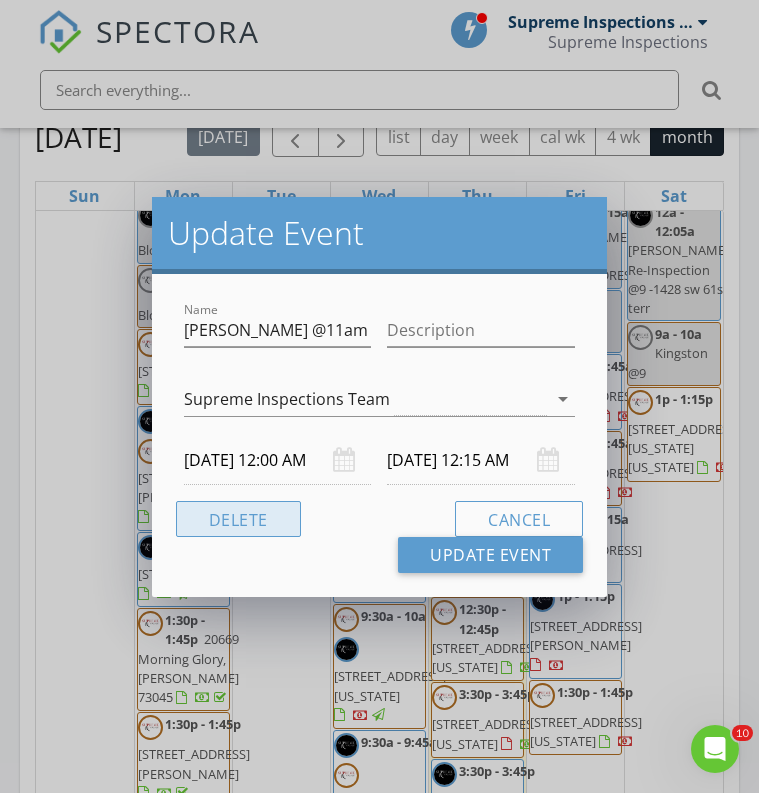 click on "Delete" at bounding box center [238, 519] 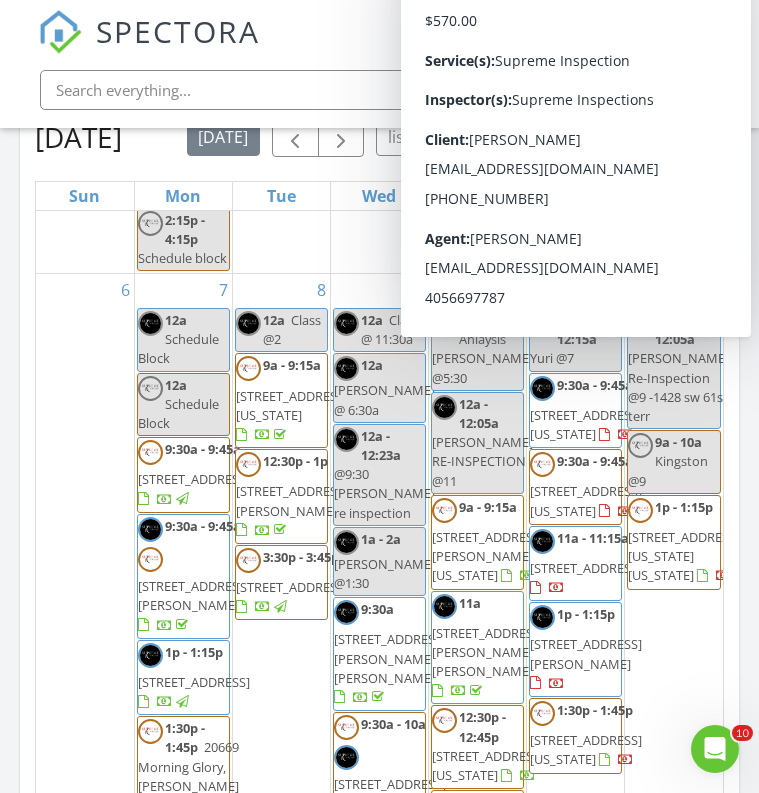 scroll, scrollTop: 758, scrollLeft: 0, axis: vertical 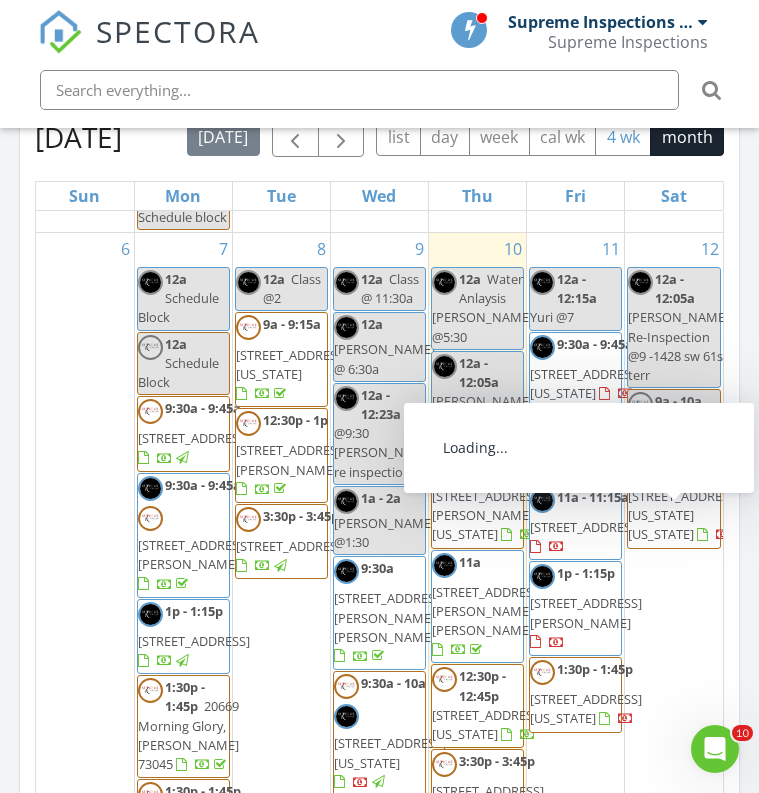 click on "4 wk" at bounding box center (623, 136) 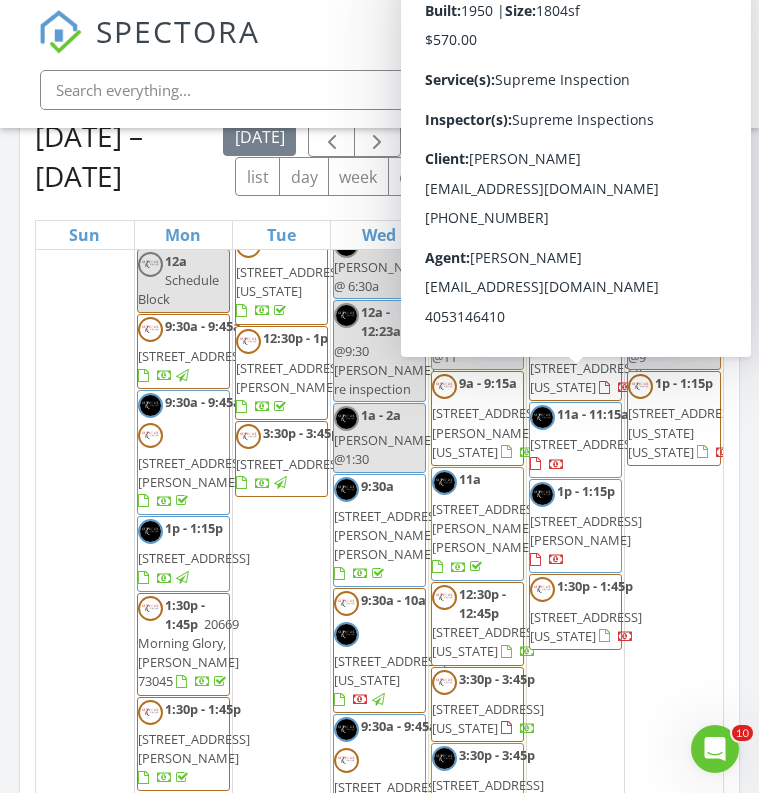 scroll, scrollTop: 104, scrollLeft: 0, axis: vertical 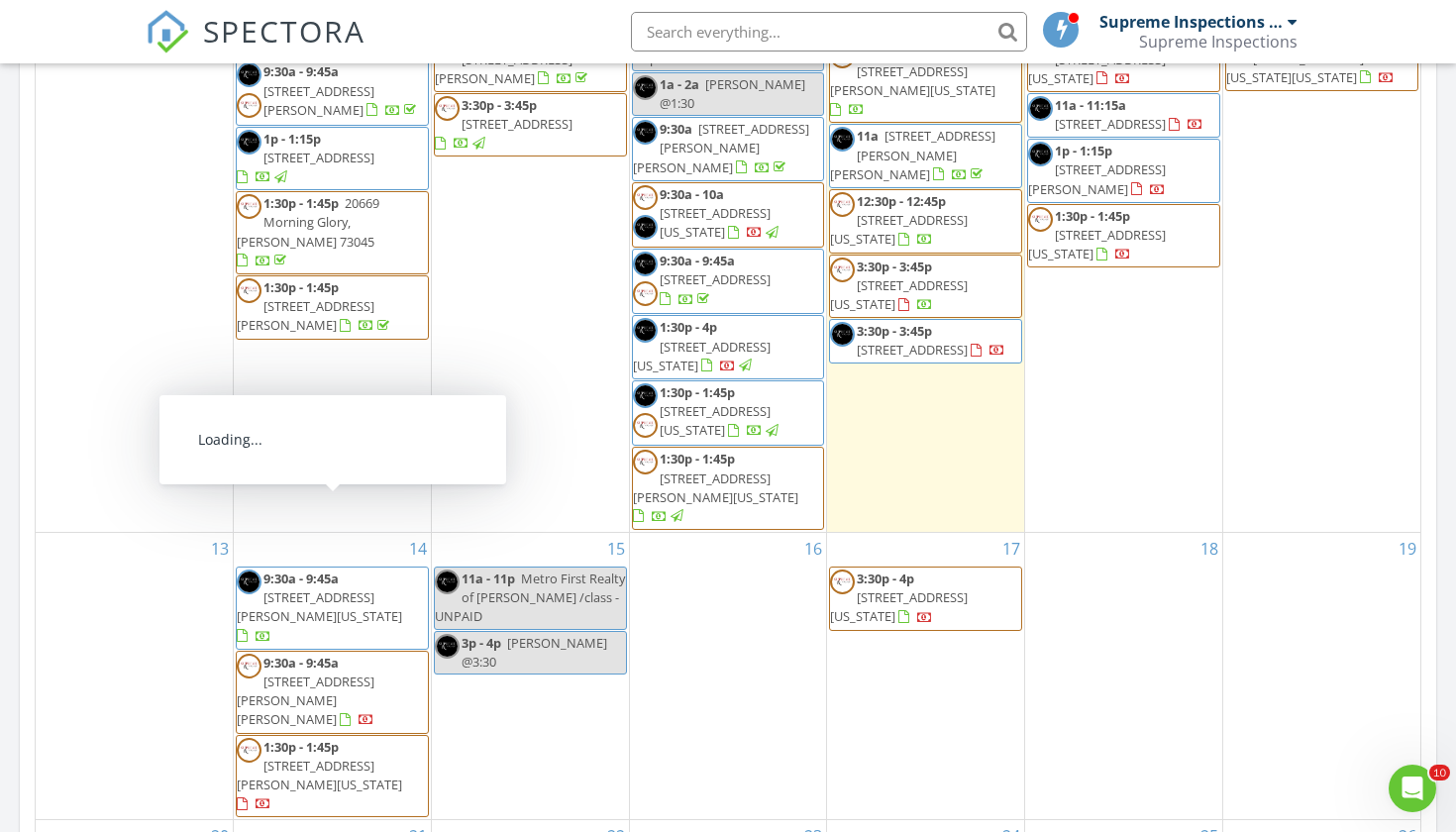 click on "14
9:30a - 9:45a
13416 Vandiver Dr, Oklahoma City 73142
9:30a - 9:45a
3212 San Juan Trails, Moore 73160
1:30p - 1:45p
3408 Partridge Rd, Oklahoma City 73120" at bounding box center (332, 676) 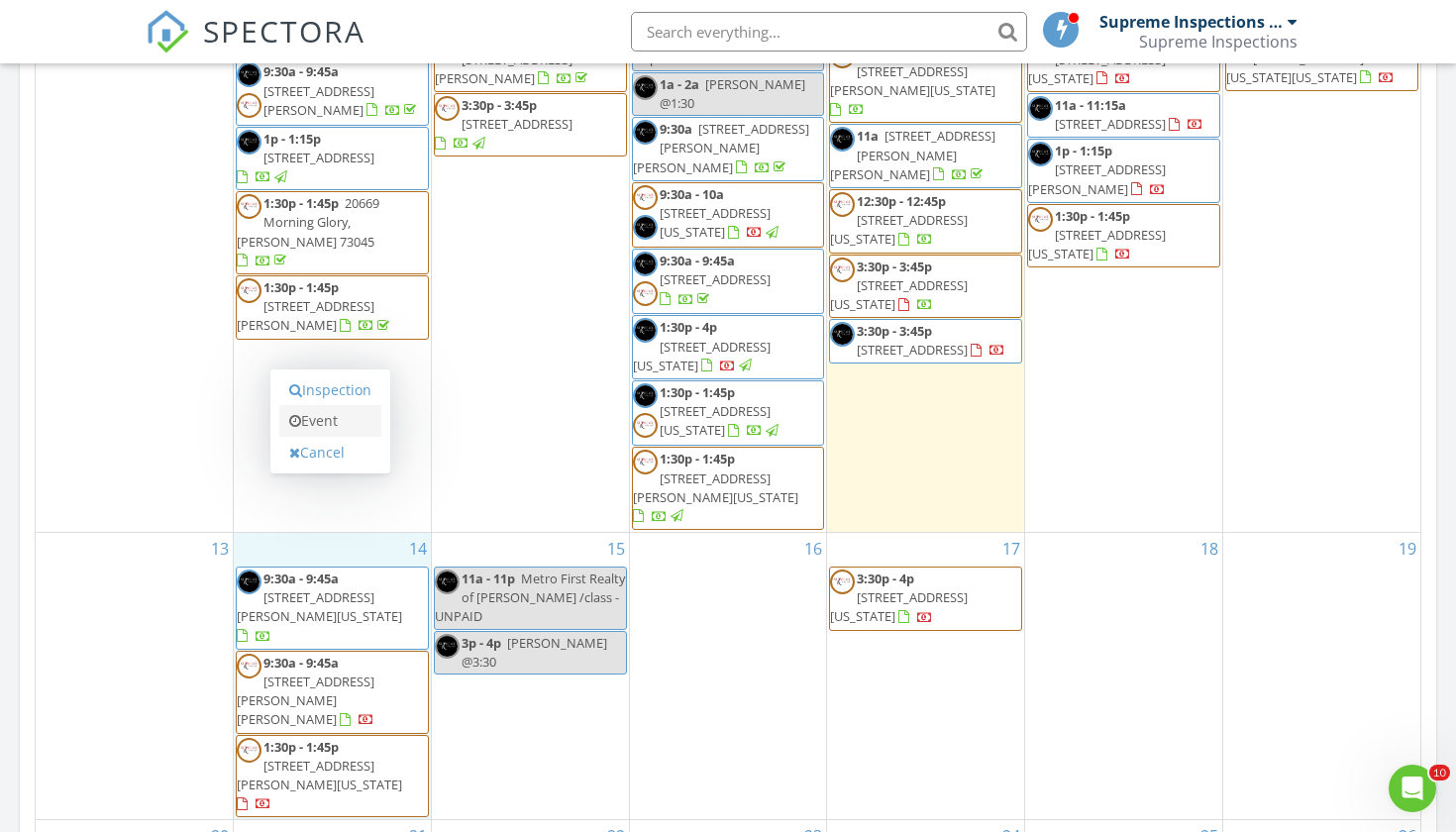click on "Event" at bounding box center (330, 421) 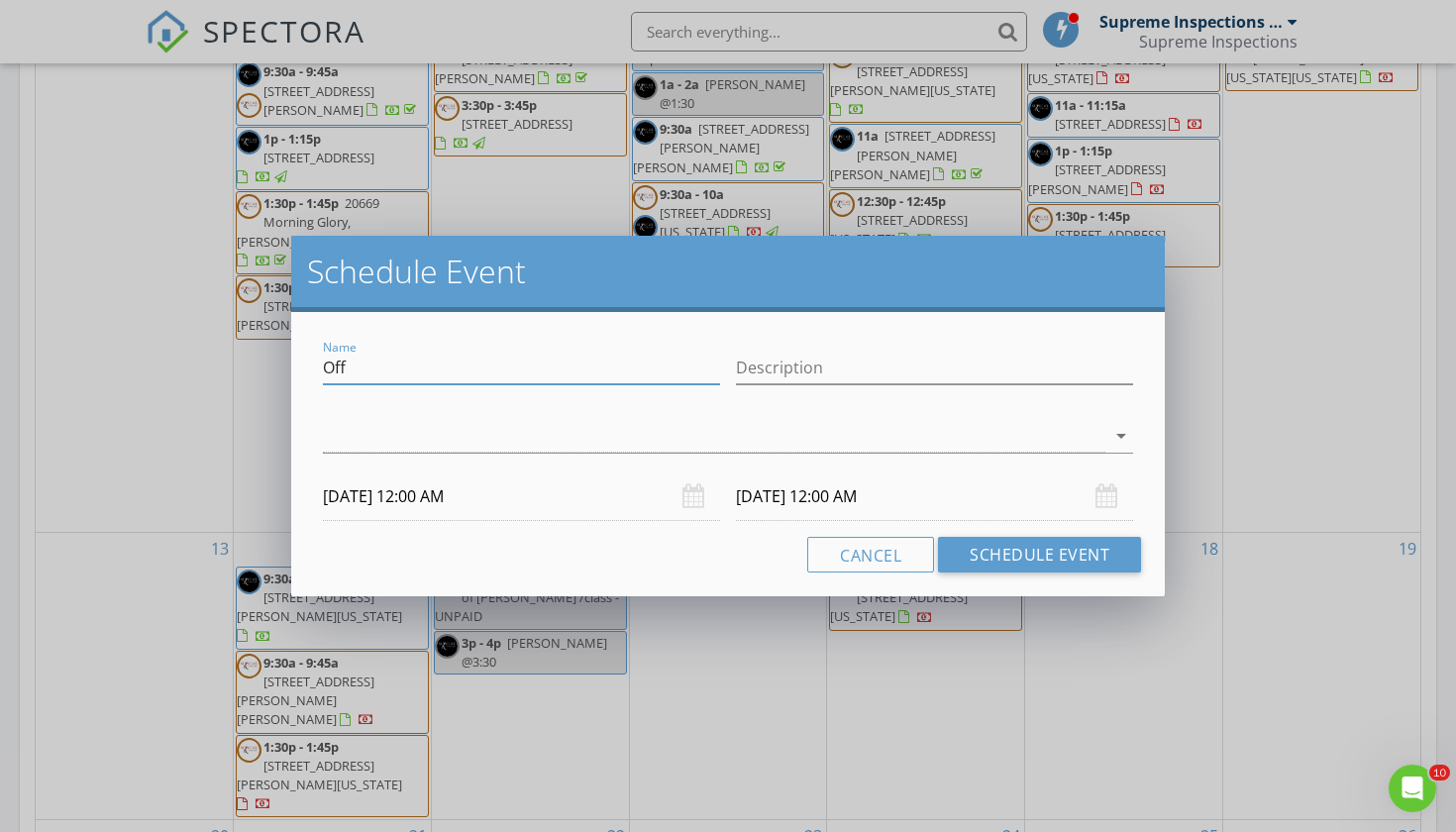 drag, startPoint x: 404, startPoint y: 366, endPoint x: 273, endPoint y: 361, distance: 131.09539 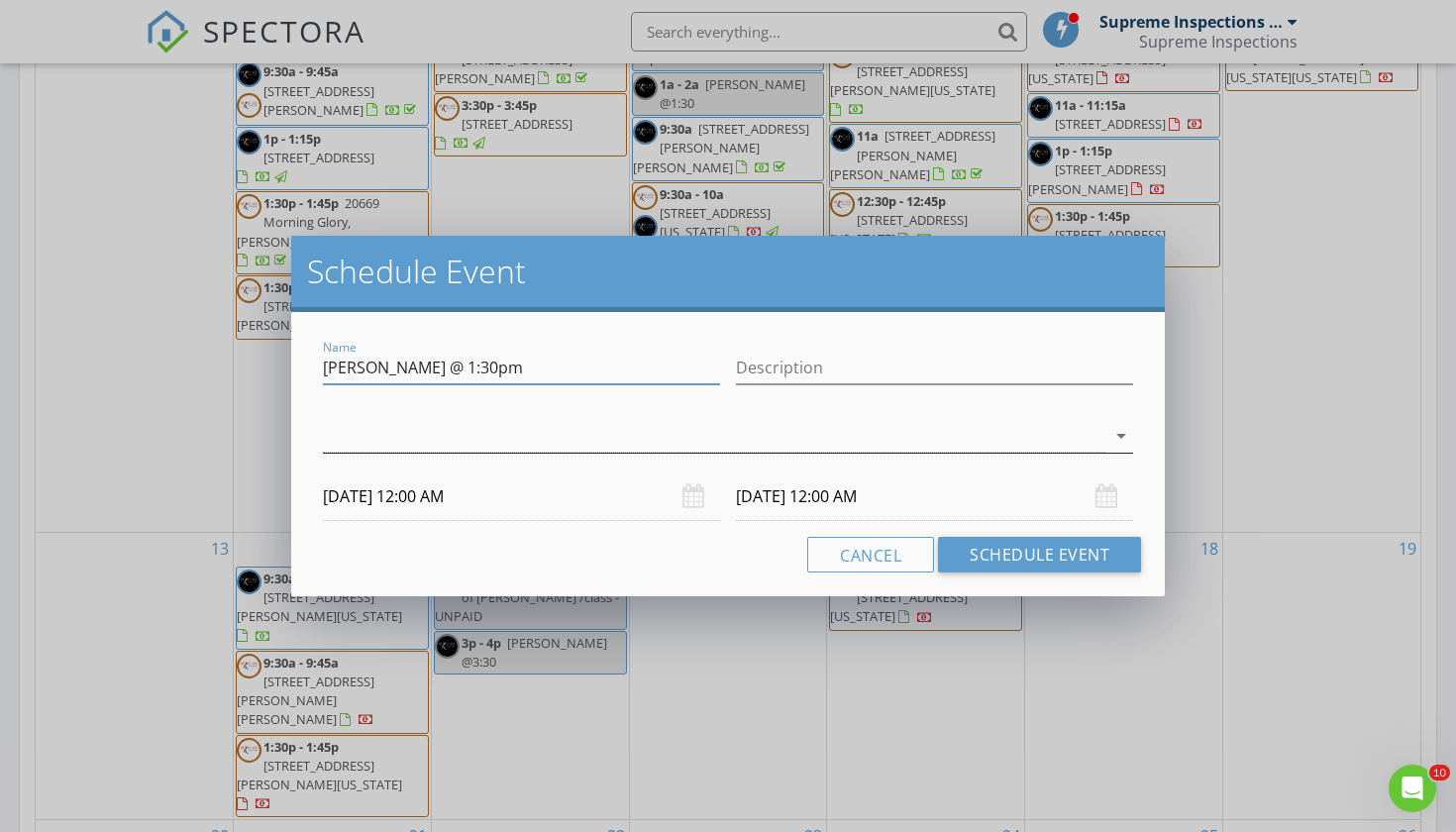 type on "[PERSON_NAME] @ 1:30pm" 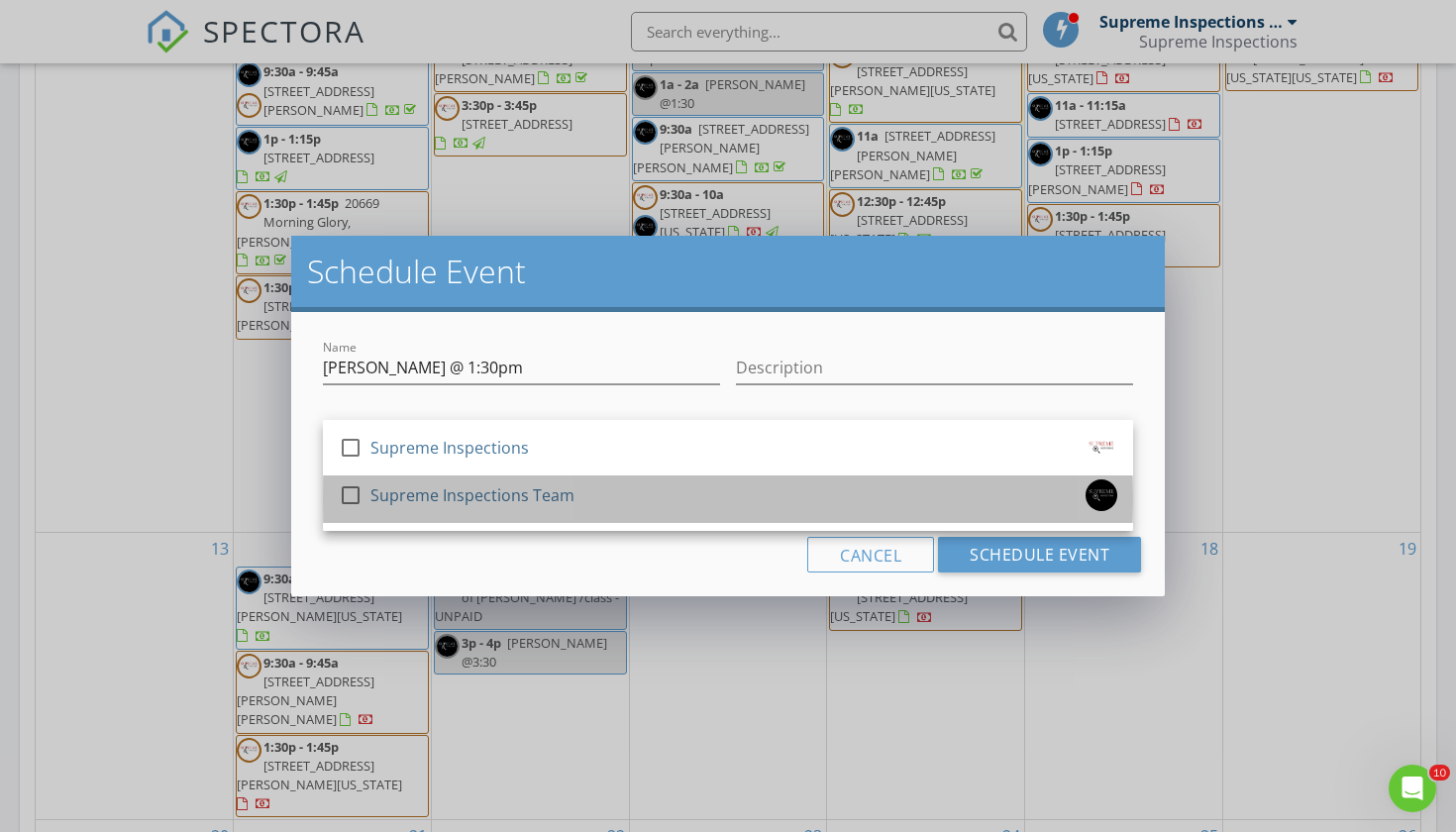 click on "Supreme Inspections Team" at bounding box center [472, 495] 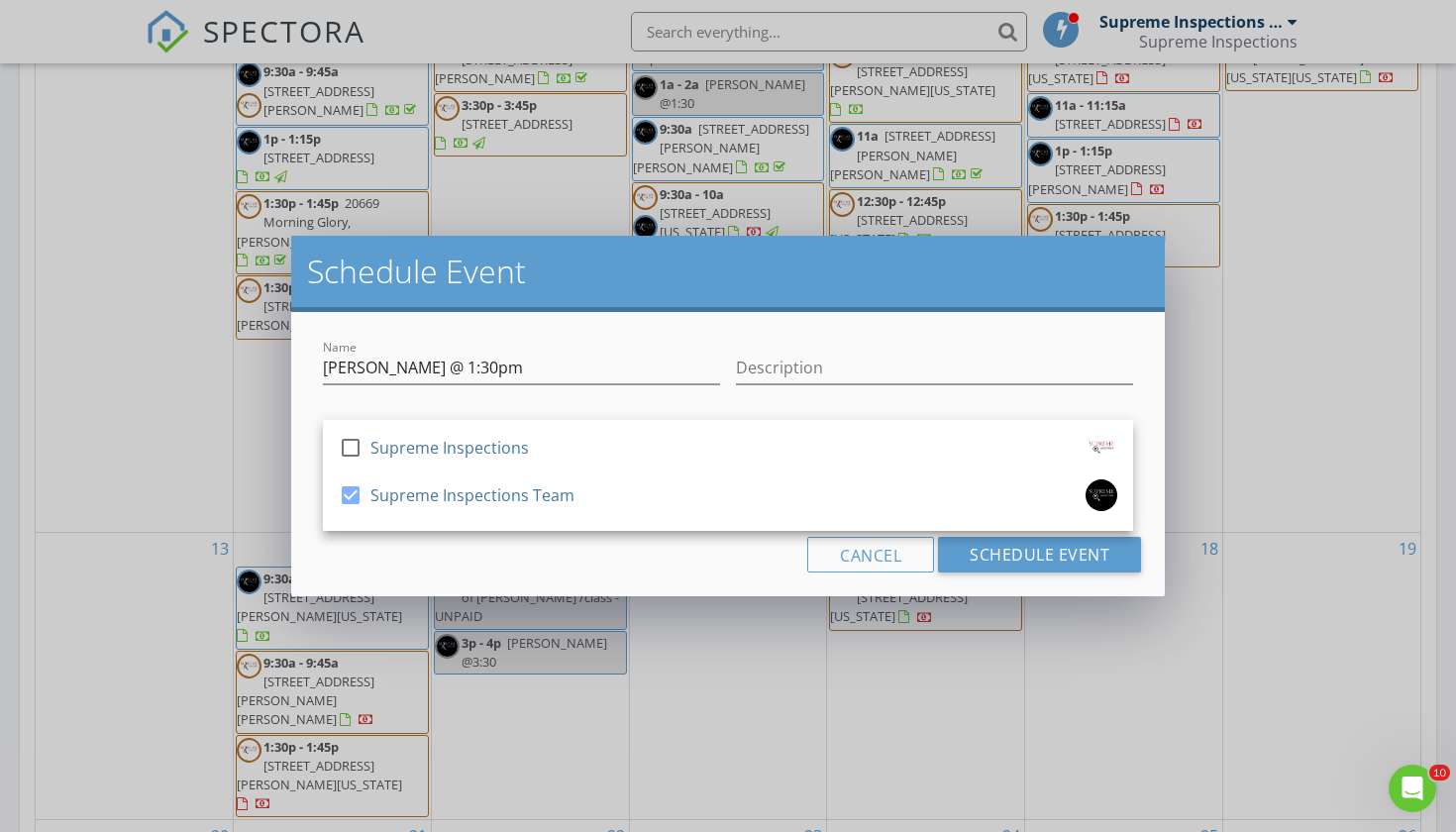 click on "Description" at bounding box center (934, 371) 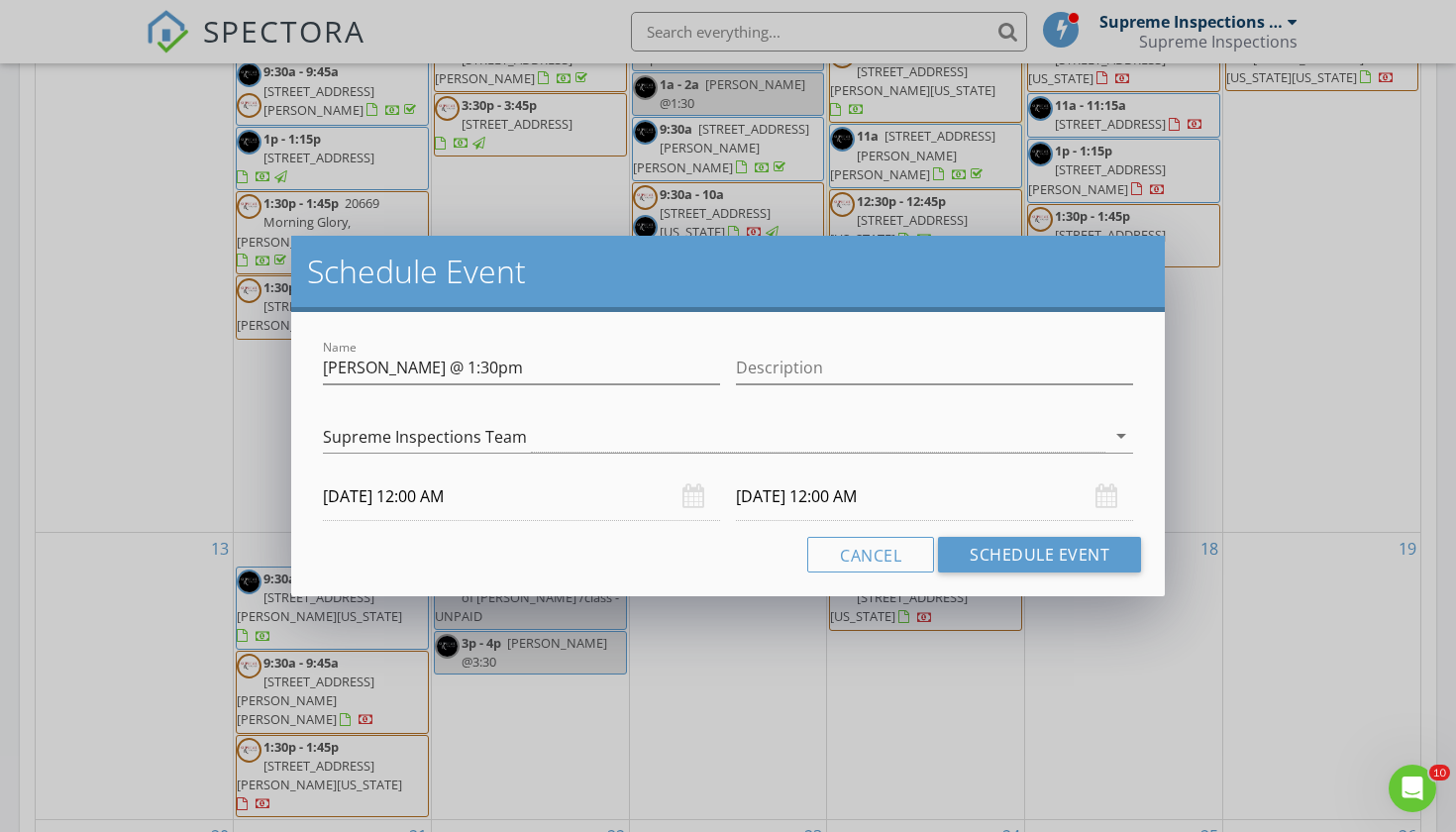 click on "07/14/2025 12:00 AM" at bounding box center [521, 496] 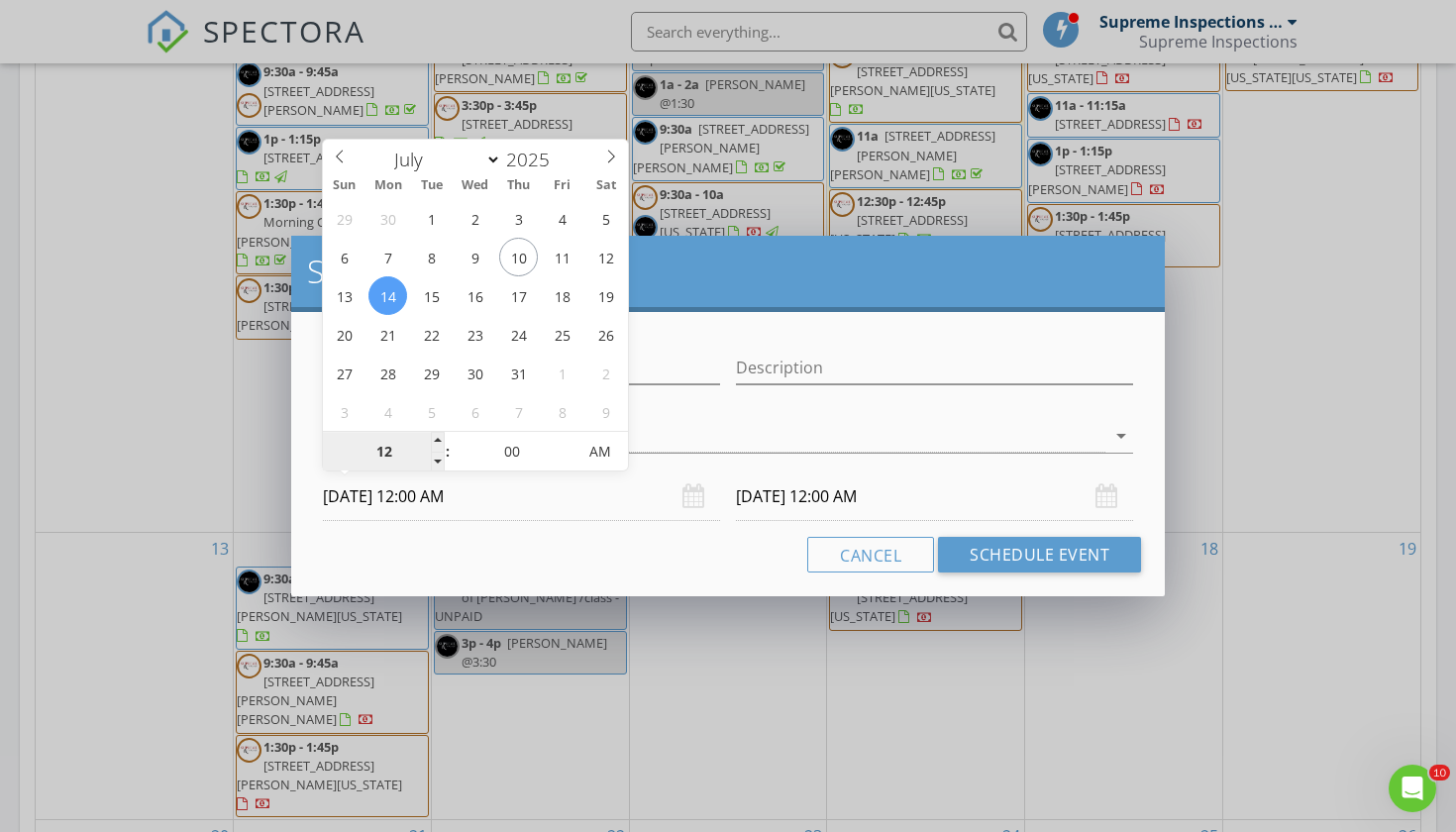click on "12" at bounding box center (383, 453) 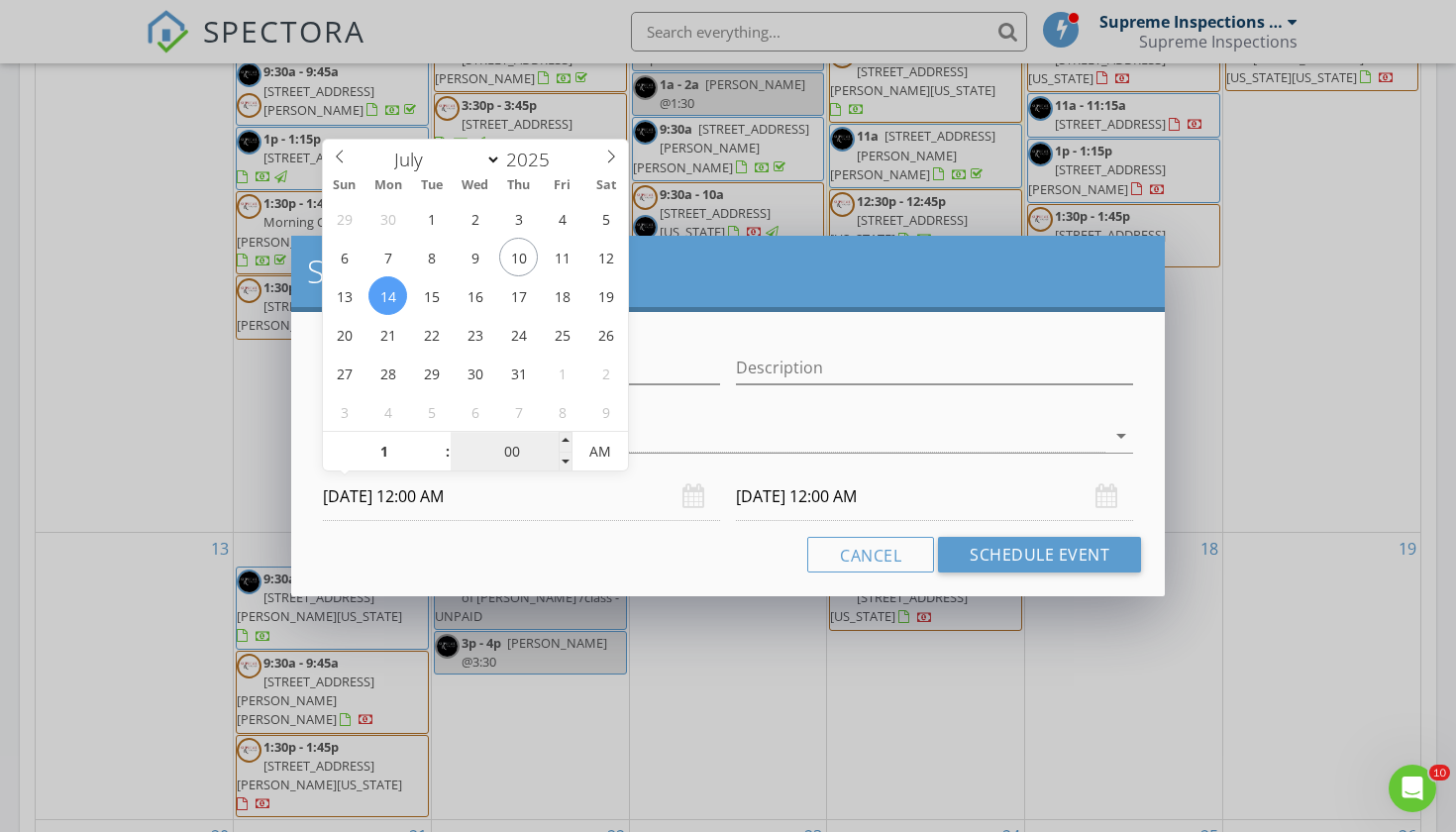 type on "01" 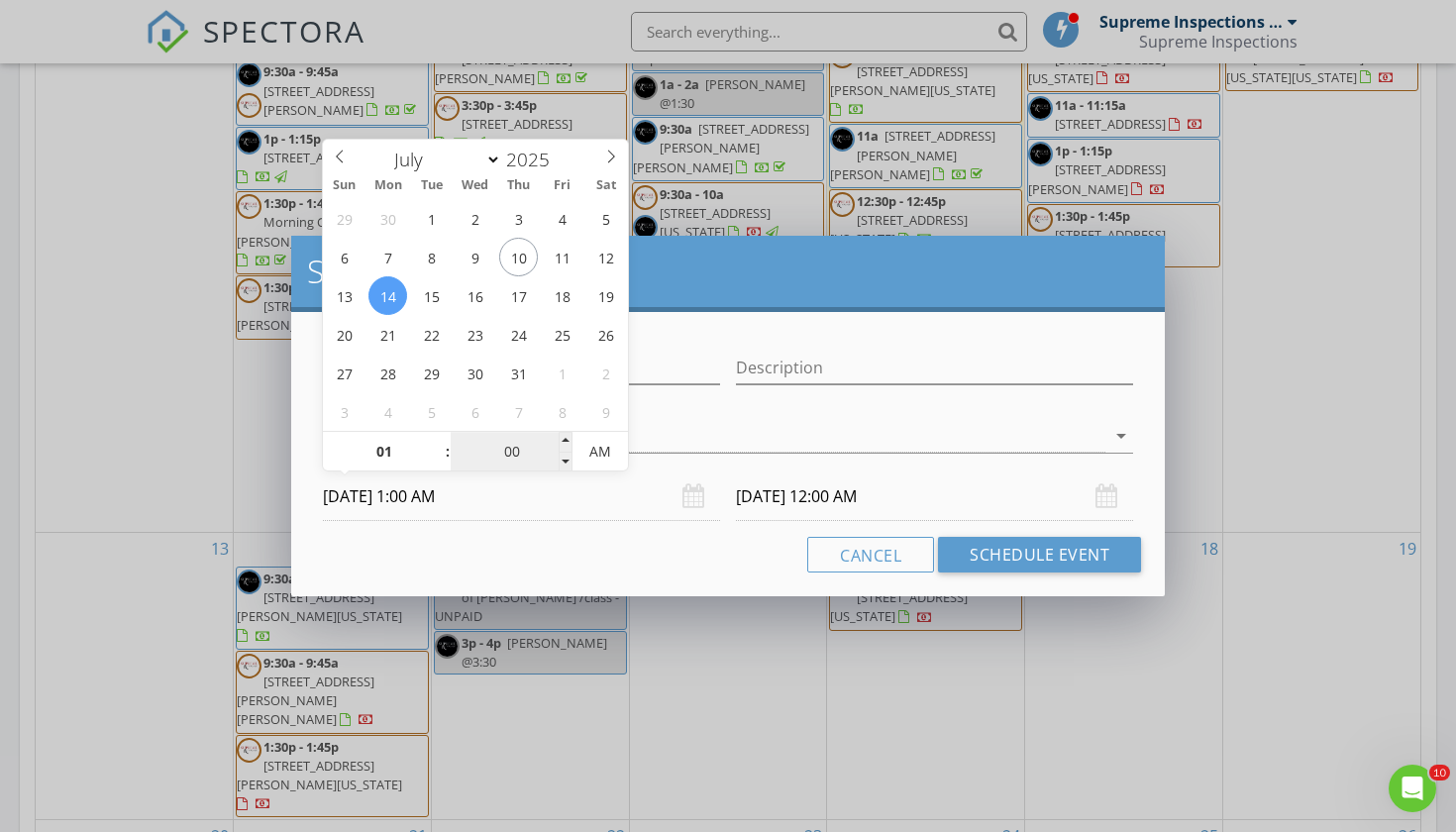 click on "00" at bounding box center [511, 453] 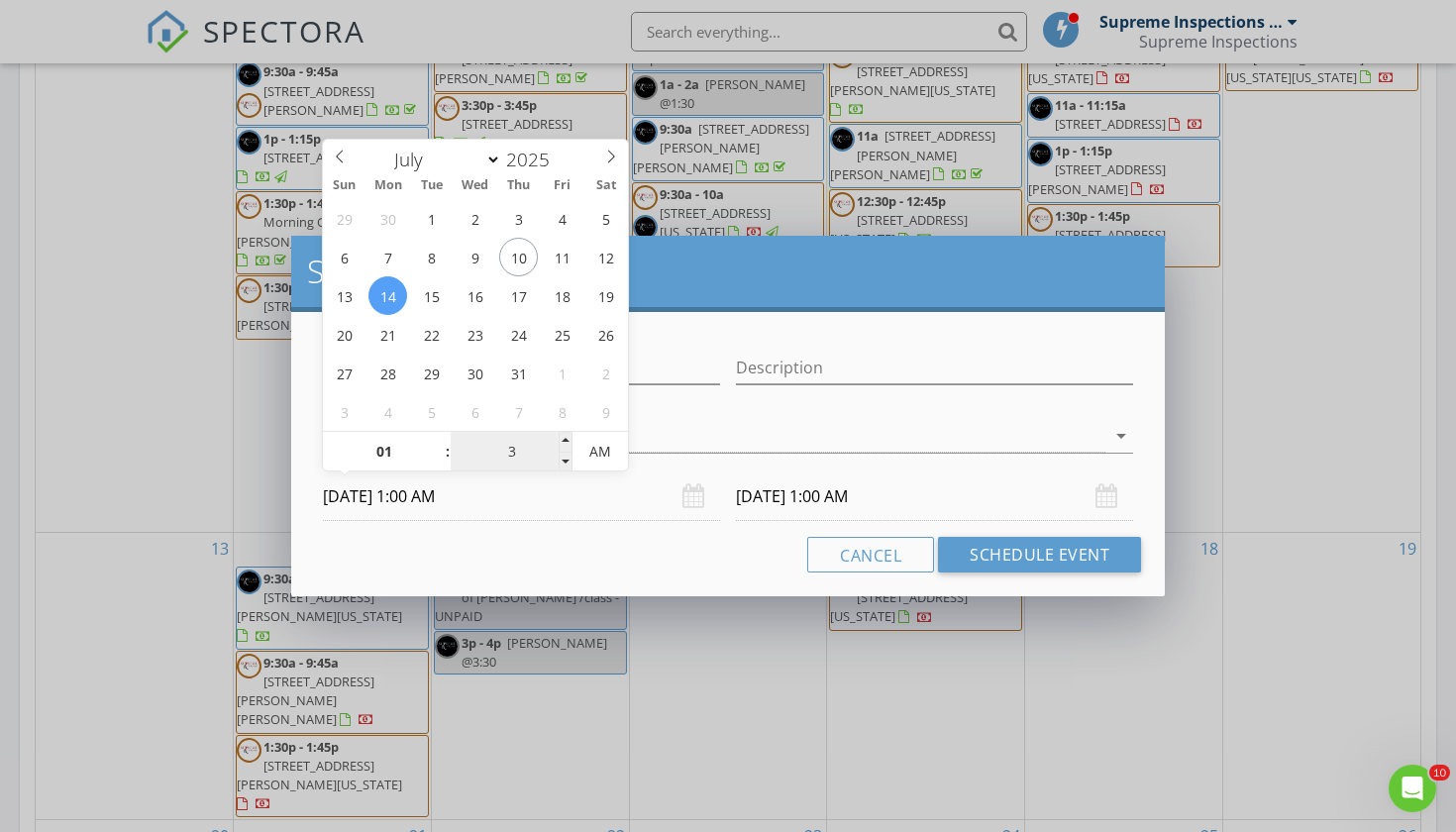 type on "30" 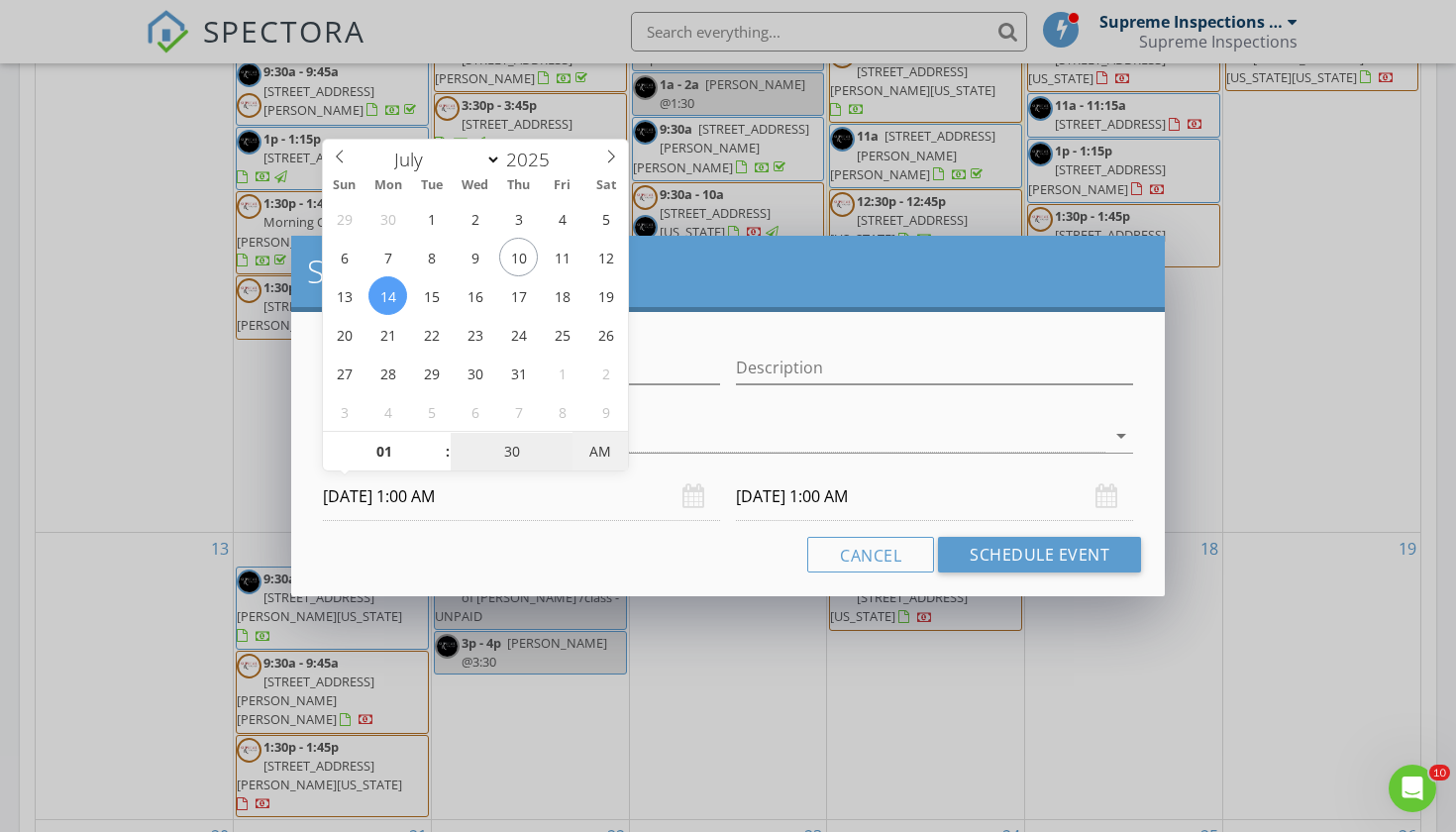 type on "[DATE] 1:30 PM" 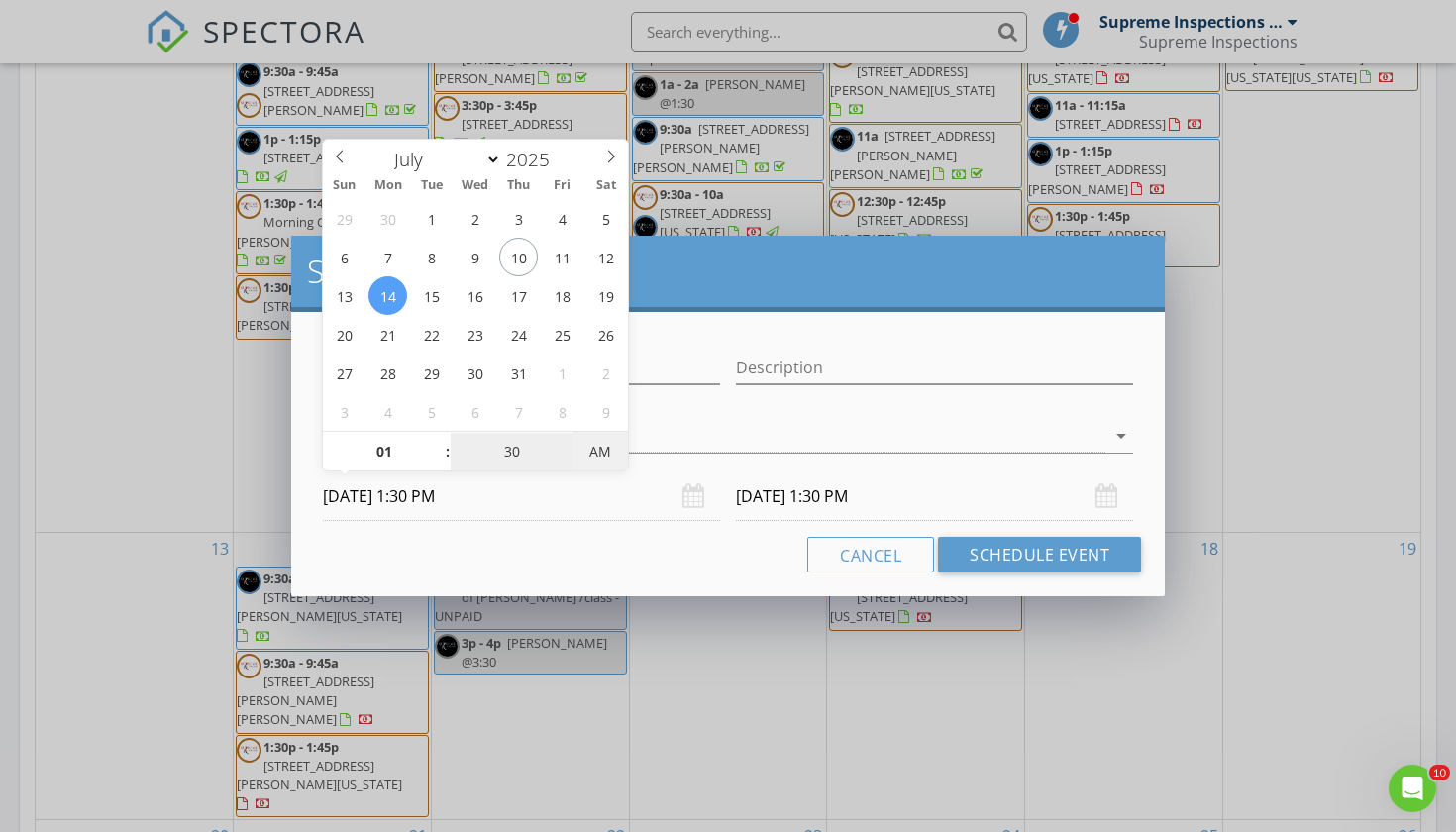 click on "AM" at bounding box center (599, 452) 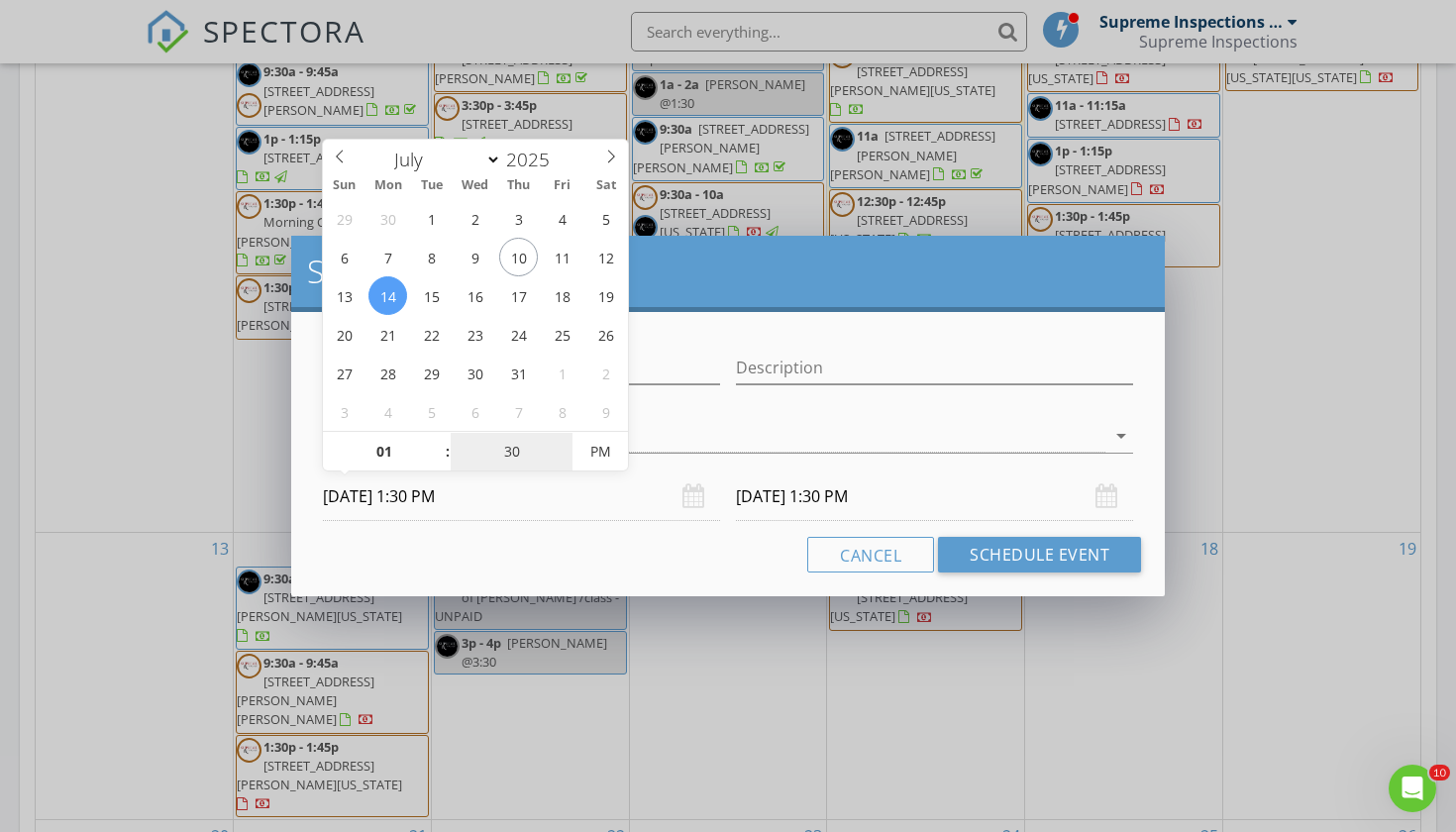 type on "30" 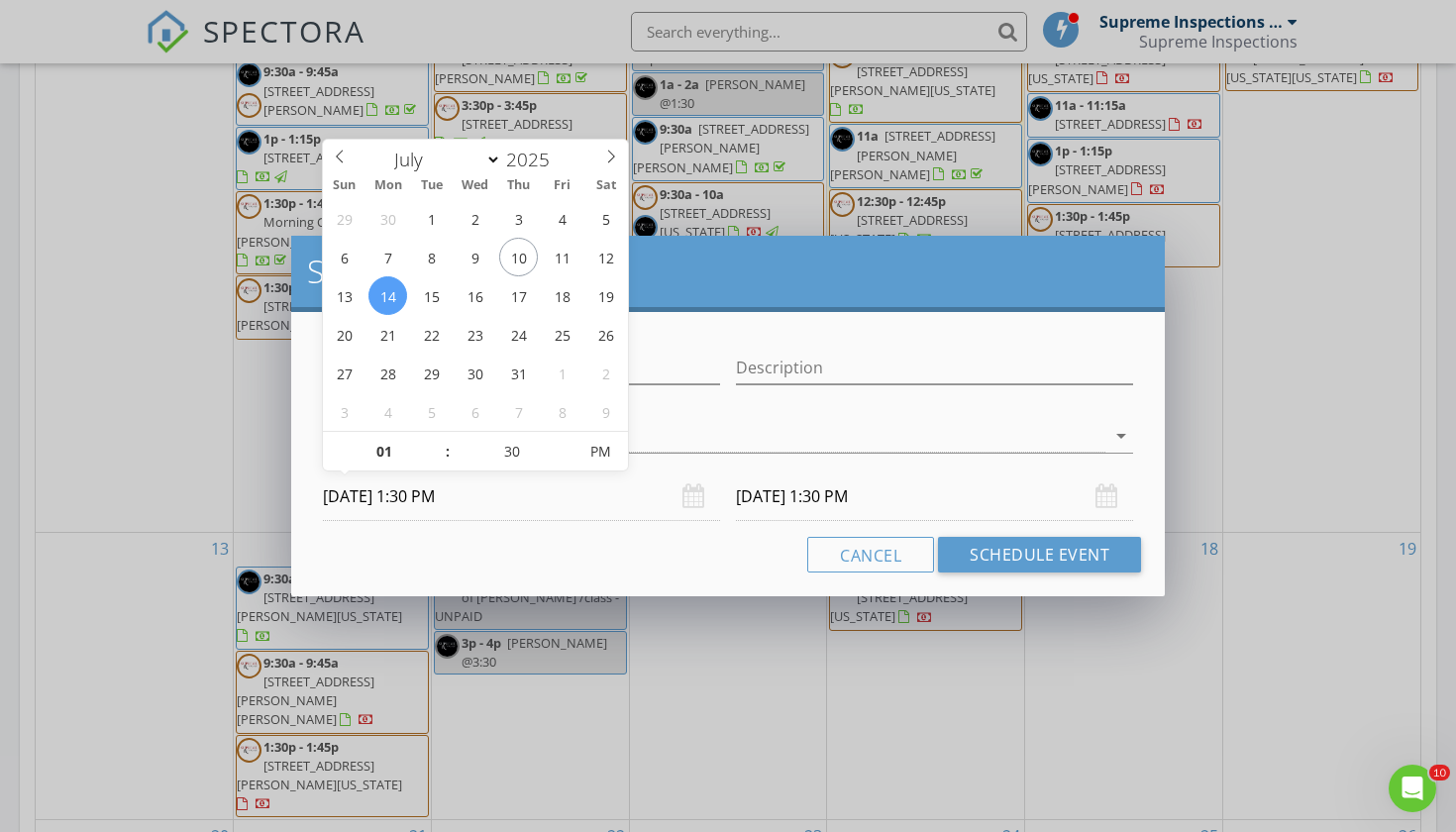 click on "Name Kelly @ 1:30pm   Description     check_box_outline_blank   Supreme Inspections   check_box   Supreme Inspections Team   Supreme Inspections Team arrow_drop_down   07/14/2025 1:30 PM   07/15/2025 1:30 PM         Cancel   Schedule Event" at bounding box center (728, 454) 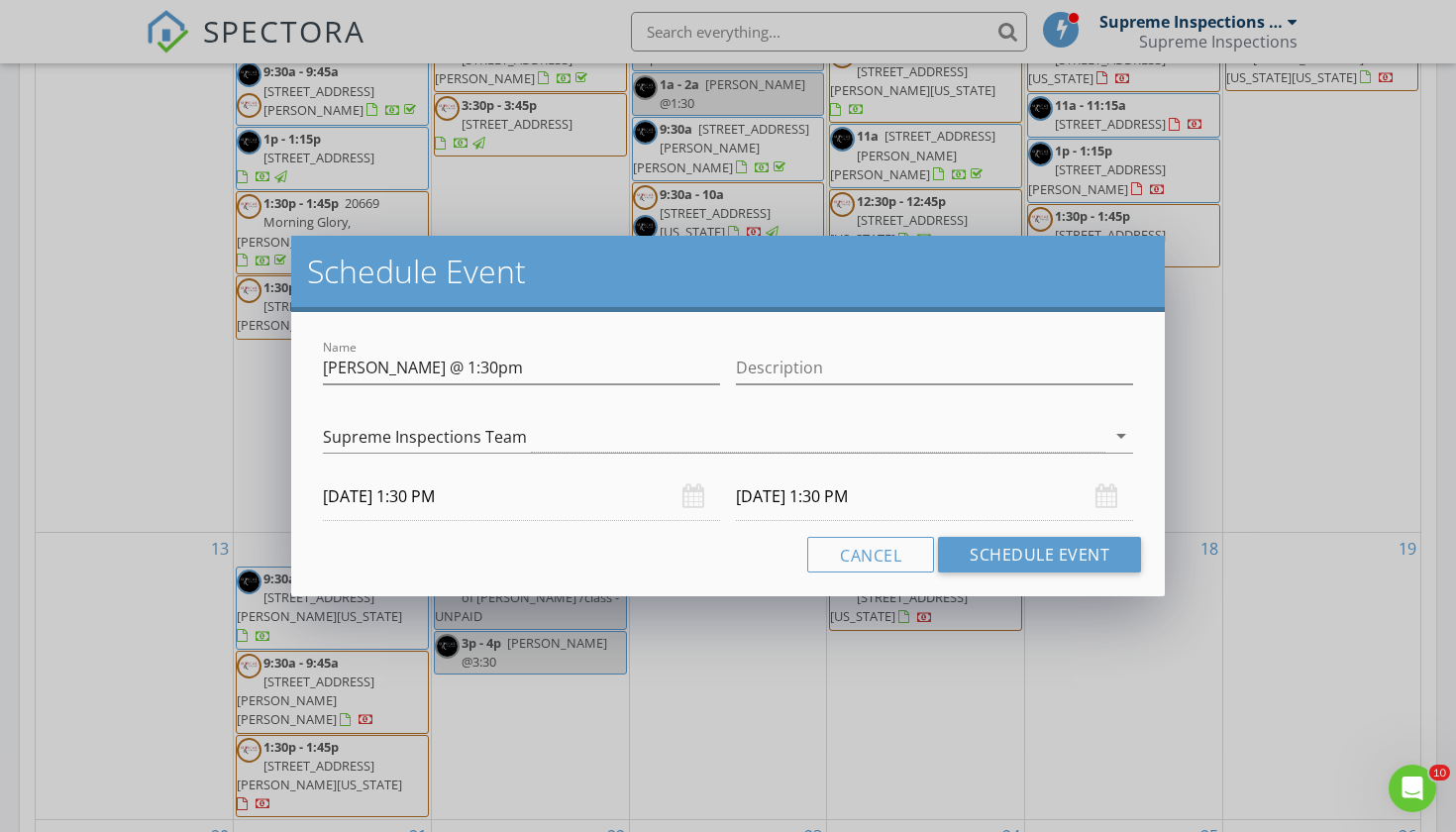 click on "07/15/2025 1:30 PM" at bounding box center [934, 496] 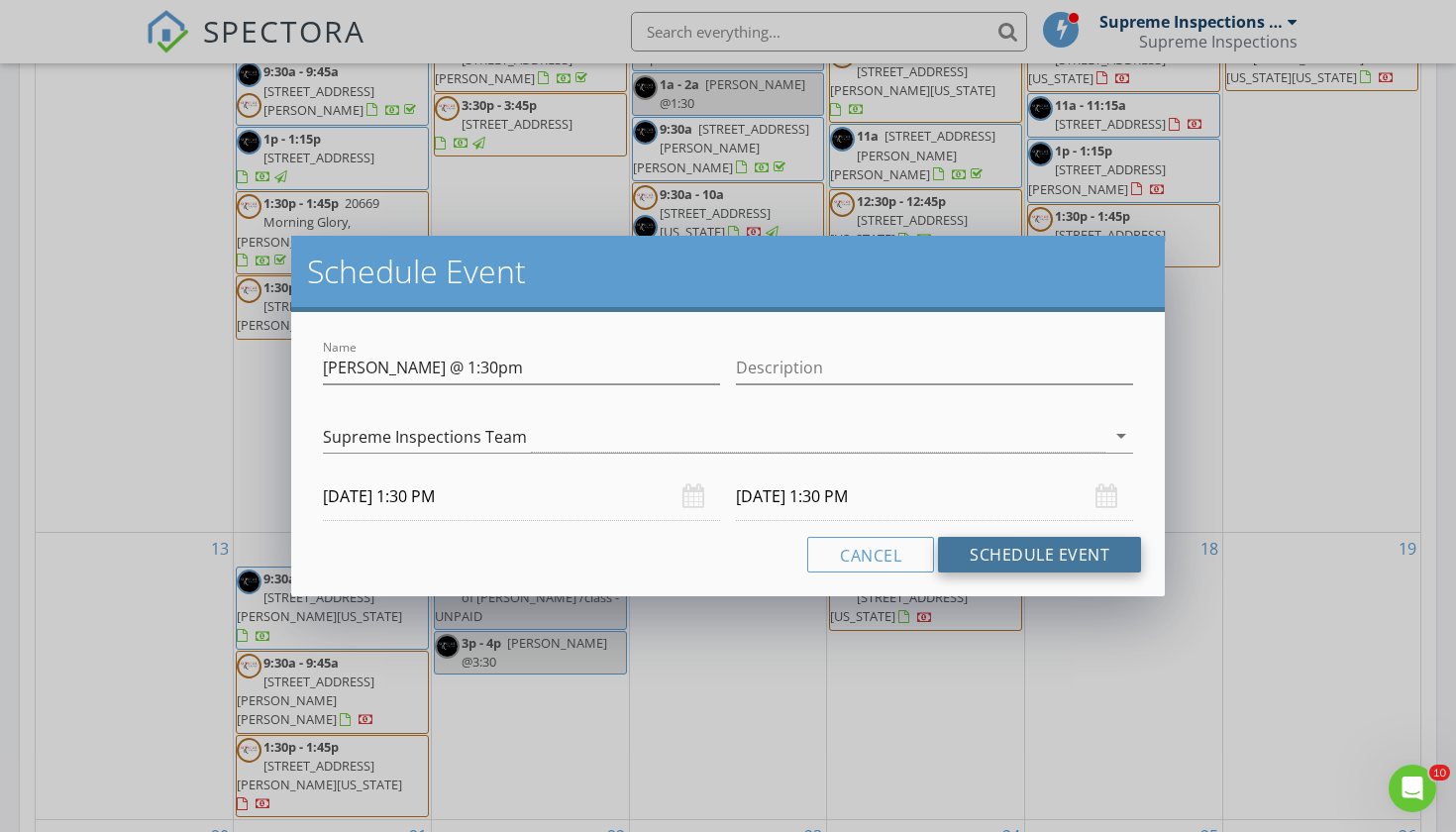 click on "Schedule Event" at bounding box center (1039, 555) 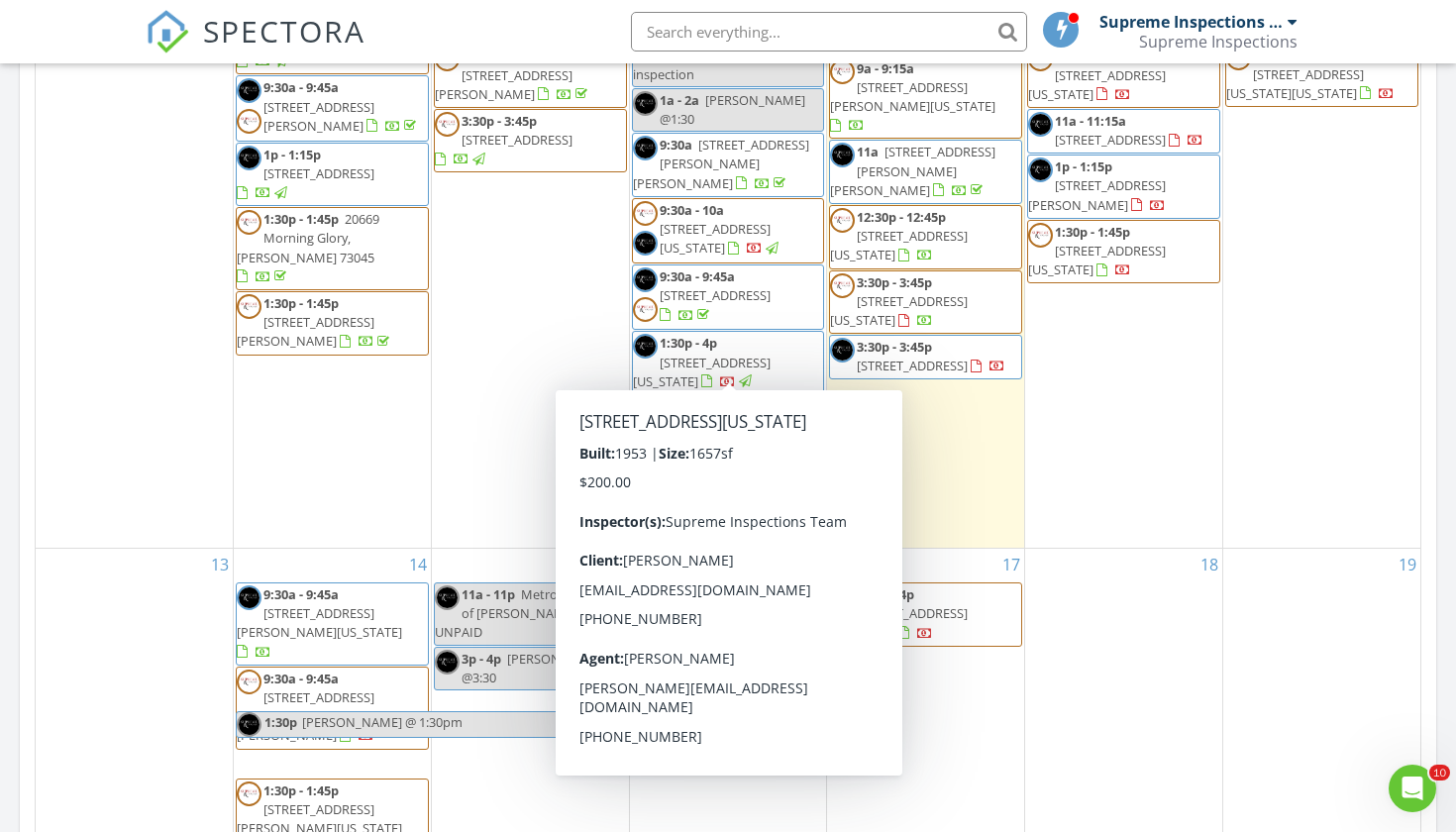 scroll, scrollTop: 145, scrollLeft: 0, axis: vertical 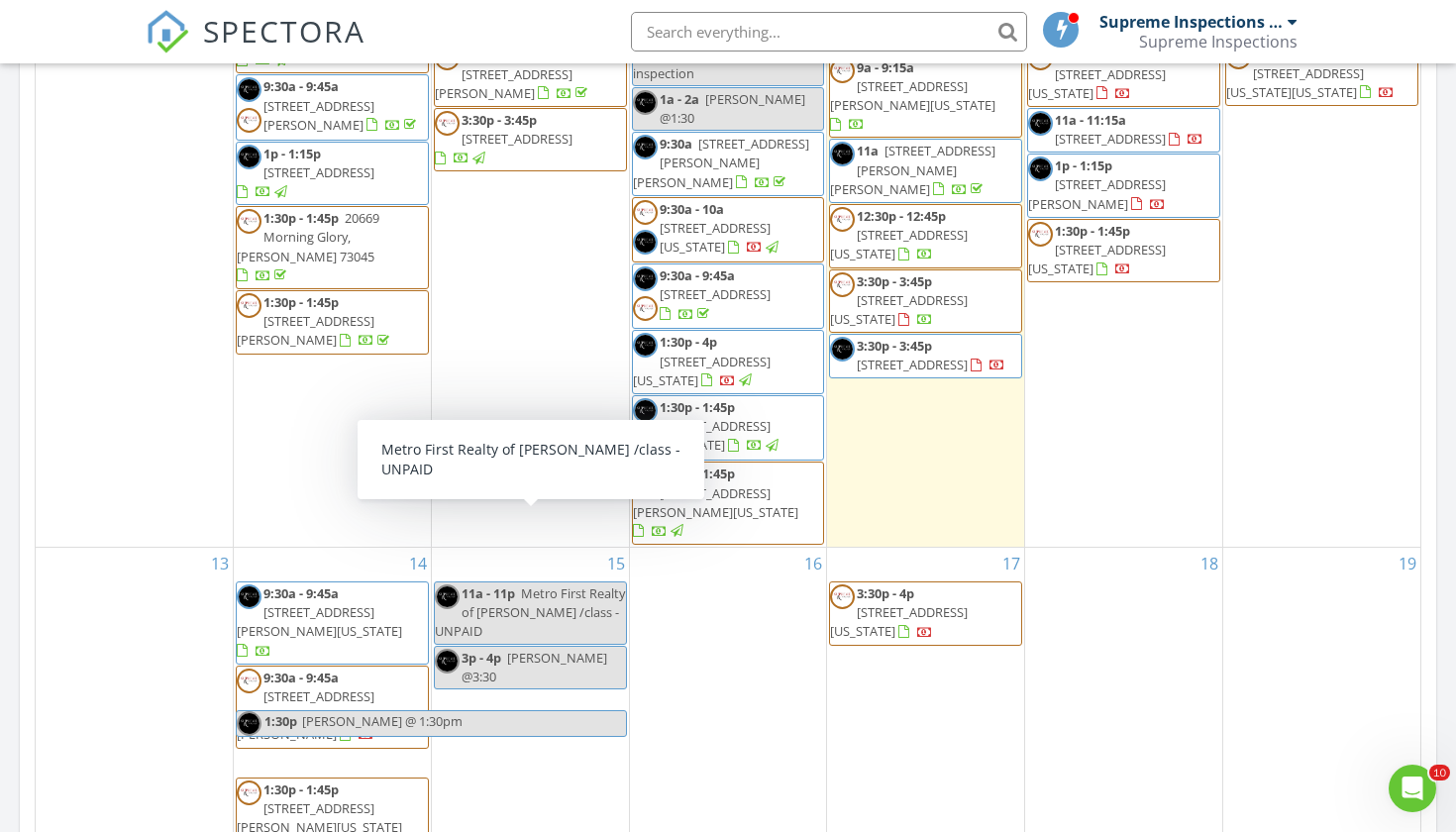click on "[PERSON_NAME] @ 1:30pm" at bounding box center [463, 723] 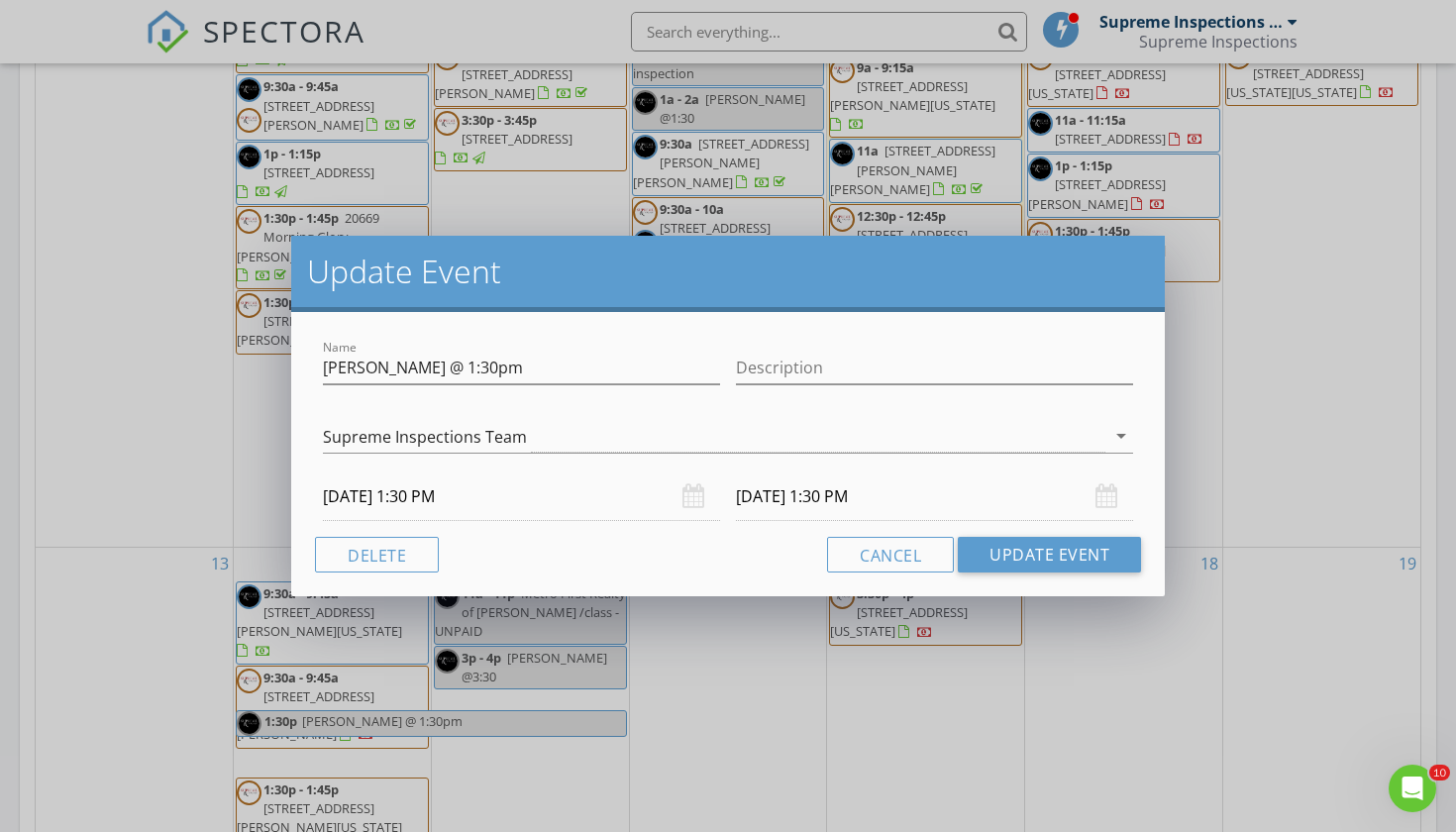 click on "07/15/2025 1:30 PM" at bounding box center (934, 496) 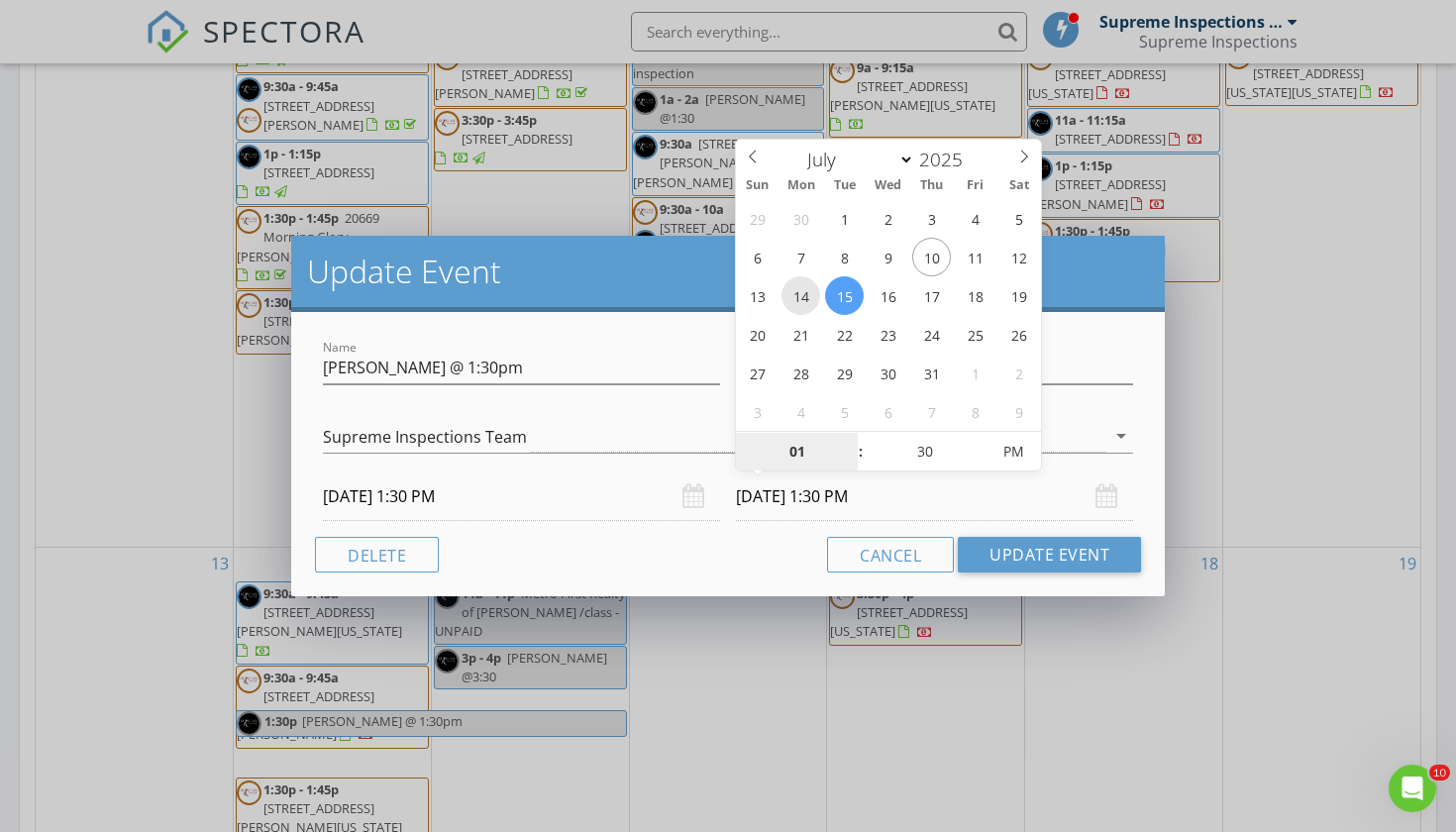 type on "[DATE] 1:30 PM" 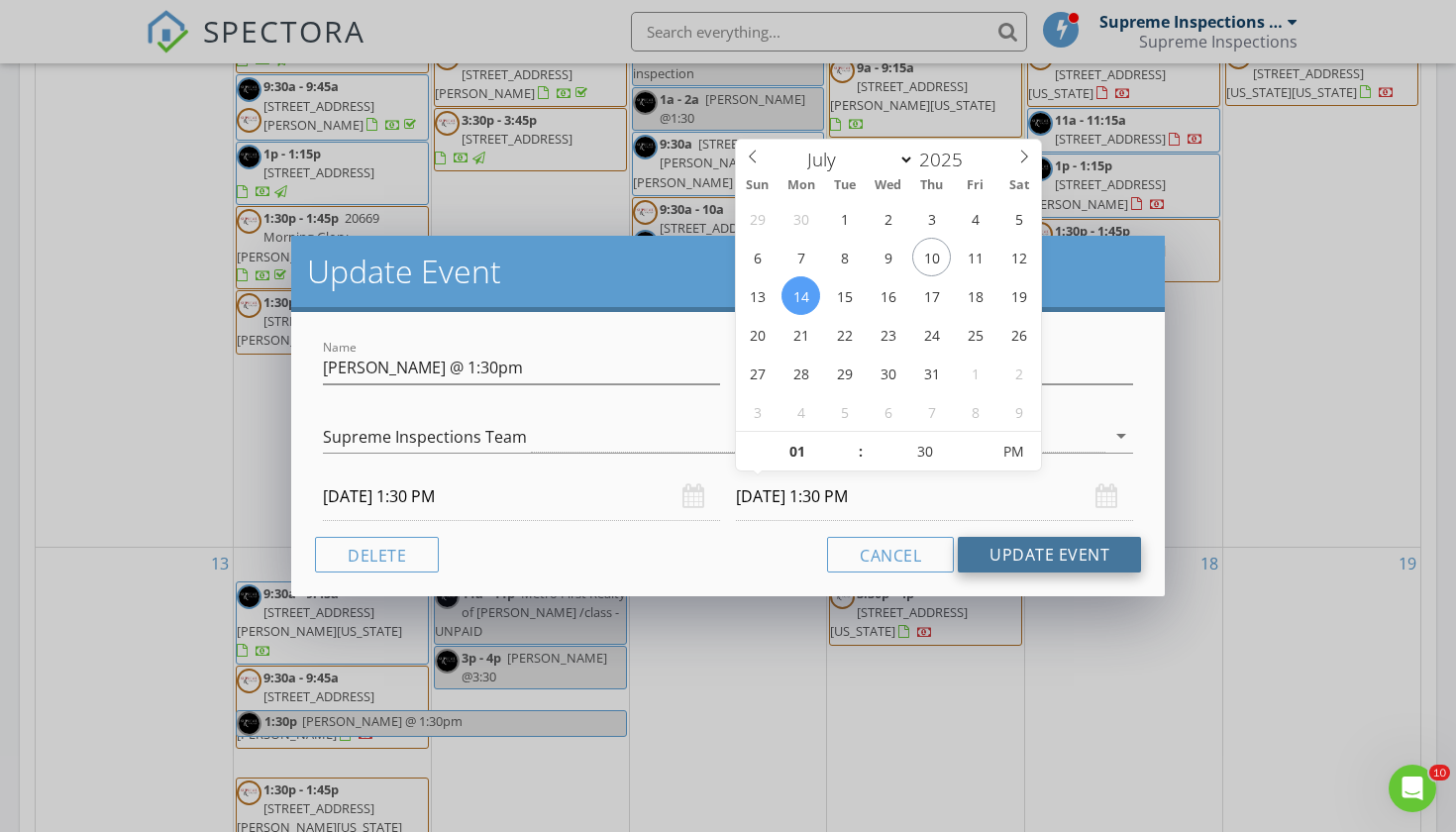 click on "Update Event" at bounding box center [1049, 555] 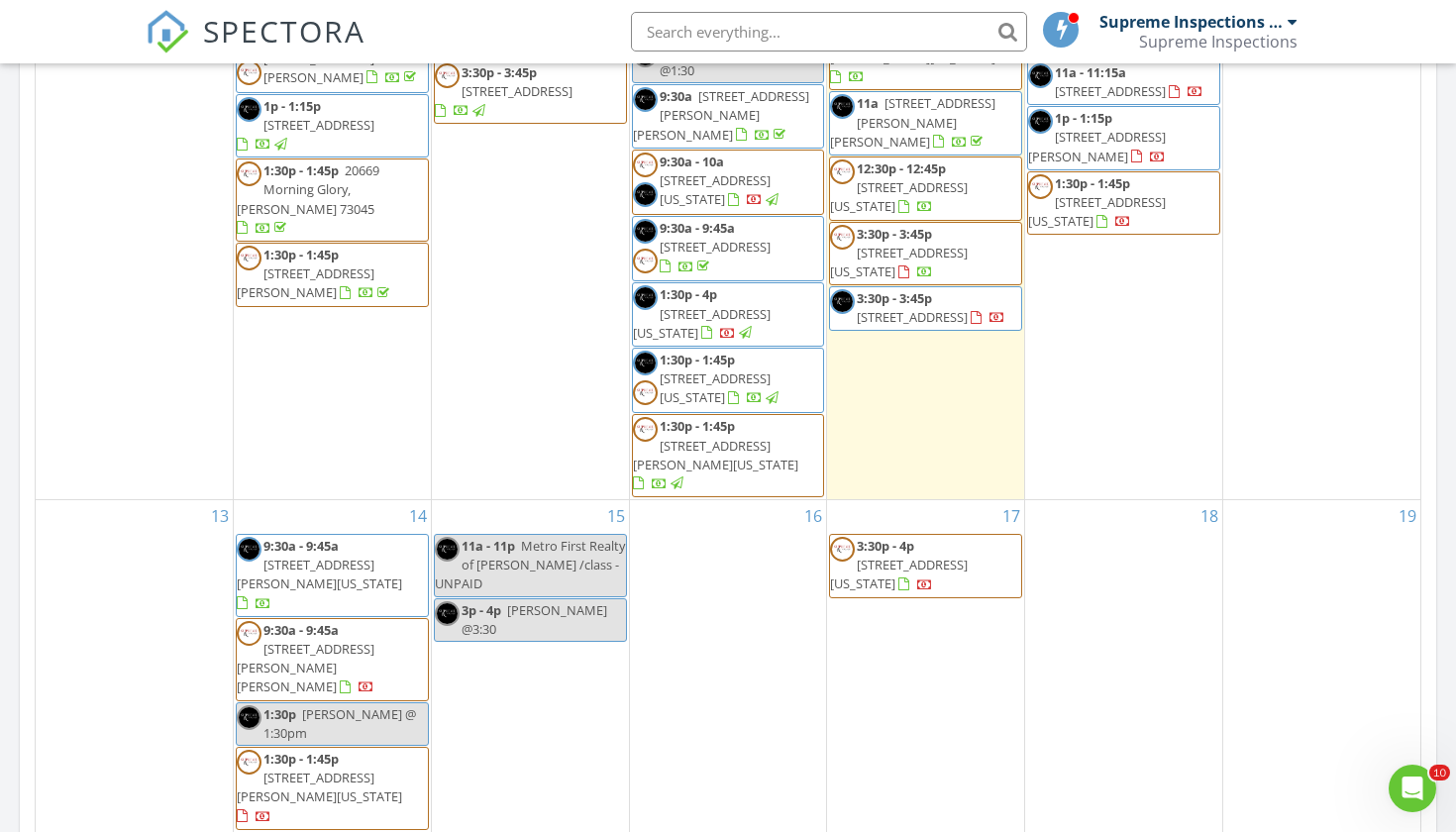 scroll, scrollTop: 191, scrollLeft: 0, axis: vertical 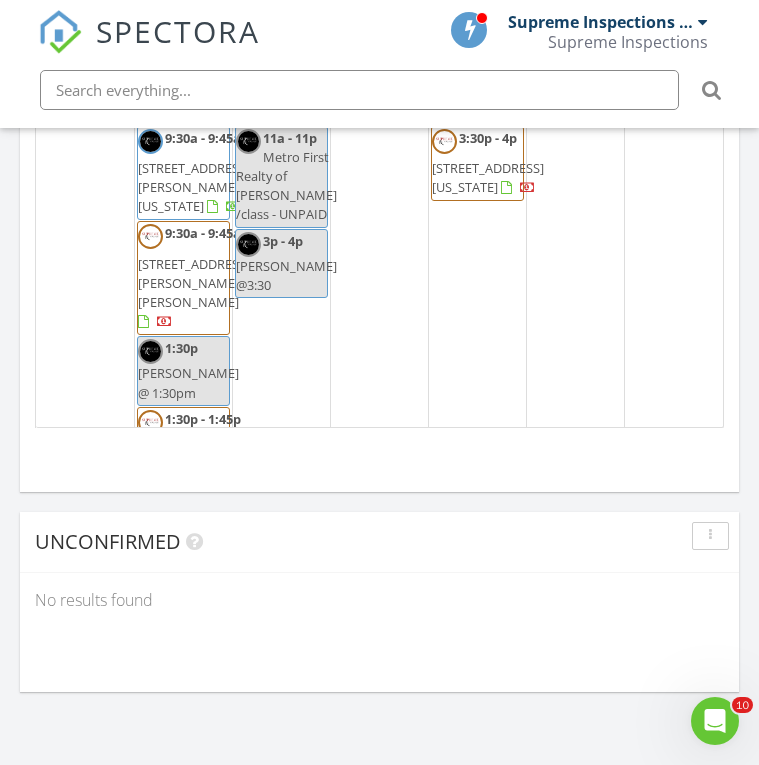 click on "14
9:30a - 9:45a
[STREET_ADDRESS][PERSON_NAME][US_STATE]
9:30a - 9:45a
[STREET_ADDRESS][PERSON_NAME][PERSON_NAME]
1:30p
[PERSON_NAME] @ 1:30pm
1:30p - 1:45p
[STREET_ADDRESS][PERSON_NAME][US_STATE]" at bounding box center [183, 298] 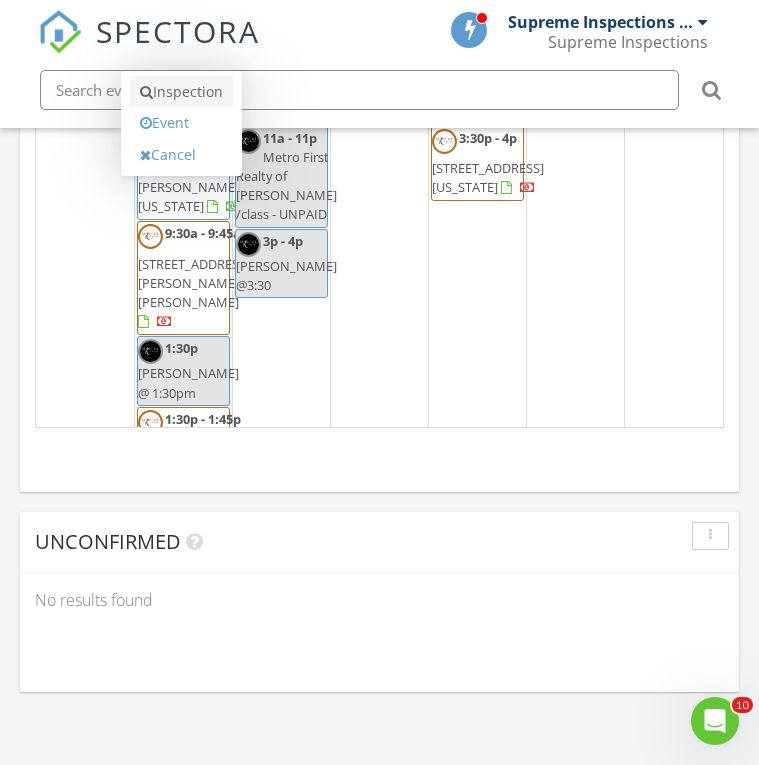 click on "Inspection" at bounding box center [181, 92] 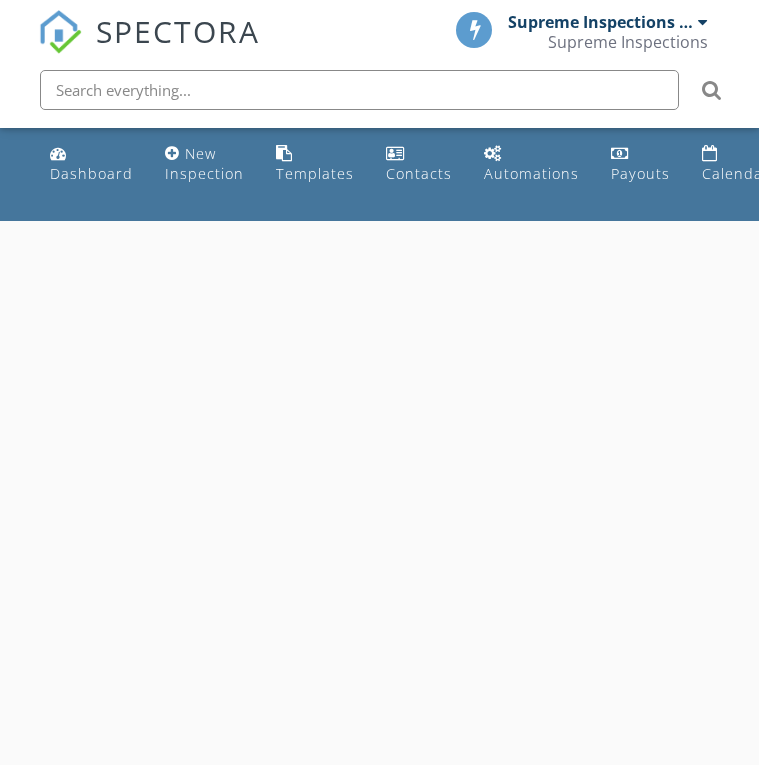 scroll, scrollTop: 0, scrollLeft: 0, axis: both 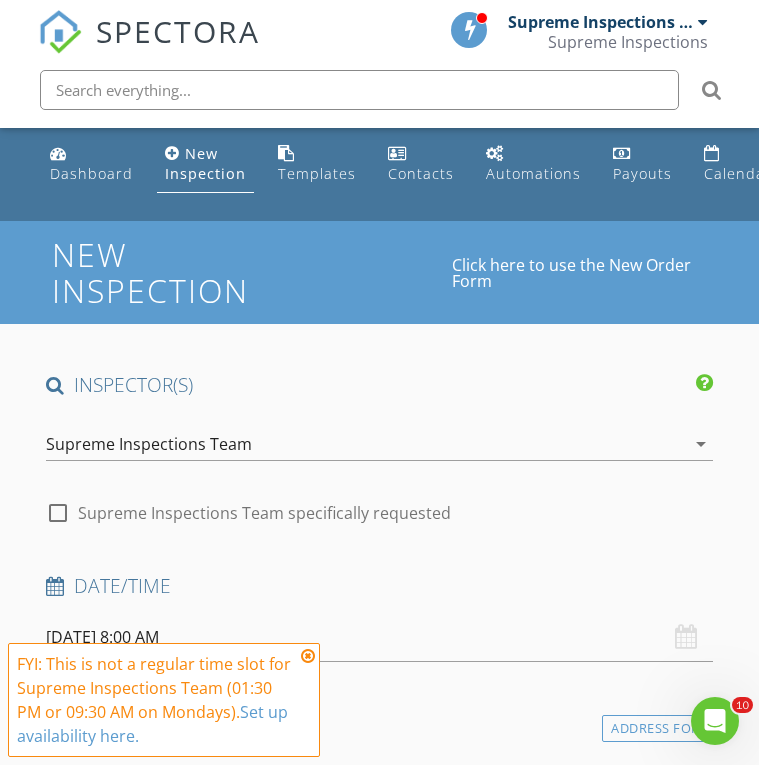 click on "SPECTORA" at bounding box center (178, 31) 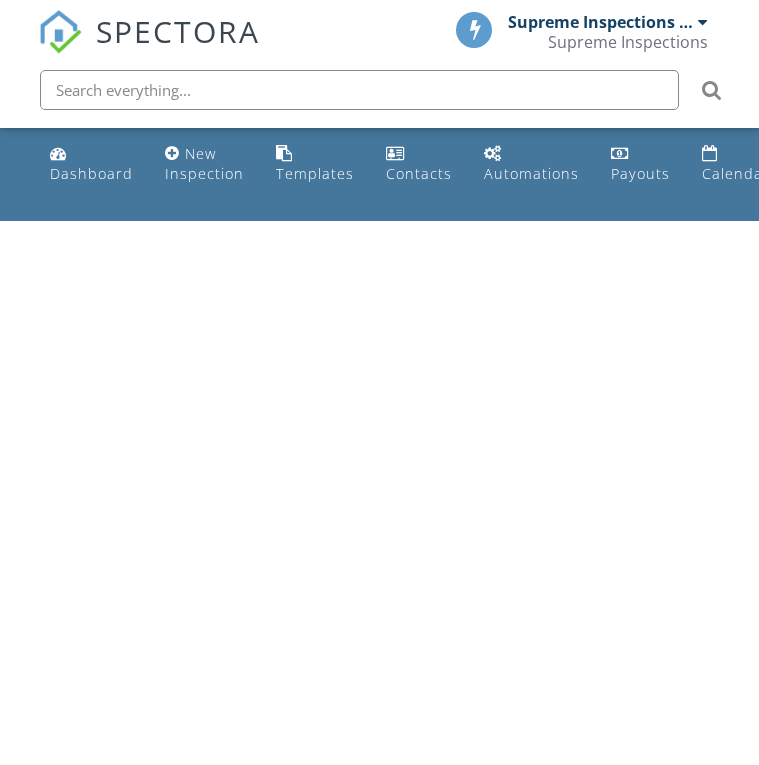 scroll, scrollTop: 0, scrollLeft: 0, axis: both 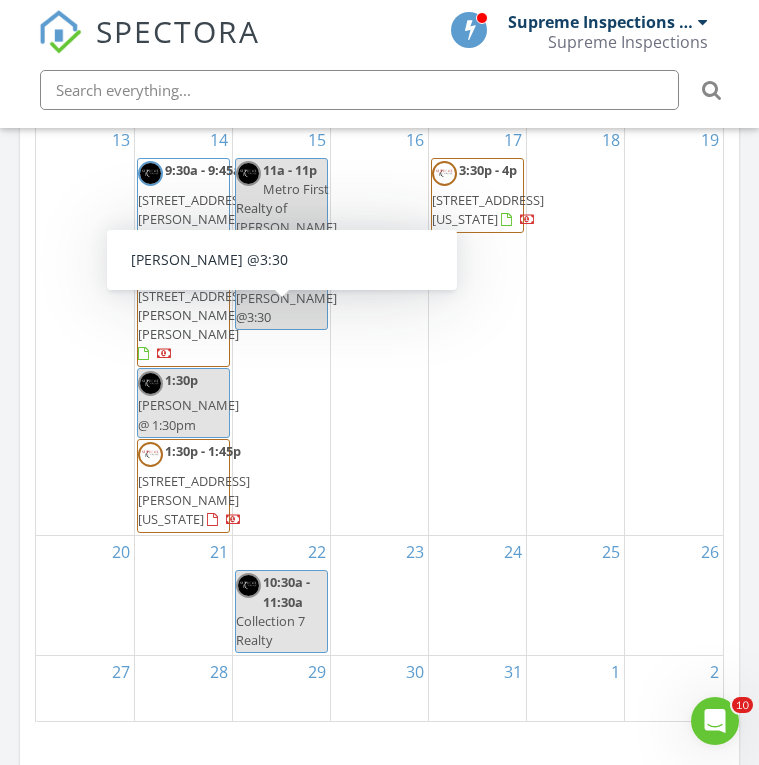 click on "14
9:30a - 9:45a
[STREET_ADDRESS][PERSON_NAME][US_STATE]
9:30a - 9:45a
[STREET_ADDRESS][PERSON_NAME][PERSON_NAME]
1:30p
[PERSON_NAME] @ 1:30pm
1:30p - 1:45p
[STREET_ADDRESS][PERSON_NAME][US_STATE]" at bounding box center (183, 330) 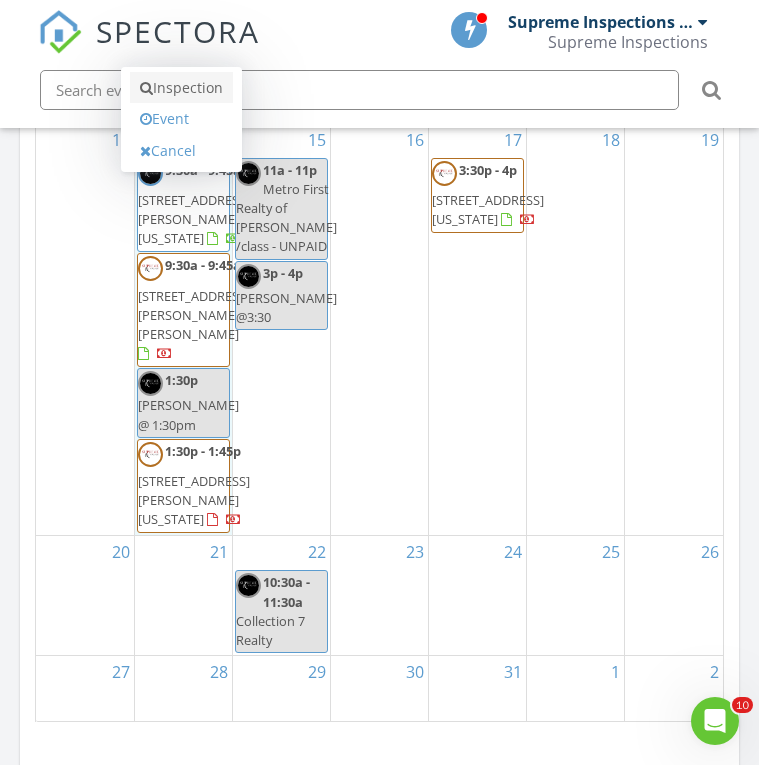 click on "Inspection" at bounding box center (181, 88) 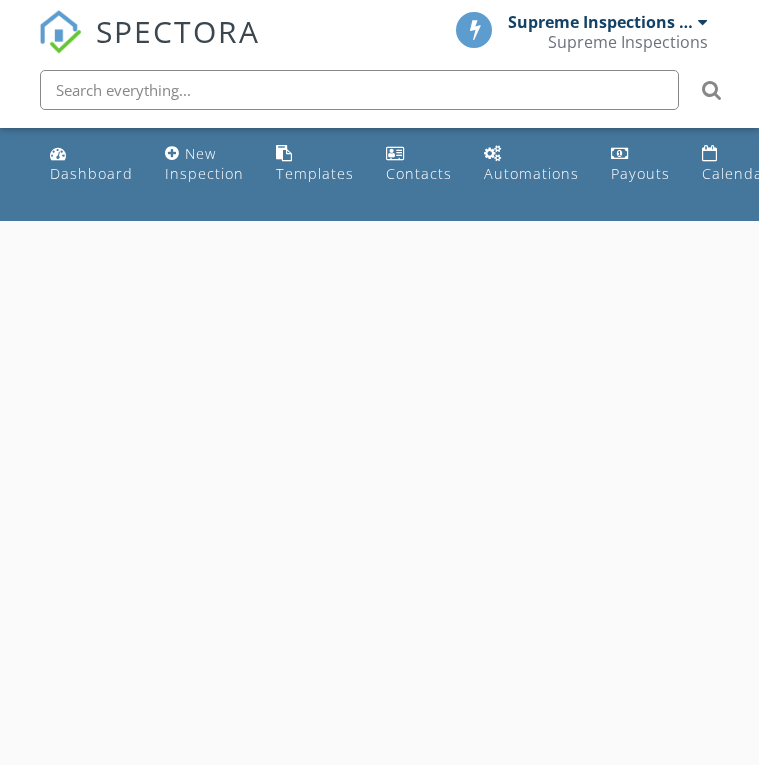 scroll, scrollTop: 0, scrollLeft: 0, axis: both 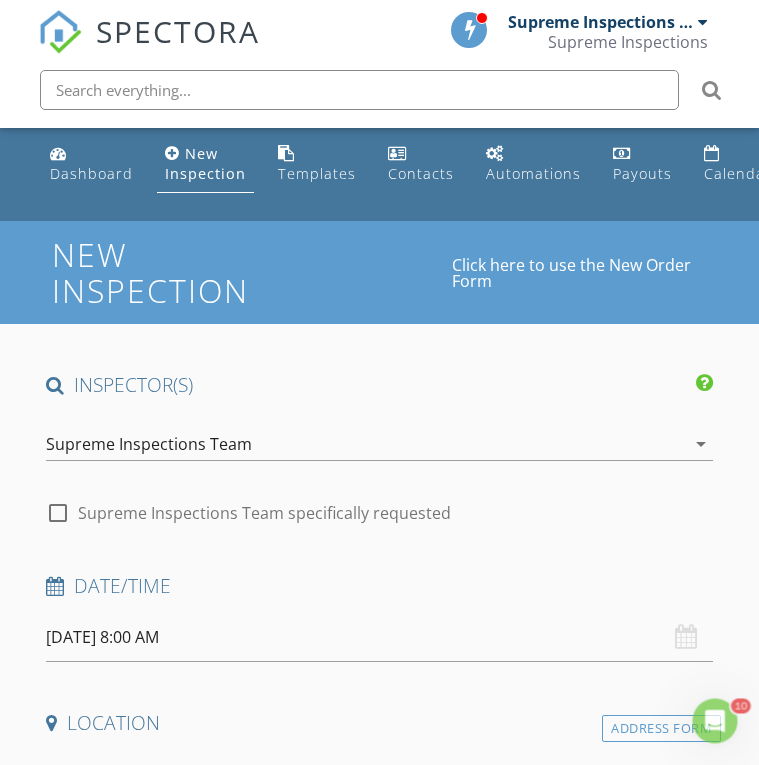 click on "Supreme Inspections Team" at bounding box center [149, 444] 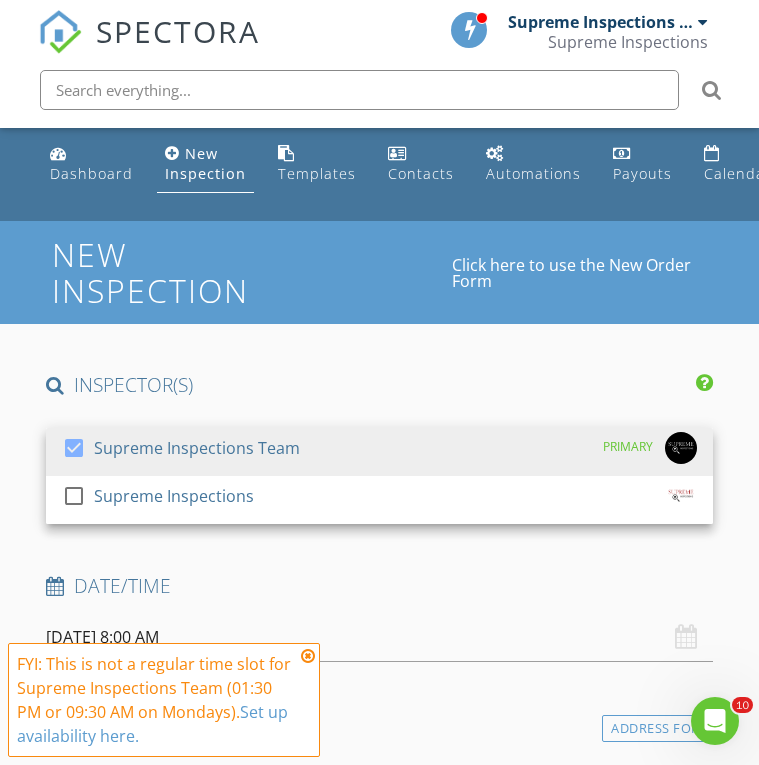 click on "INSPECTOR(S)
check_box   Supreme Inspections Team   PRIMARY   check_box_outline_blank   Supreme Inspections     Supreme Inspections Team arrow_drop_down   check_box_outline_blank Supreme Inspections Team specifically requested
Date/Time
[DATE] 8:00 AM
Location
Address Form       Can't find your address?   Click here.
client
check_box Enable Client CC email for this inspection   Client Search     check_box_outline_blank Client is a Company/Organization     First Name   Last Name   Email   CC Email   Phone           Notes   Private Notes
ADD ADDITIONAL client
SERVICES
check_box_outline_blank   Supreme Inspection   Home Inspection + Termite Inspection + Sewer/Septic Scoping + Infrared Inspection + 90 Day Termite Warranty + 1 Month of Free Pest Control (in applicable areas)" at bounding box center [379, 1995] 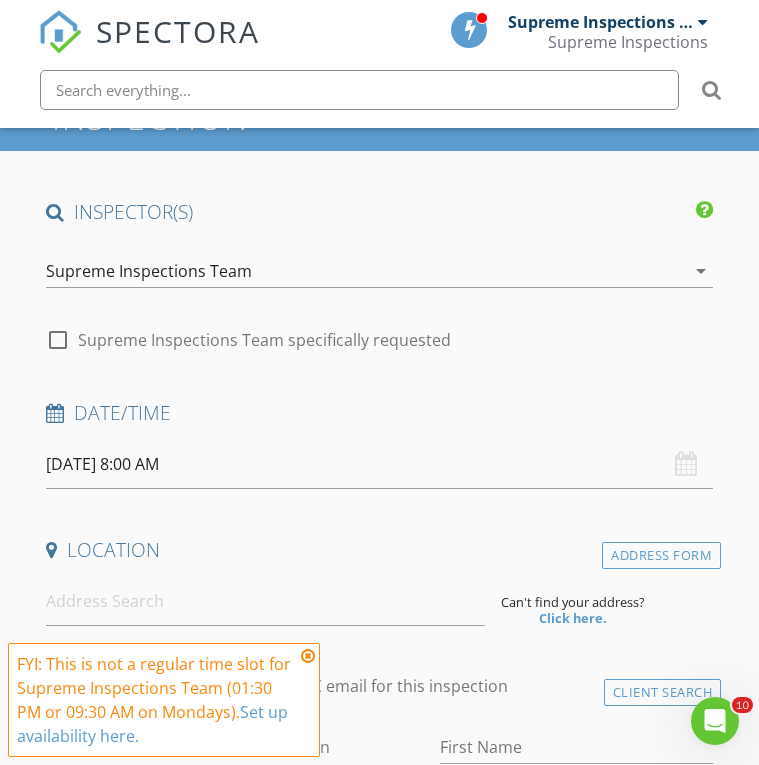 scroll, scrollTop: 206, scrollLeft: 0, axis: vertical 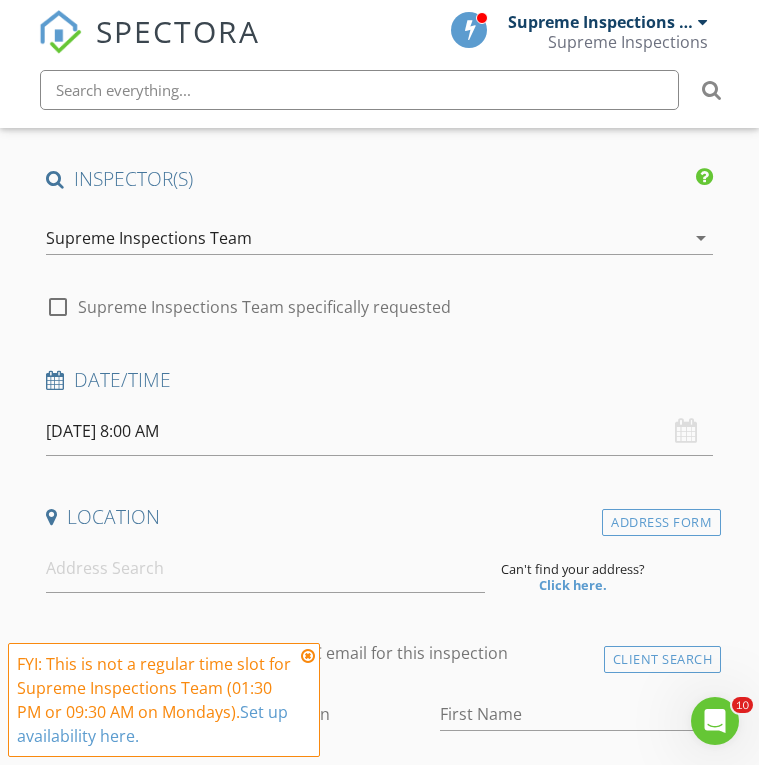 click on "07/14/2025 8:00 AM" at bounding box center (379, 431) 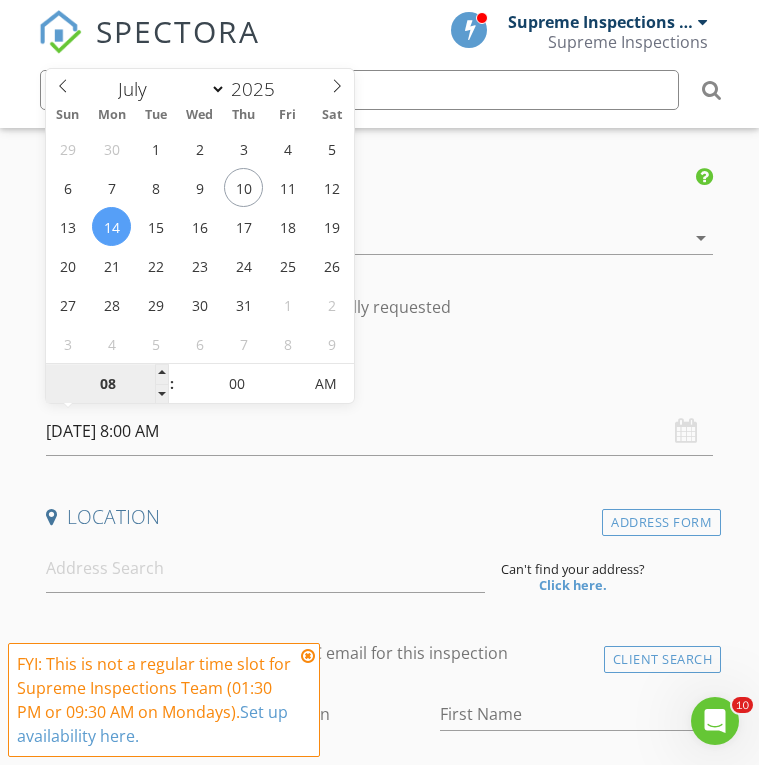 click on "08" at bounding box center [107, 385] 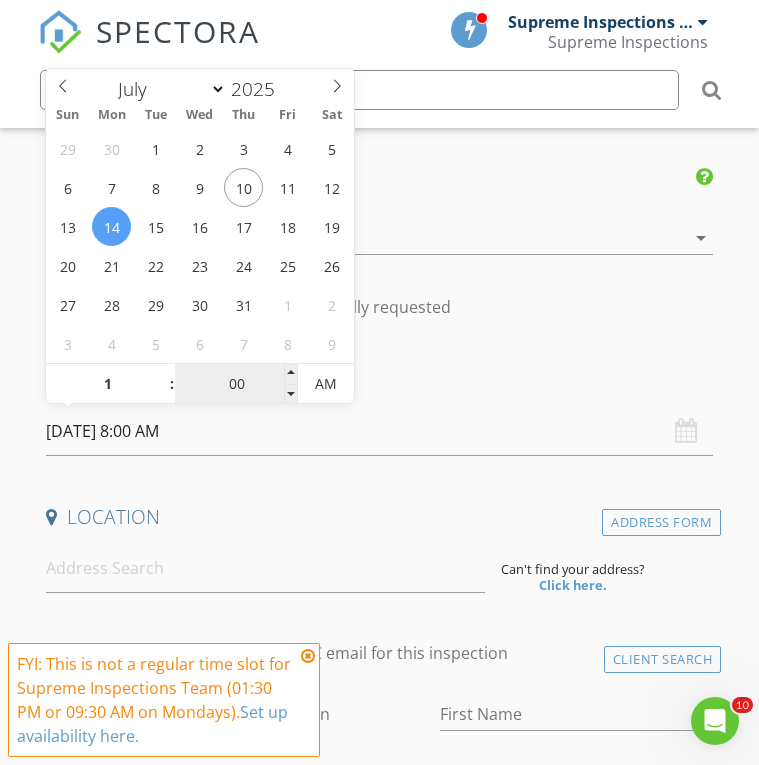 type on "01" 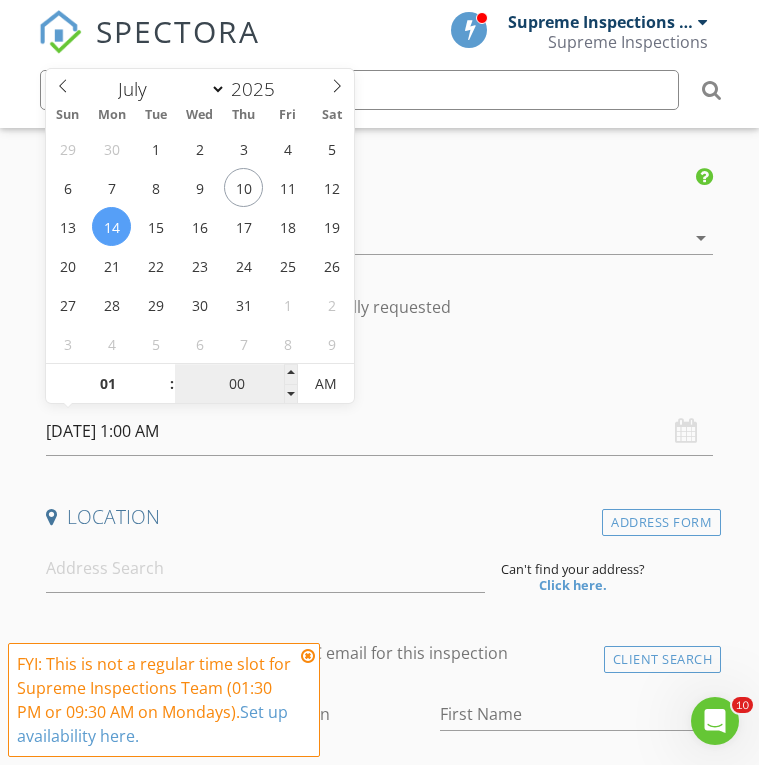 click on "00" at bounding box center [236, 385] 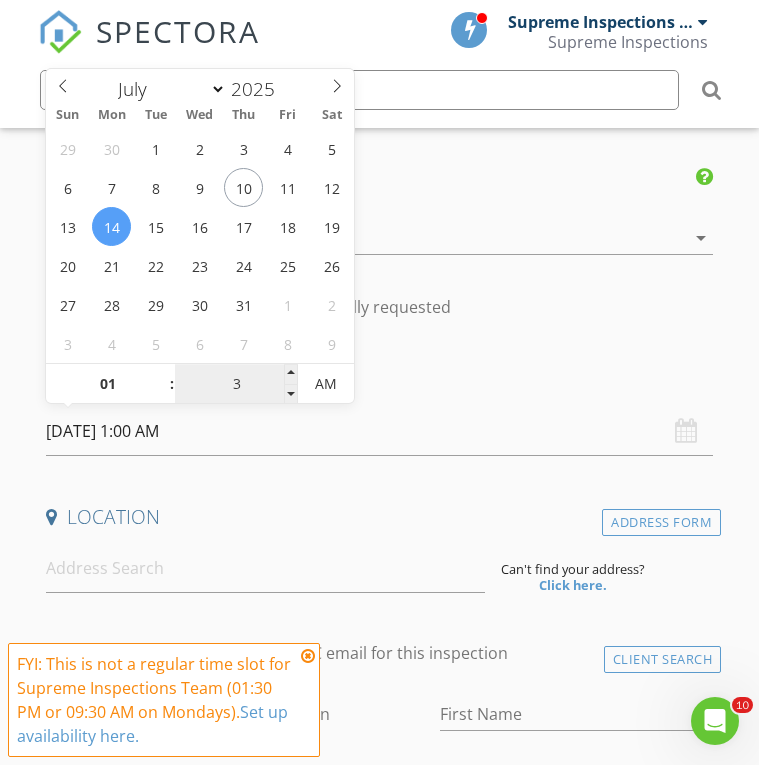 type on "30" 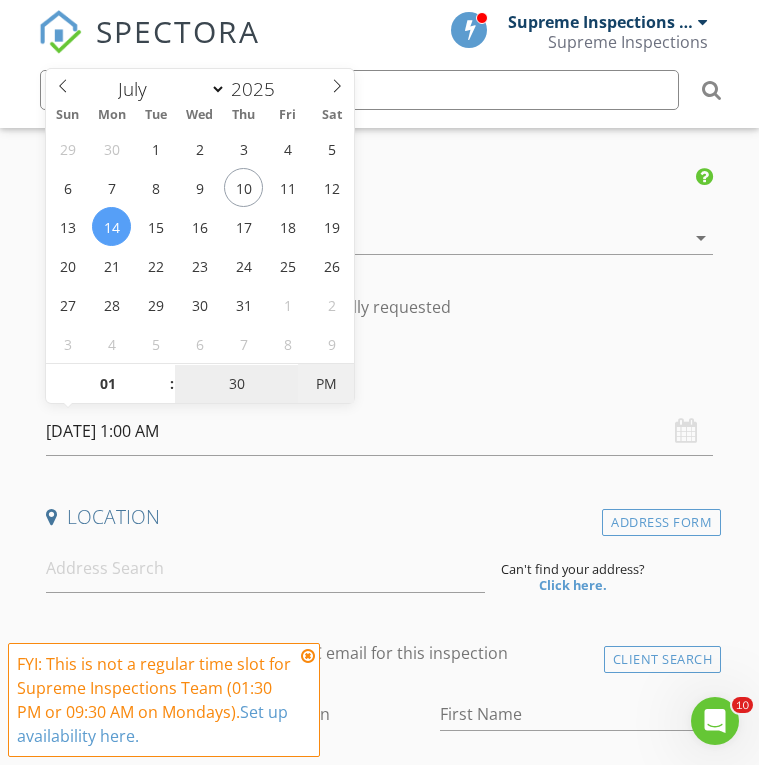type on "[DATE] 1:30 PM" 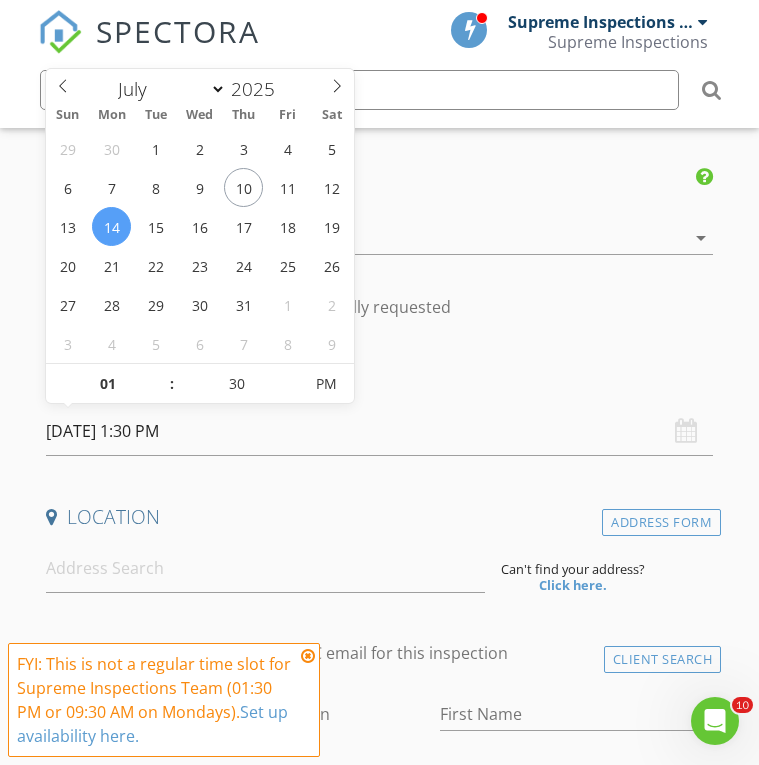 click on "INSPECTOR(S)
check_box   Supreme Inspections Team   PRIMARY   check_box_outline_blank   Supreme Inspections     Supreme Inspections Team arrow_drop_down   check_box_outline_blank Supreme Inspections Team specifically requested
Date/Time
07/14/2025 1:30 PM
Location
Address Form       Can't find your address?   Click here.
client
check_box Enable Client CC email for this inspection   Client Search     check_box_outline_blank Client is a Company/Organization     First Name   Last Name   Email   CC Email   Phone           Notes   Private Notes
ADD ADDITIONAL client
SERVICES
check_box_outline_blank   Supreme Inspection   Home Inspection + Termite Inspection + Sewer/Septic Scoping + Infrared Inspection + 90 Day Termite Warranty + 1 Month of Free Pest Control (in applicable areas)" at bounding box center (379, 1731) 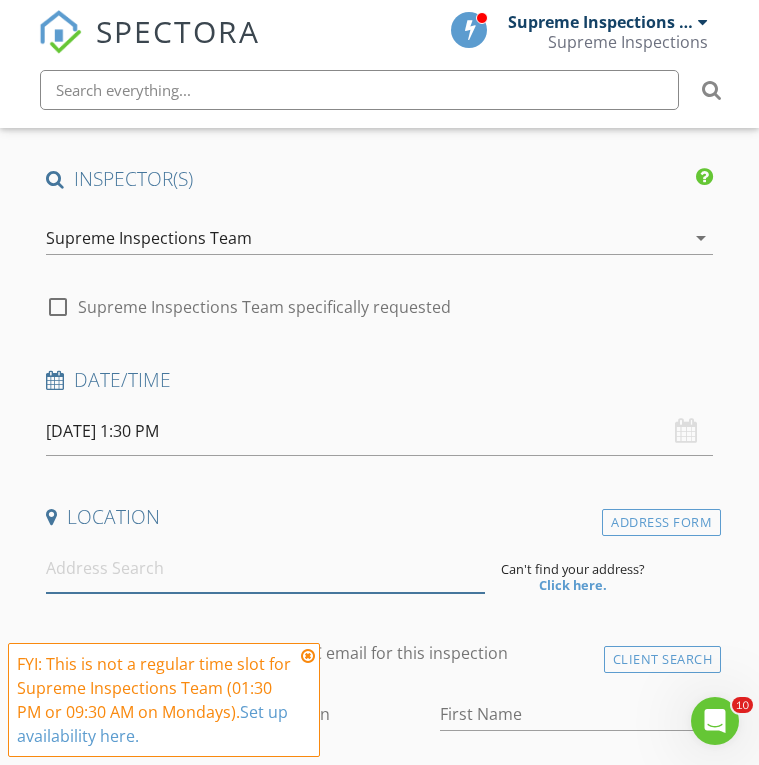 click at bounding box center [265, 568] 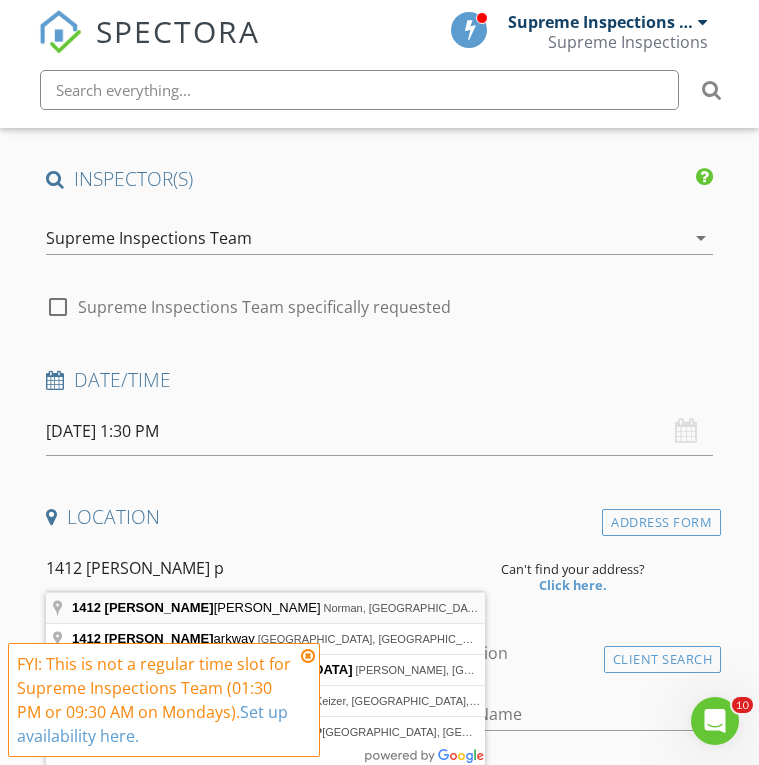 type on "1412 Reid Pryor Rd, Norman, OK, USA" 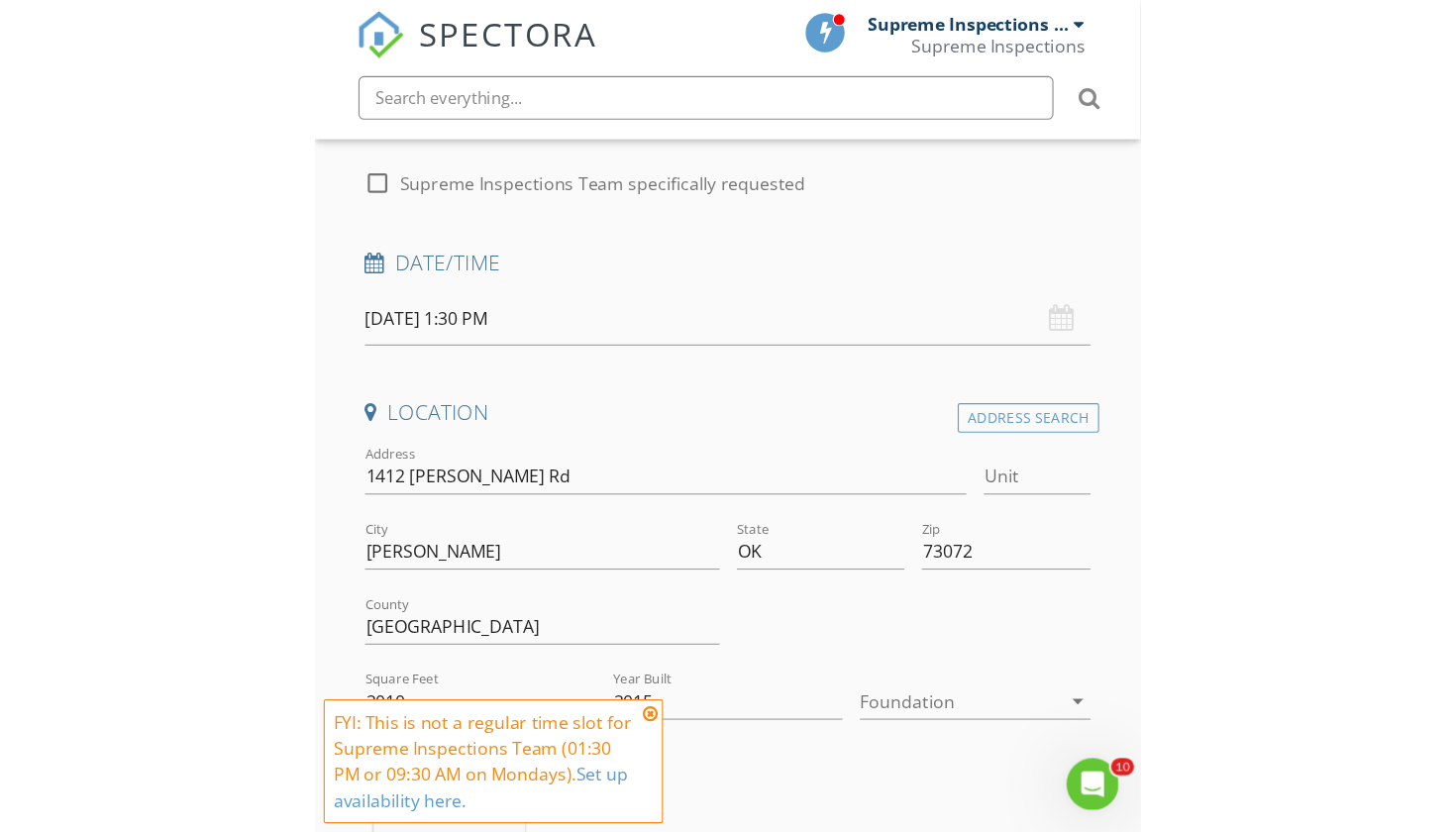 scroll, scrollTop: 463, scrollLeft: 0, axis: vertical 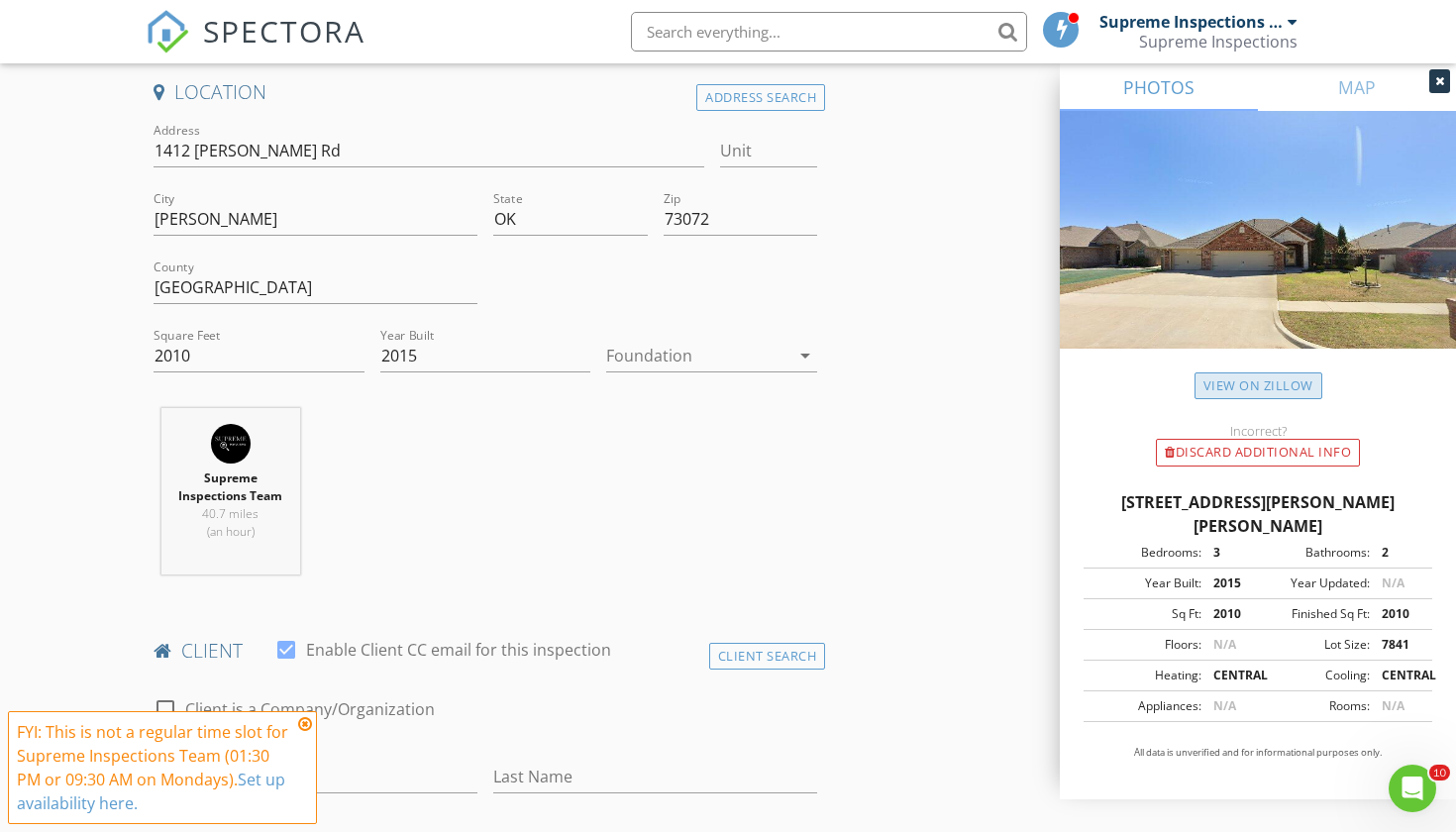click on "View on Zillow" at bounding box center [1258, 385] 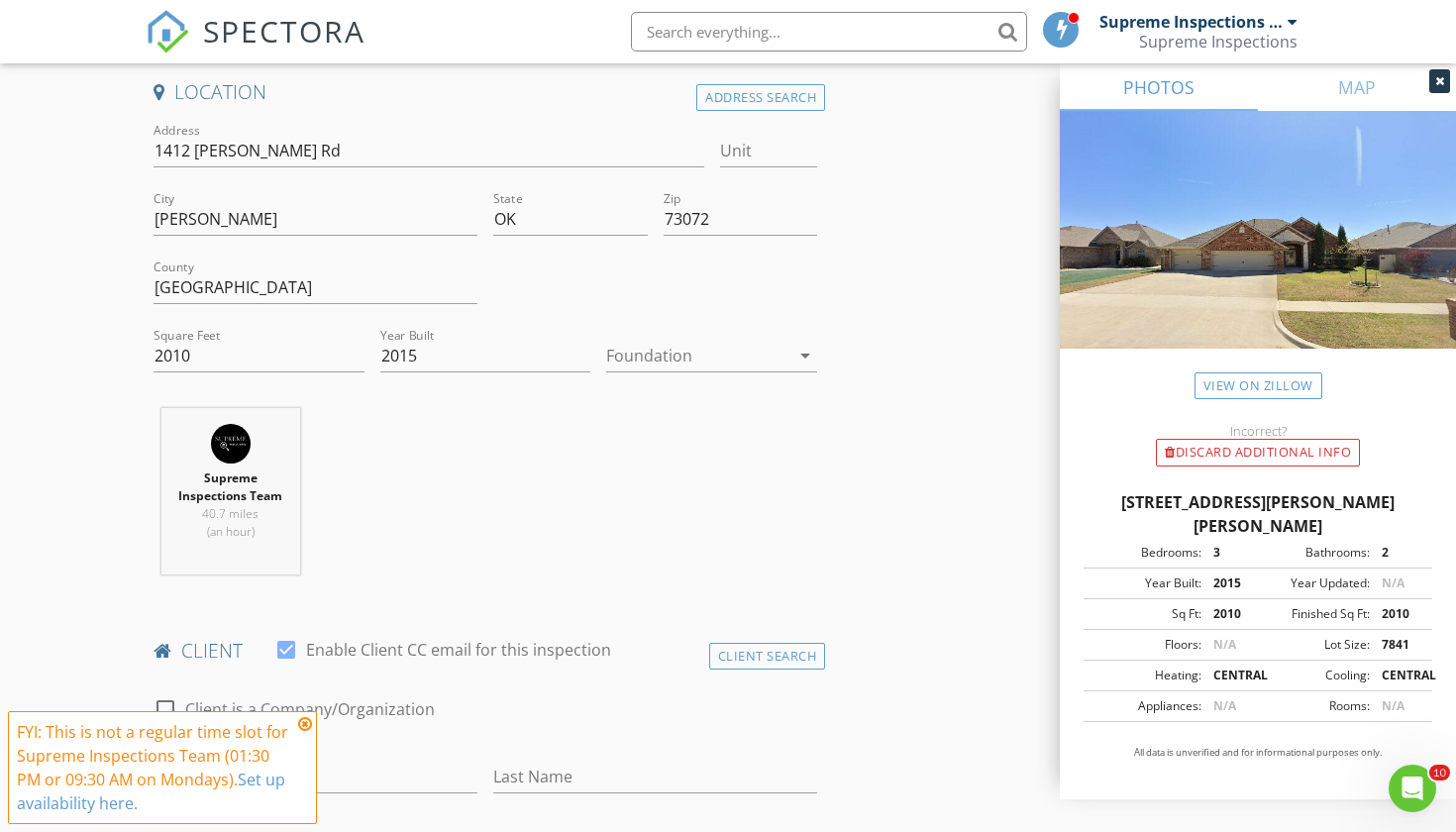 click at bounding box center (697, 356) 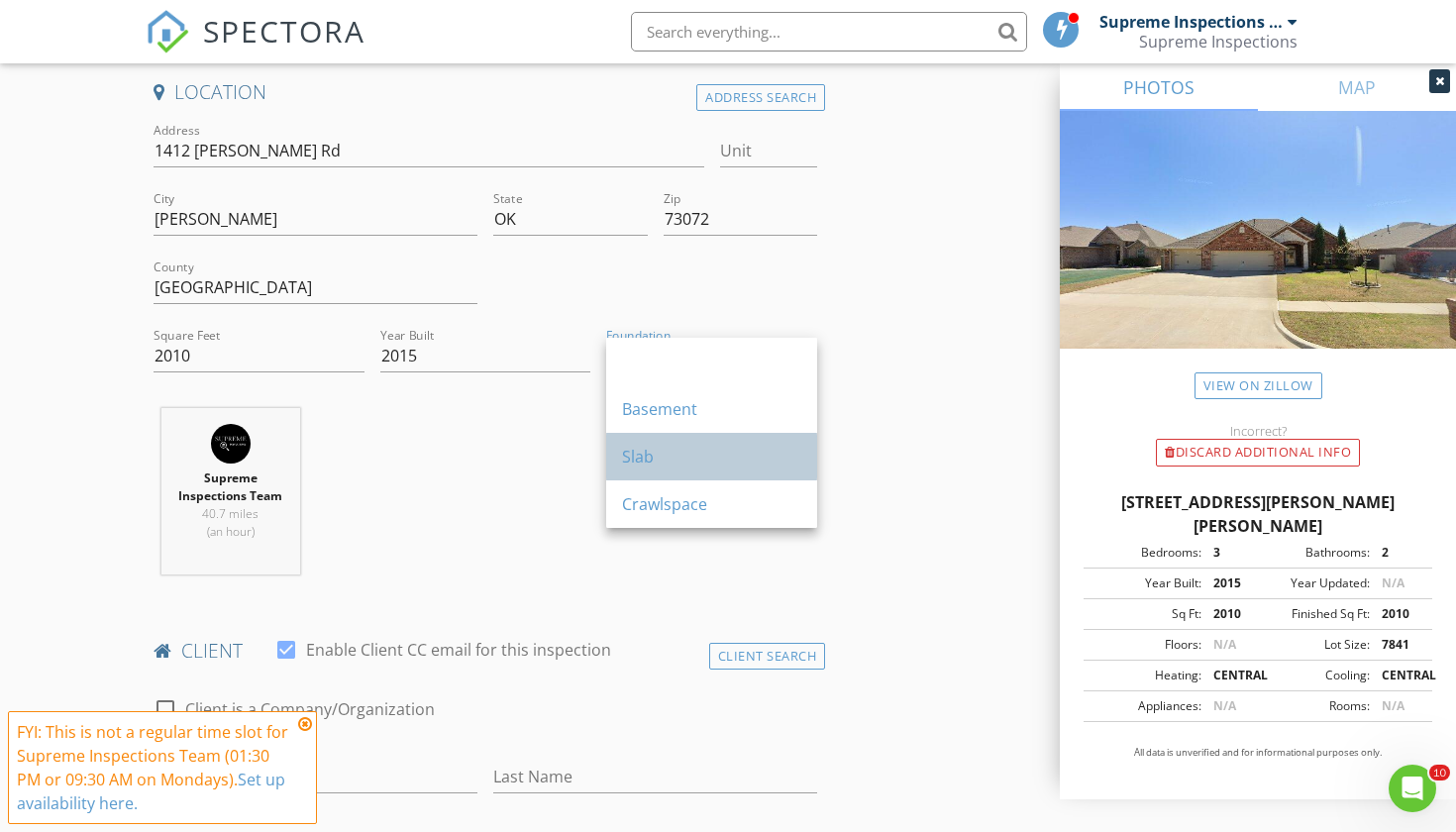click on "Slab" at bounding box center (711, 457) 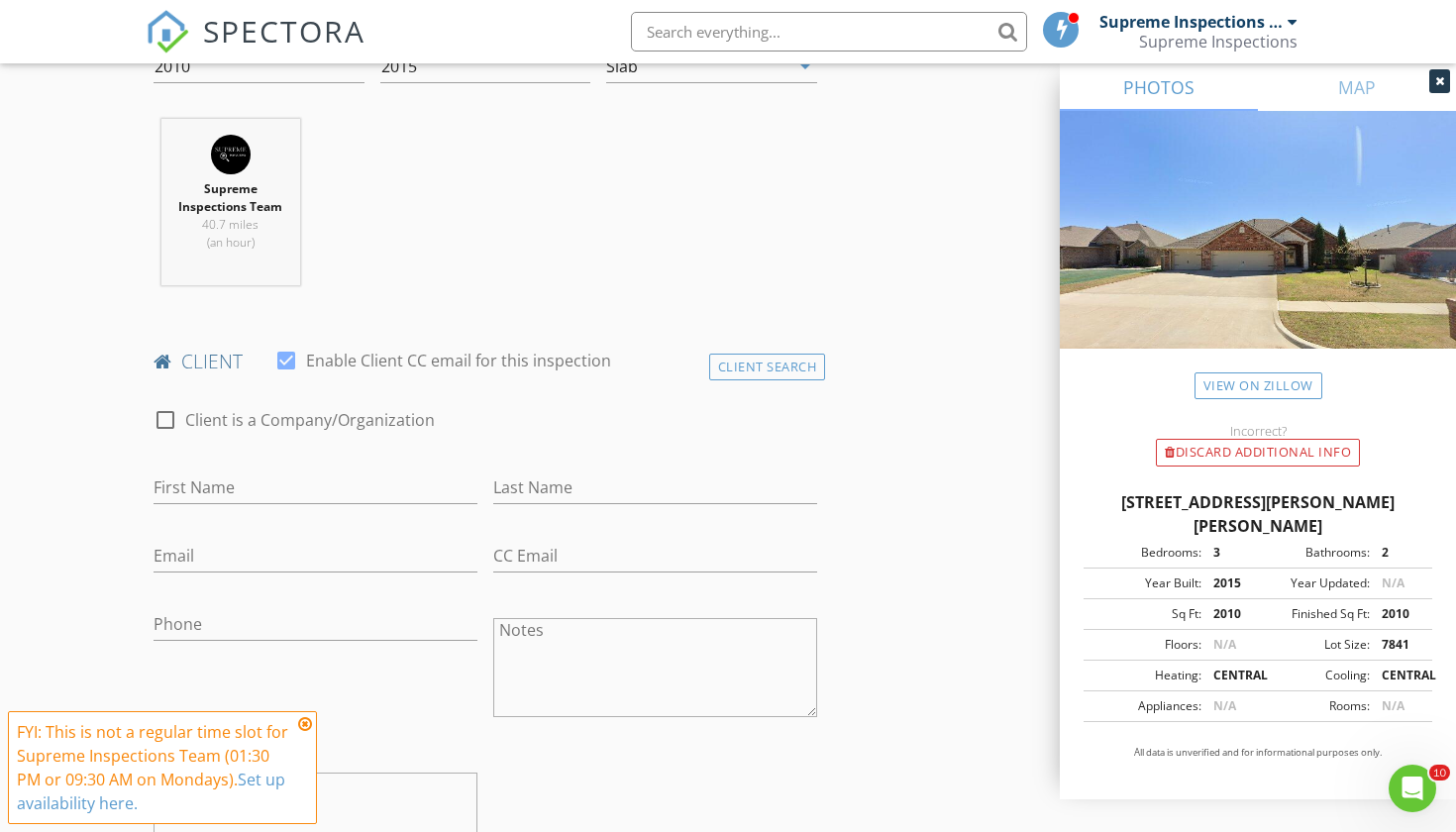 scroll, scrollTop: 761, scrollLeft: 0, axis: vertical 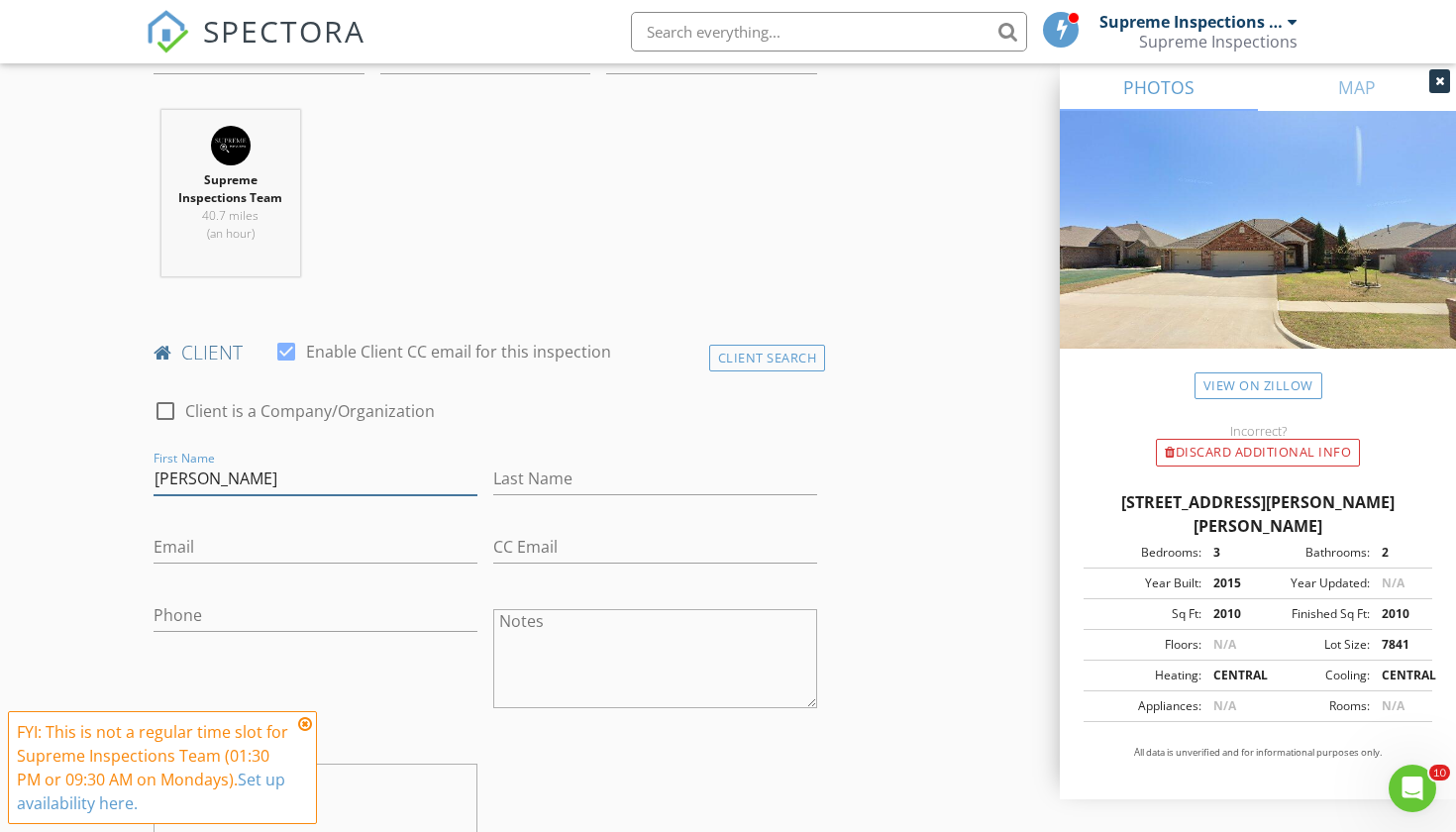 type on "Kelly-Rose" 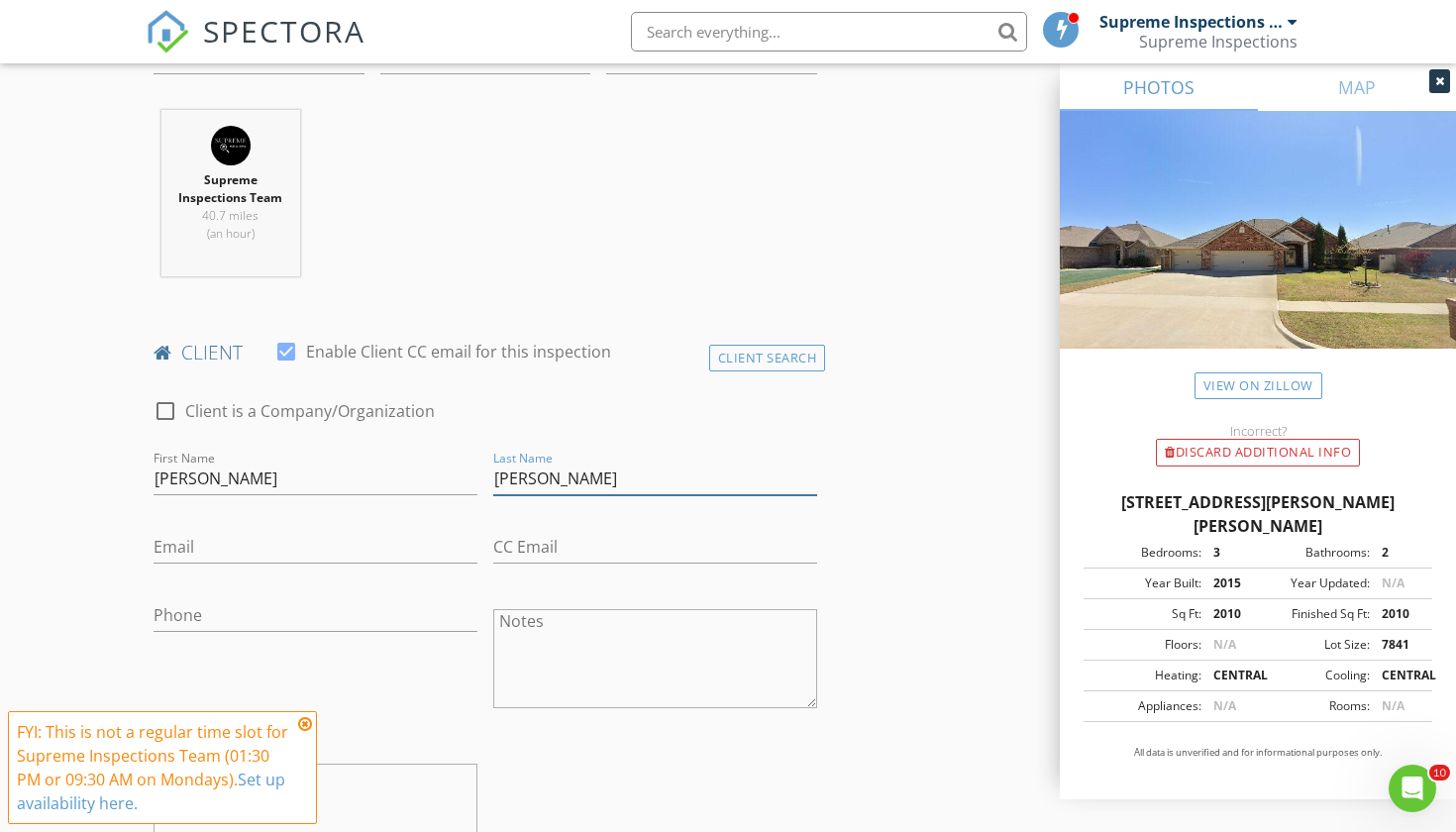 type on "Keener" 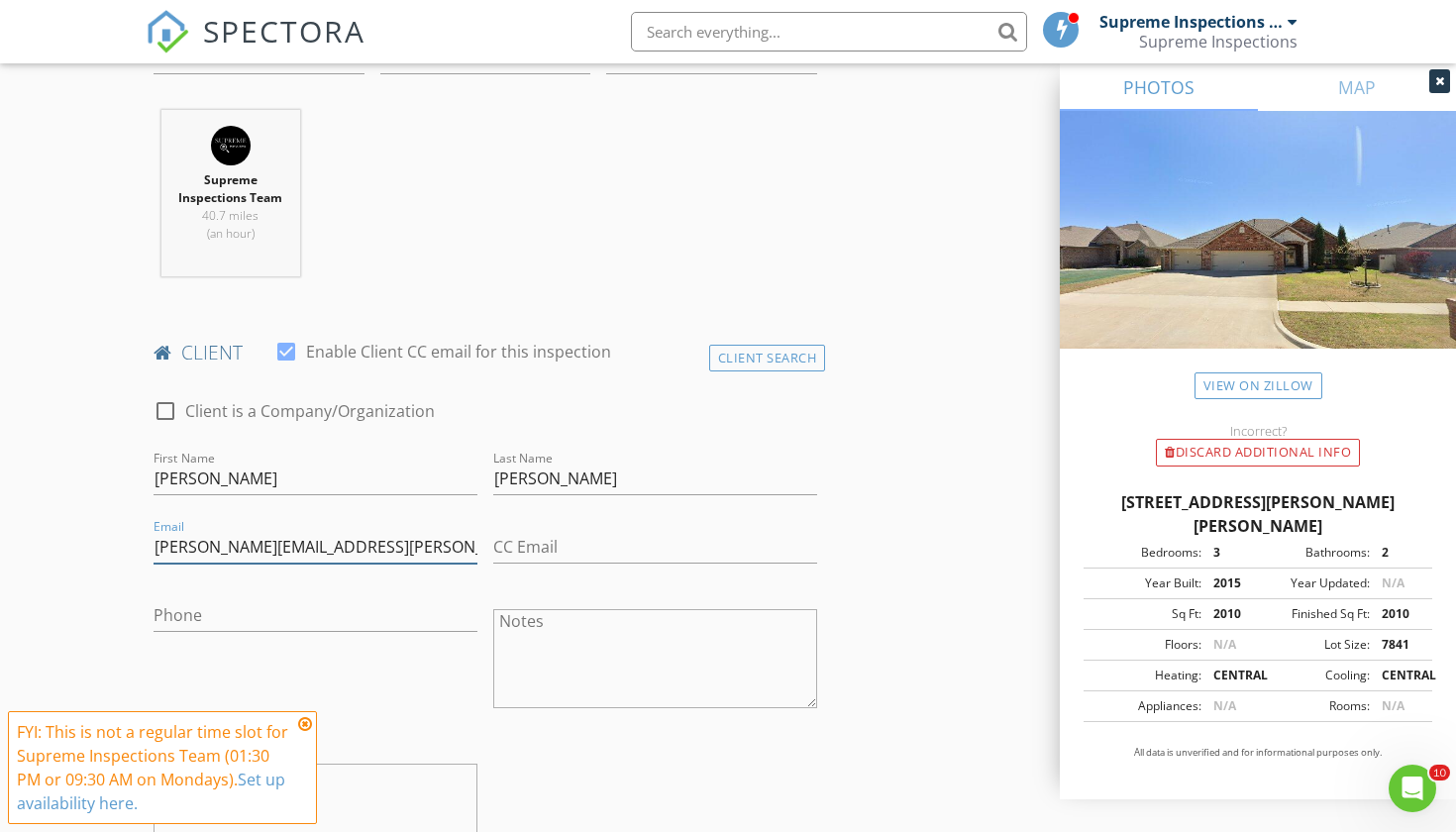 type on "kelly.keener@icloud.com" 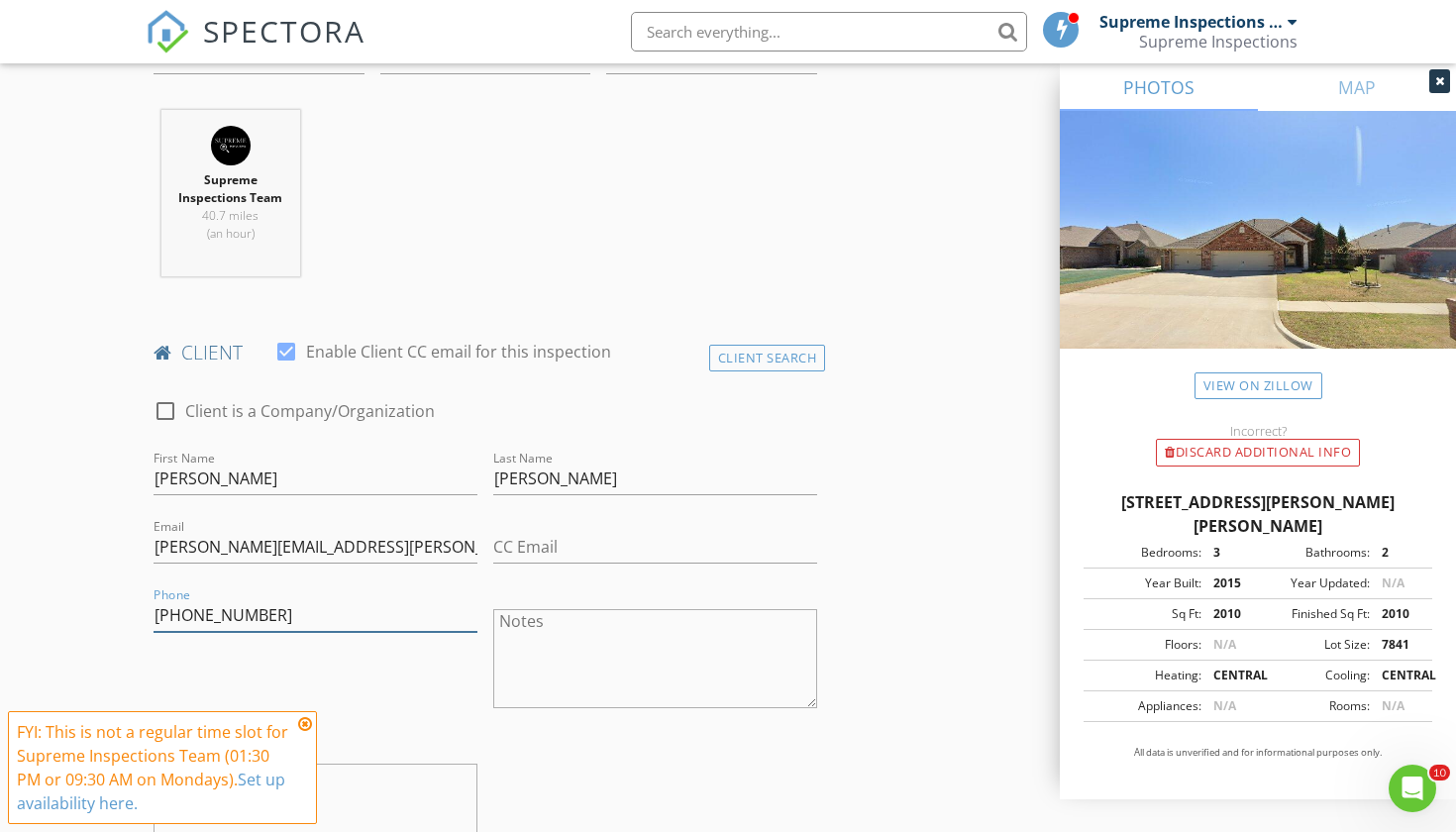 type on "405-822-3400" 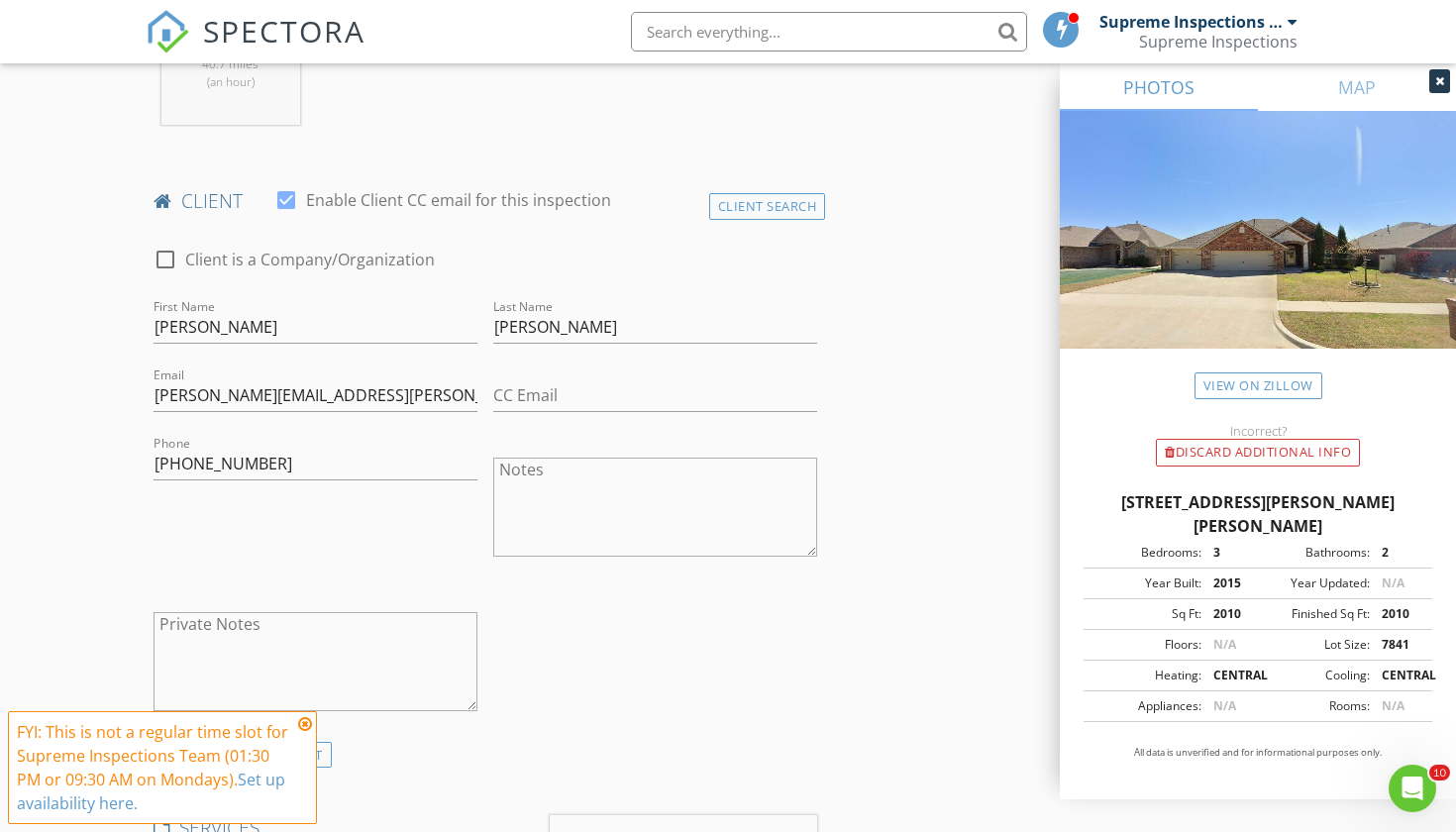 scroll, scrollTop: 917, scrollLeft: 0, axis: vertical 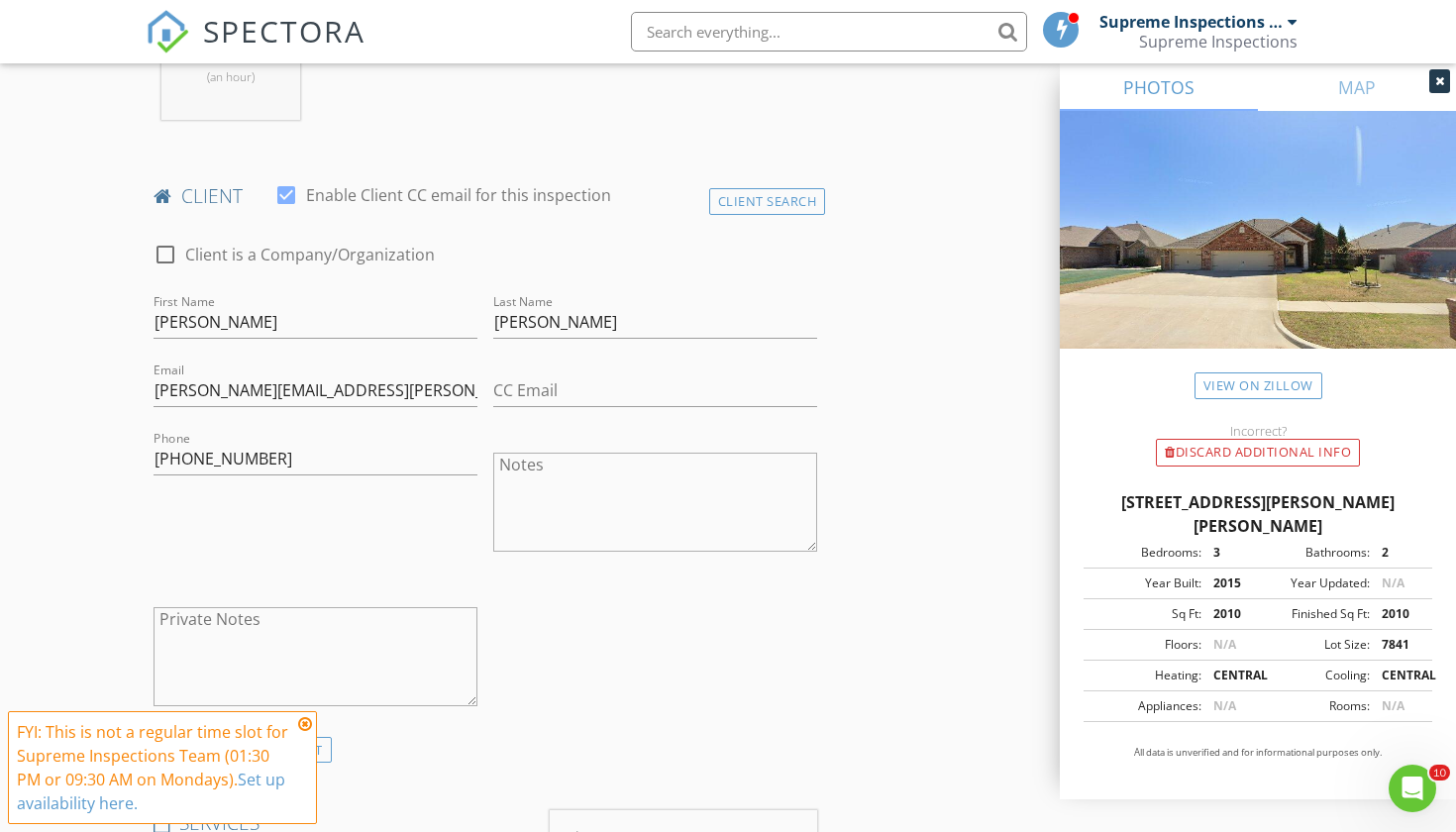 click at bounding box center (305, 724) 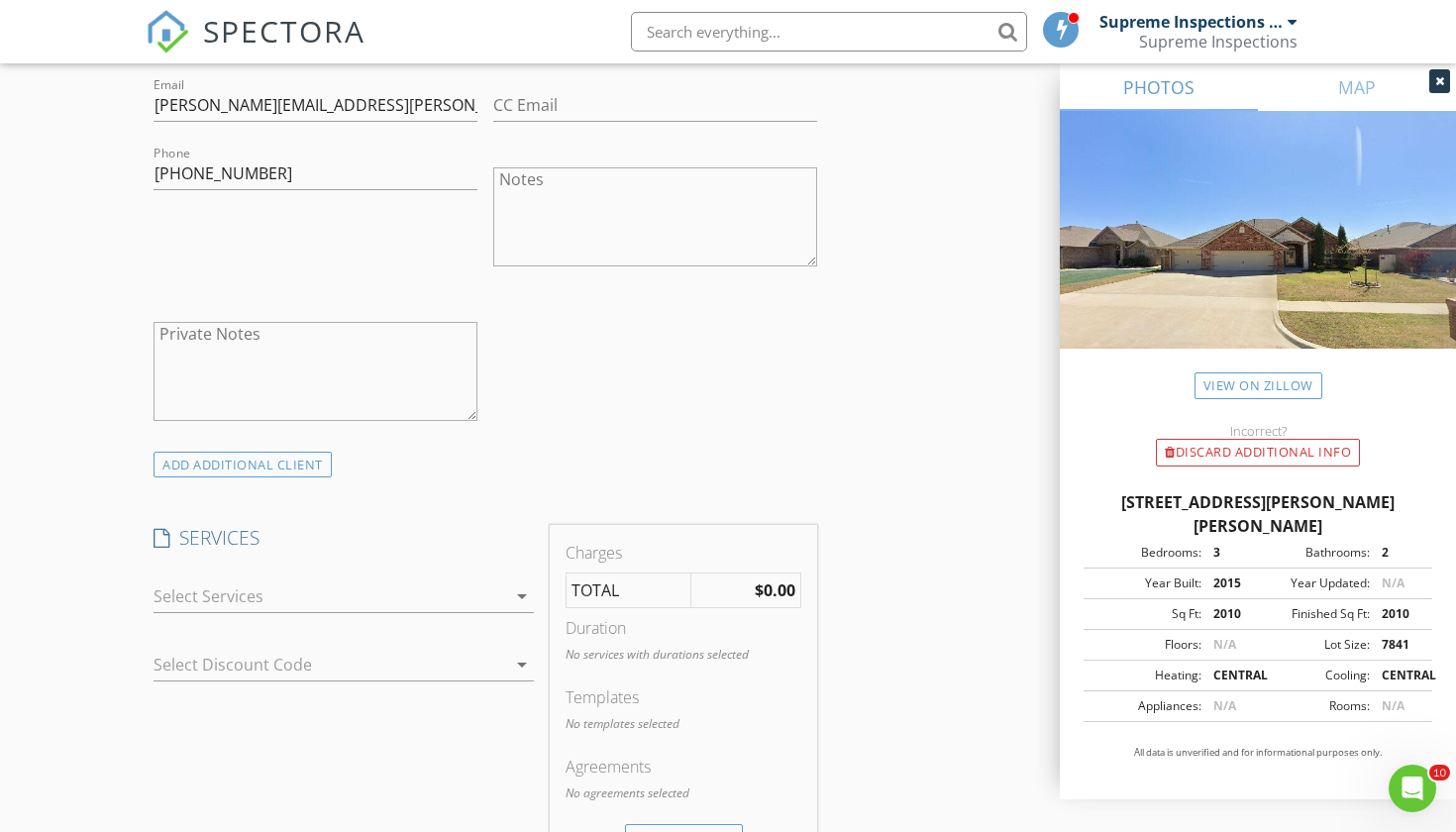 scroll, scrollTop: 1221, scrollLeft: 0, axis: vertical 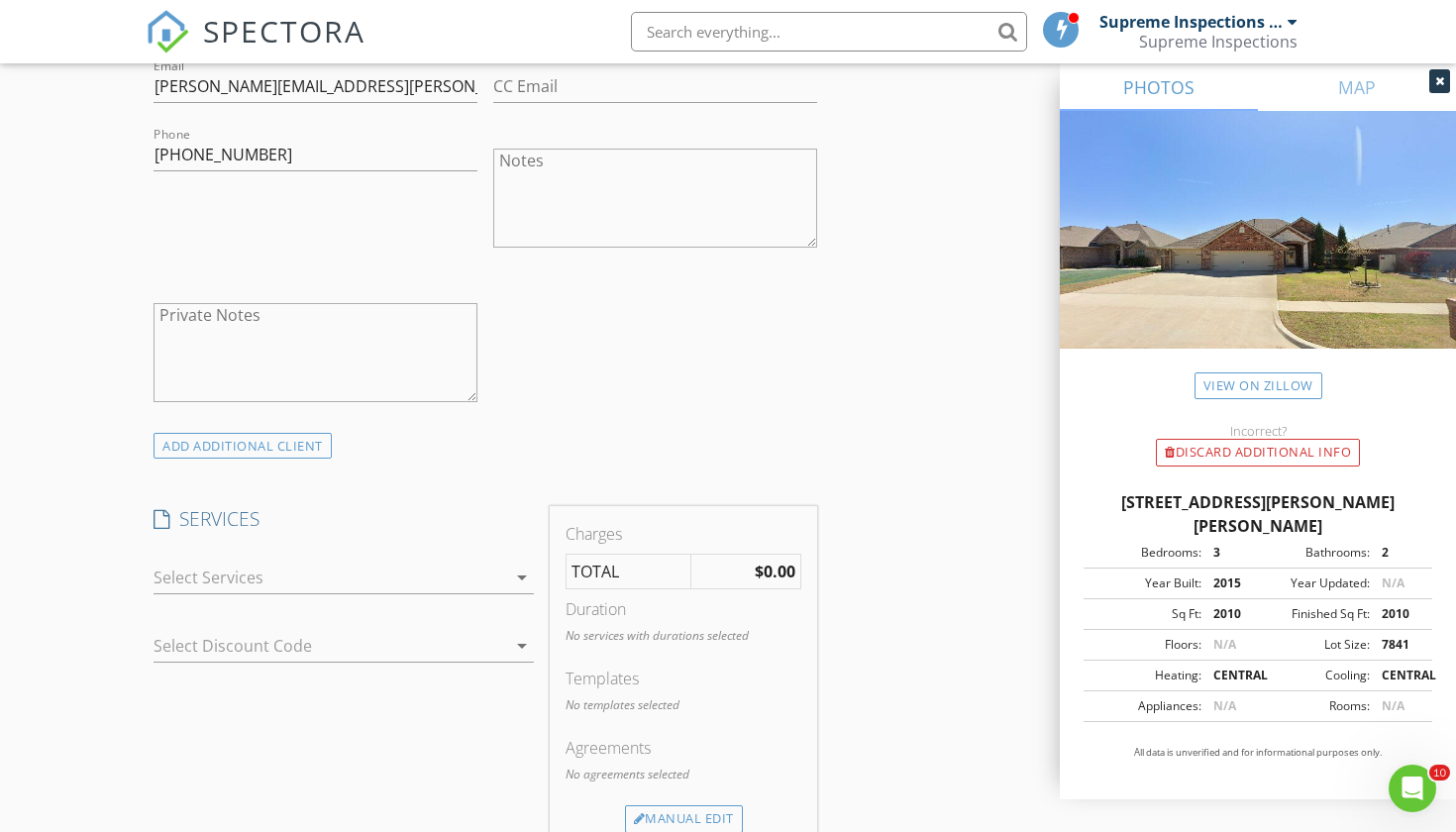 click at bounding box center (330, 577) 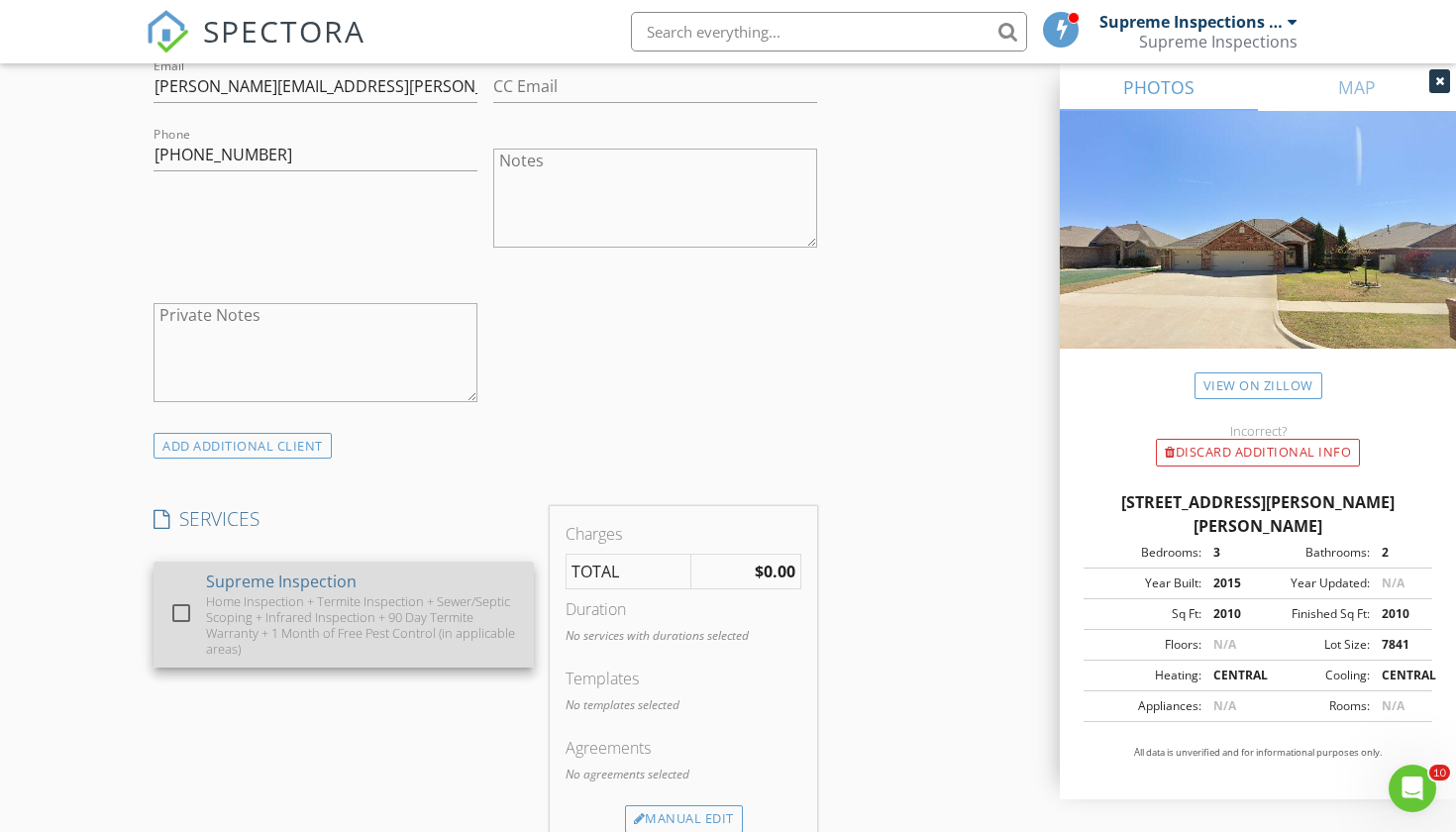 click on "Home Inspection + Termite Inspection + Sewer/Septic Scoping + Infrared Inspection + 90 Day Termite Warranty + 1 Month of Free Pest Control (in applicable areas)" at bounding box center [362, 625] 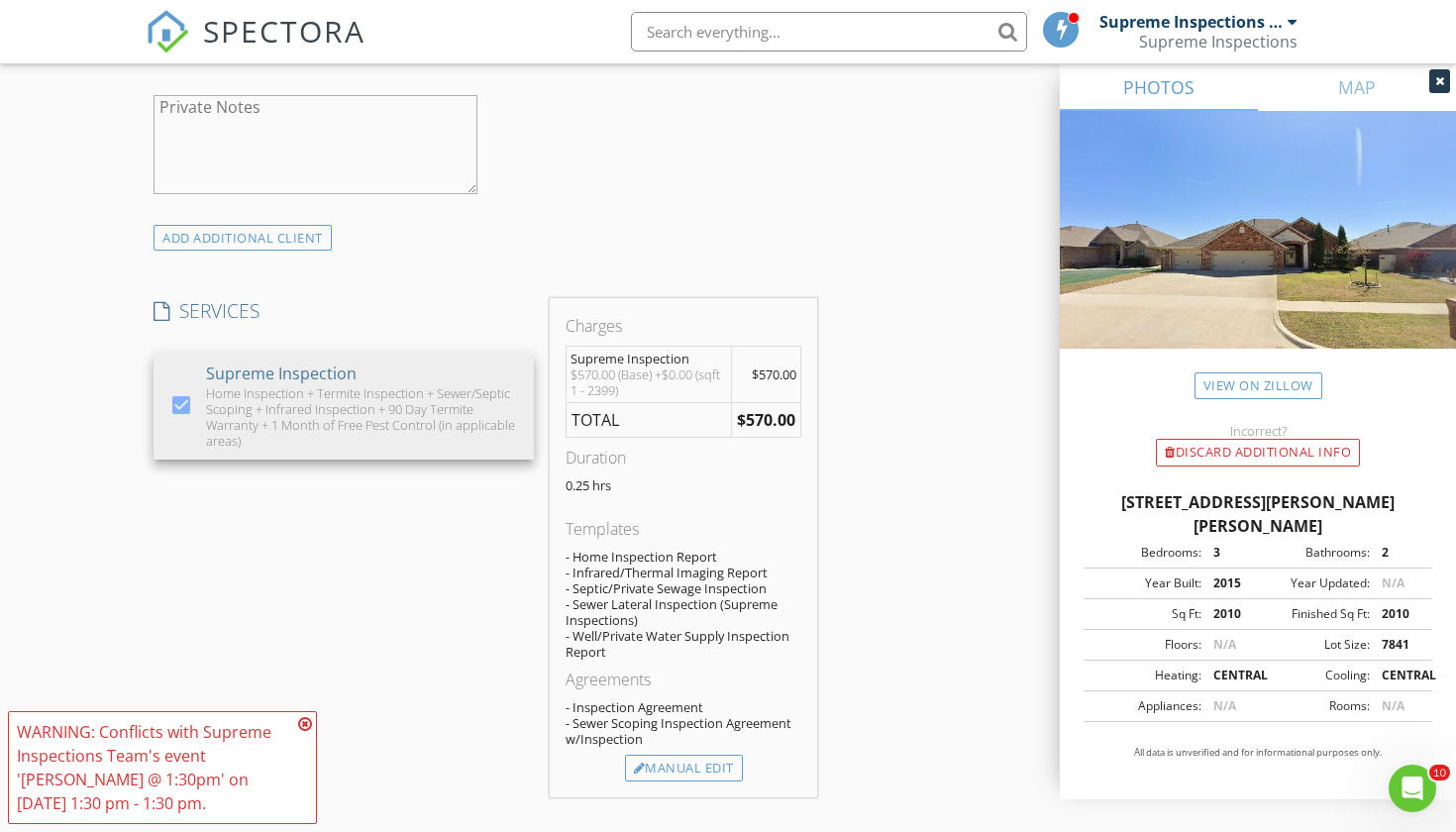 scroll, scrollTop: 1467, scrollLeft: 0, axis: vertical 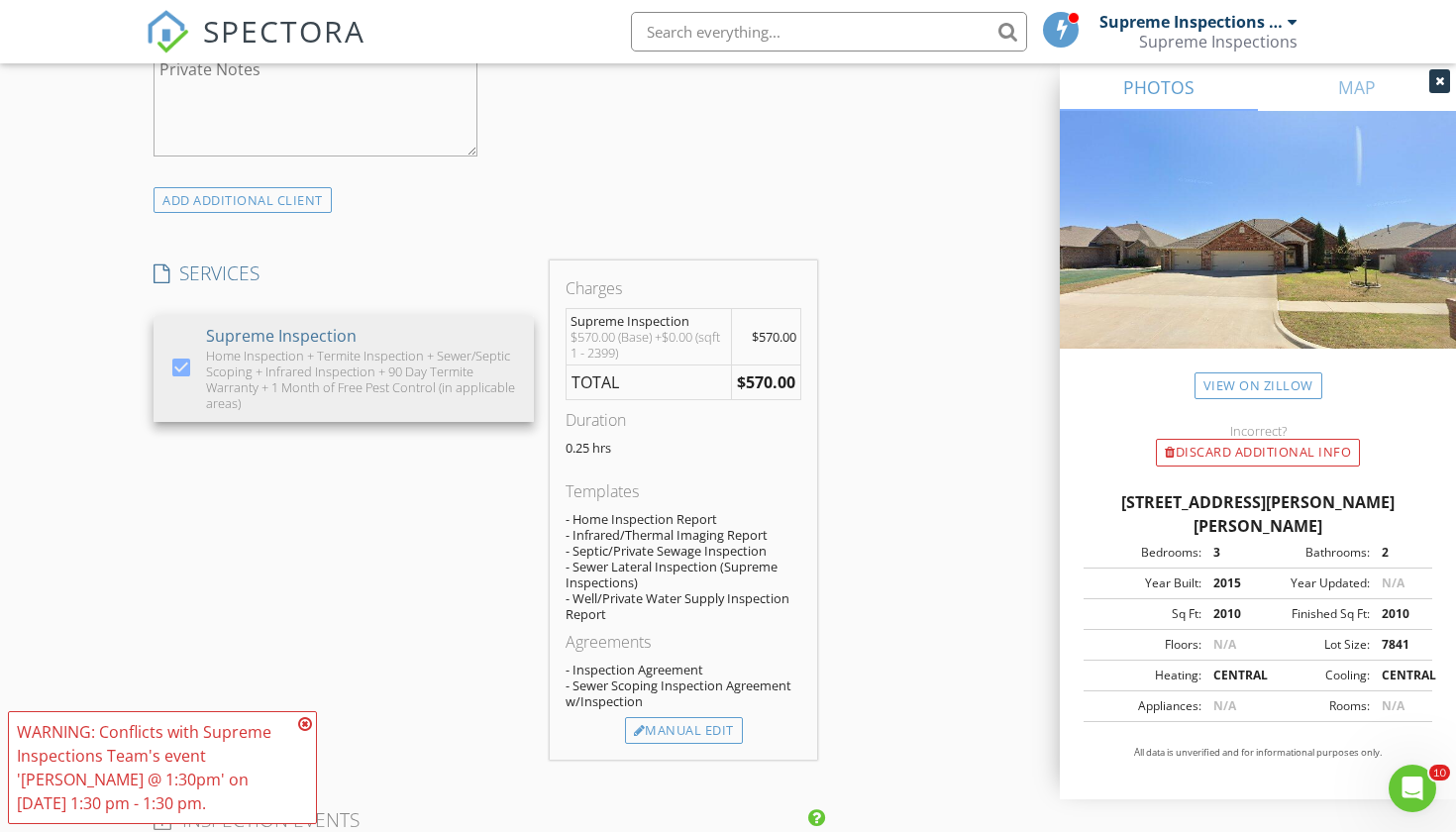 click at bounding box center (305, 724) 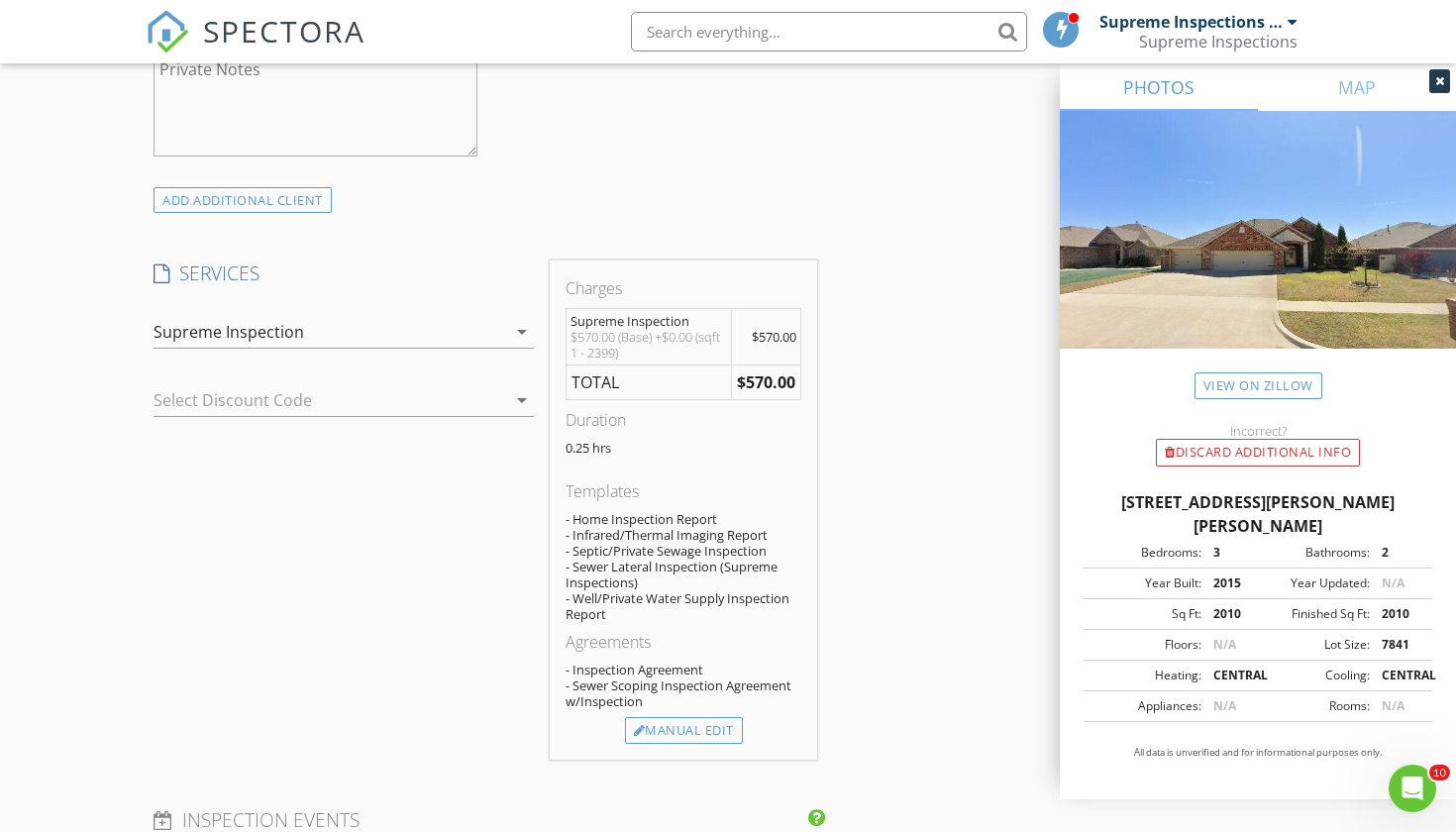 click at bounding box center (316, 400) 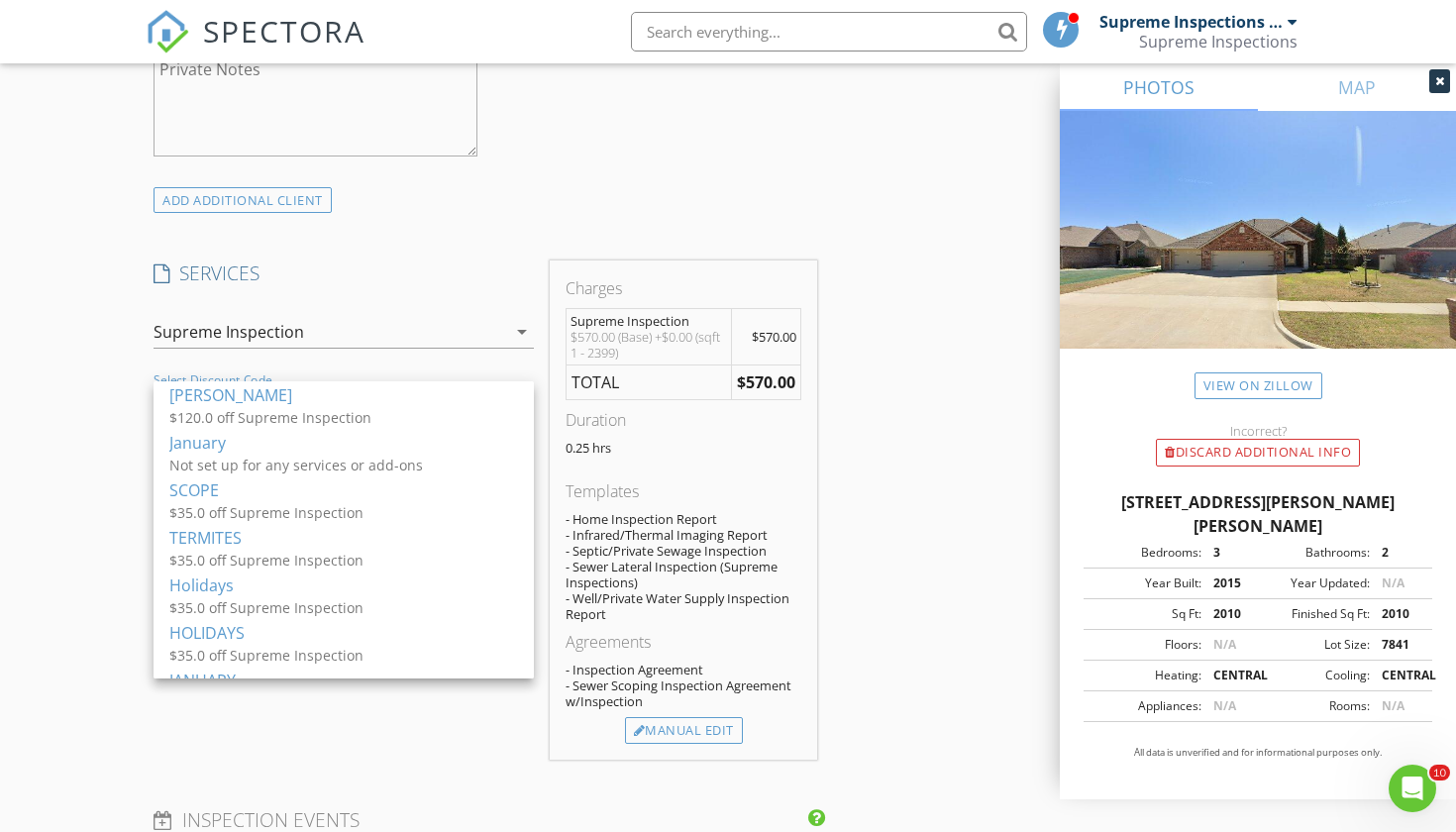 click on "New Inspection
Click here to use the New Order Form
INSPECTOR(S)
check_box   Supreme Inspections Team   PRIMARY   check_box_outline_blank   Supreme Inspections     Supreme Inspections Team arrow_drop_down   check_box_outline_blank Supreme Inspections Team specifically requested
Date/Time
07/14/2025 1:30 PM
Location
Address Search       Address 1412 Reid Pryor Rd   Unit   City Norman   State OK   Zip 73072   County Cleveland     Square Feet 2010   Year Built 2015   Foundation Slab arrow_drop_down     Supreme Inspections Team     40.7 miles     (an hour)
client
check_box Enable Client CC email for this inspection   Client Search     check_box_outline_blank Client is a Company/Organization     First Name Kelly-Rose   Last Name Keener   Email kelly.keener@icloud.com   CC Email   Phone 405-822-3400           Notes   Private Notes          check_box" at bounding box center (728, 605) 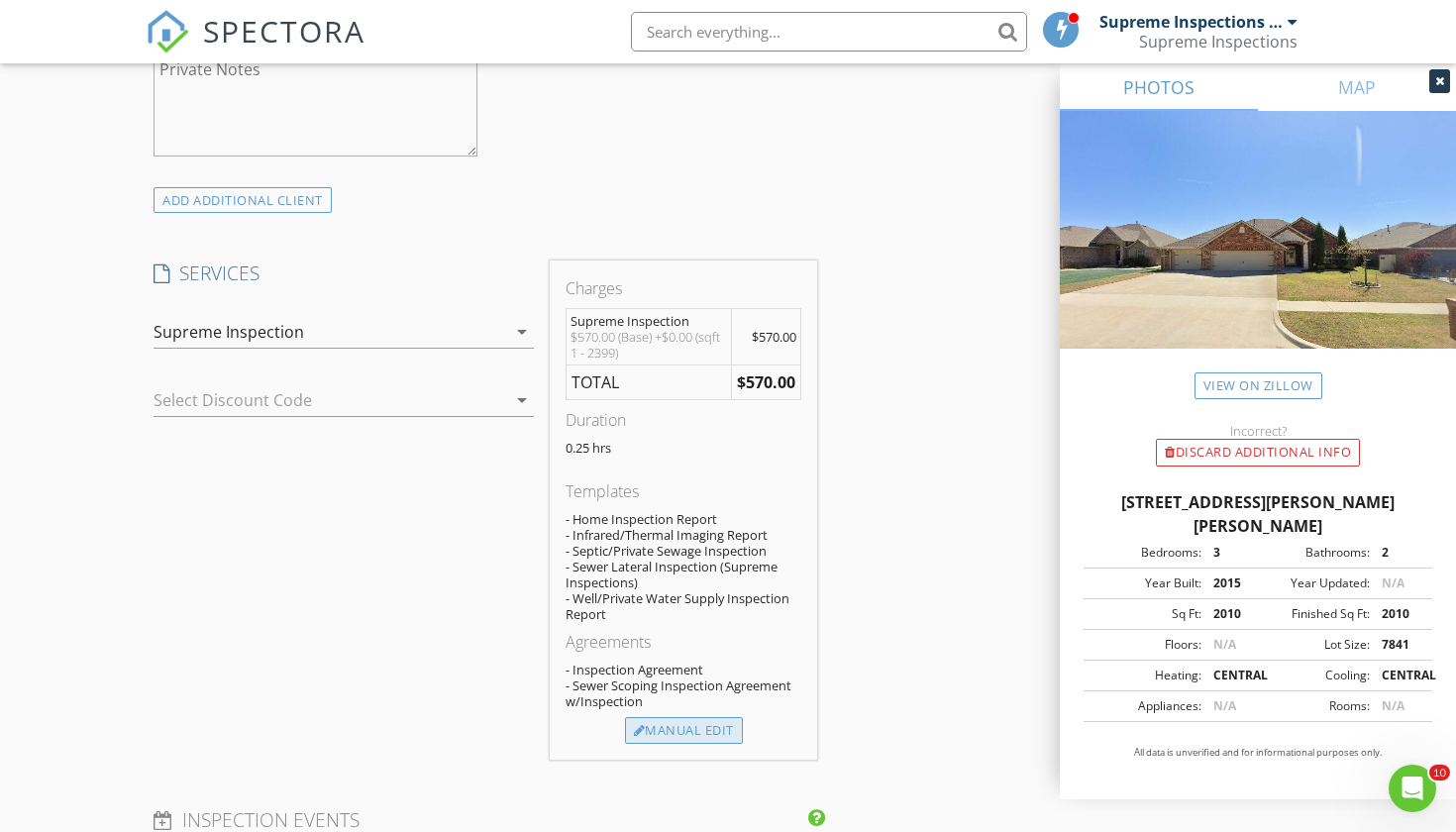 click on "Manual Edit" at bounding box center [683, 731] 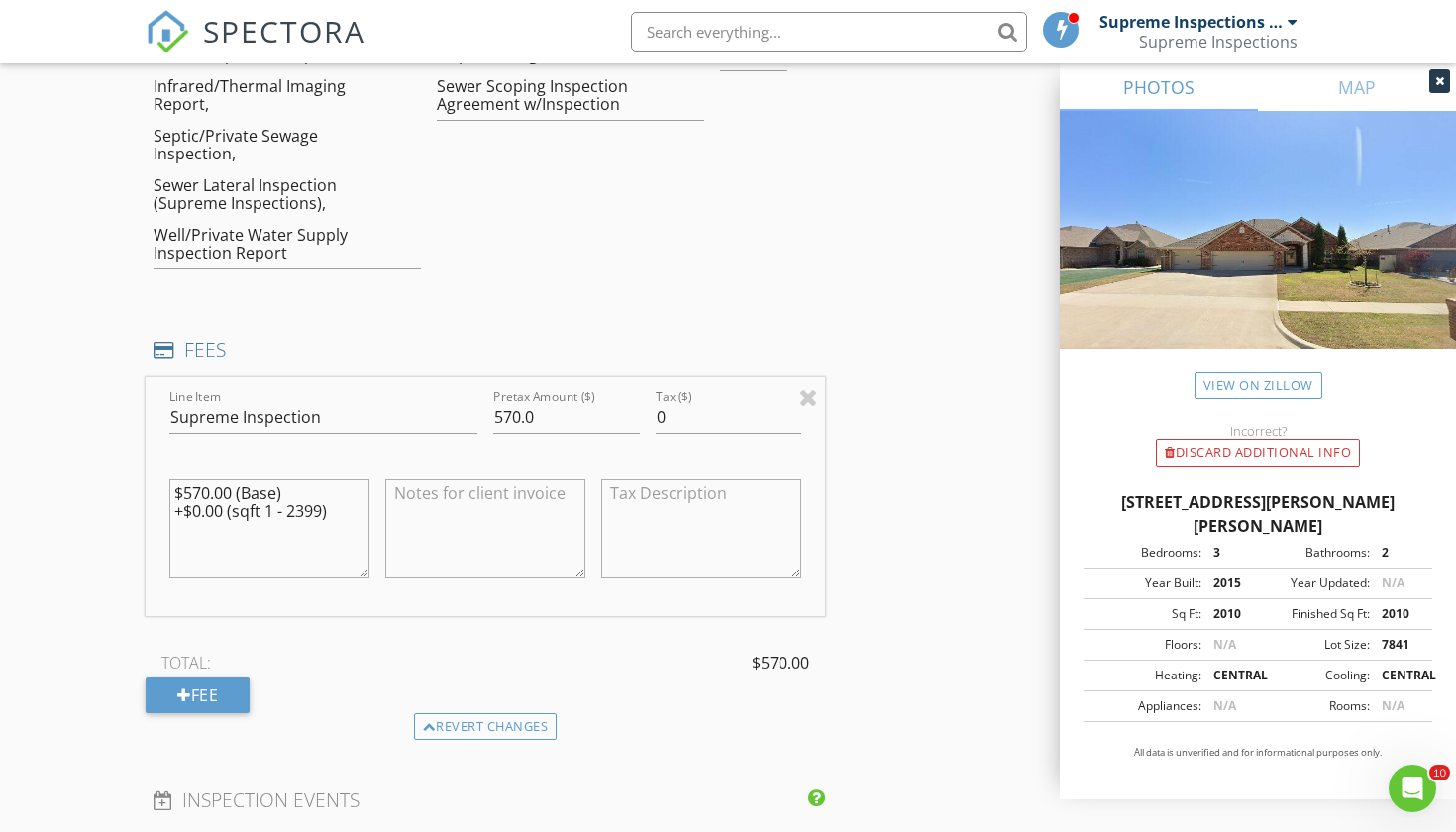 scroll, scrollTop: 1749, scrollLeft: 0, axis: vertical 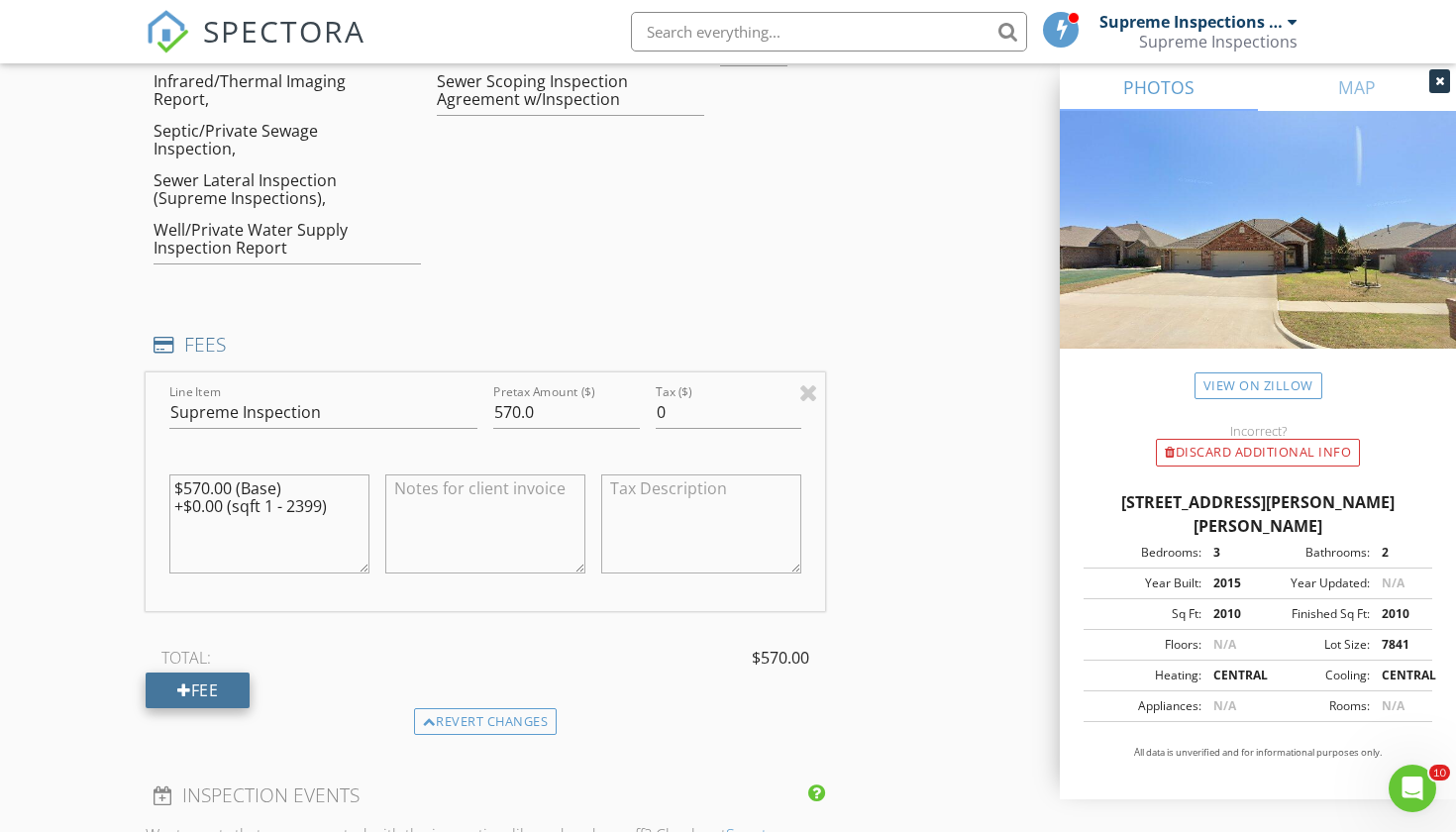 click on "Fee" at bounding box center [197, 690] 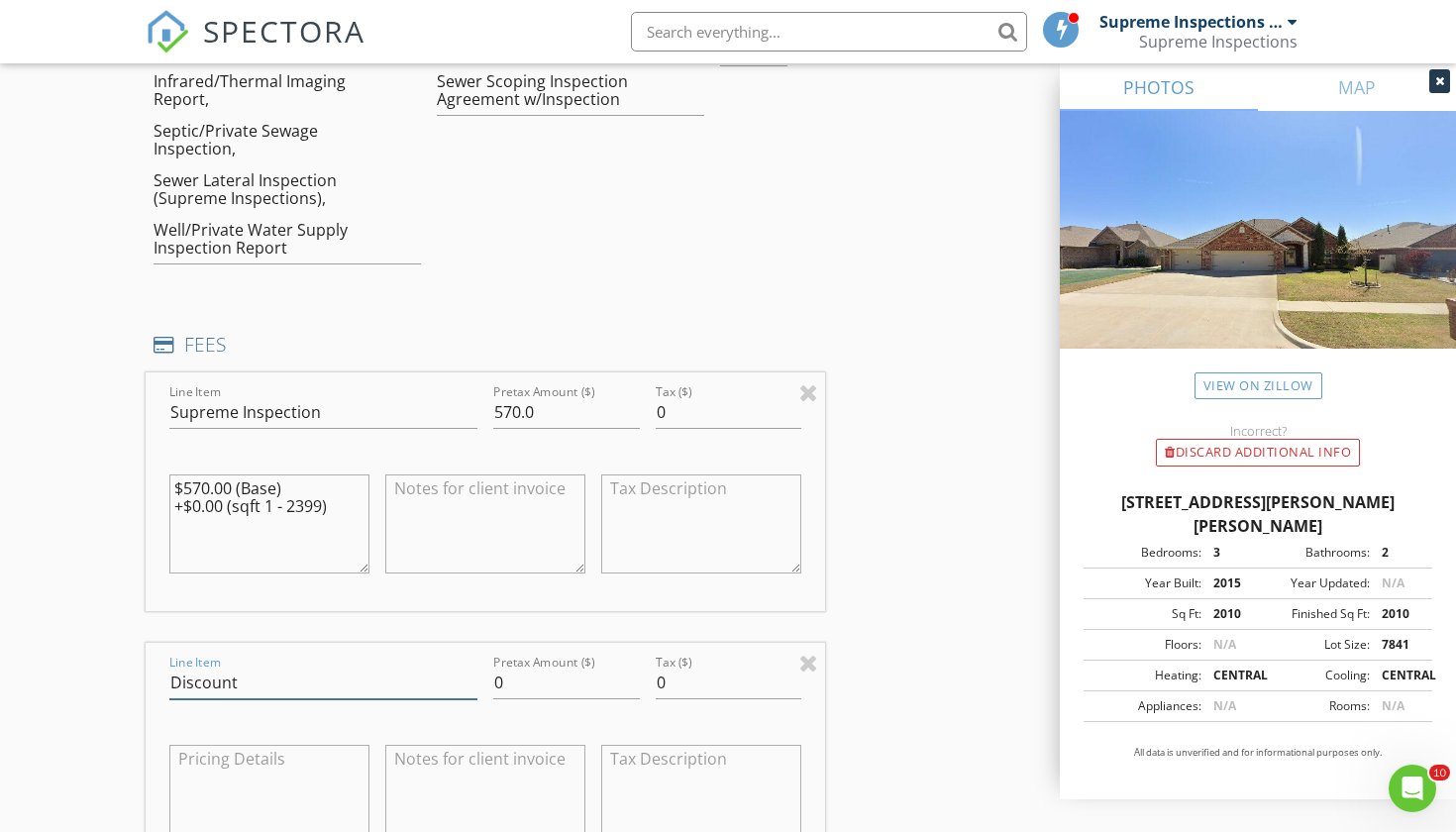 type on "Discount" 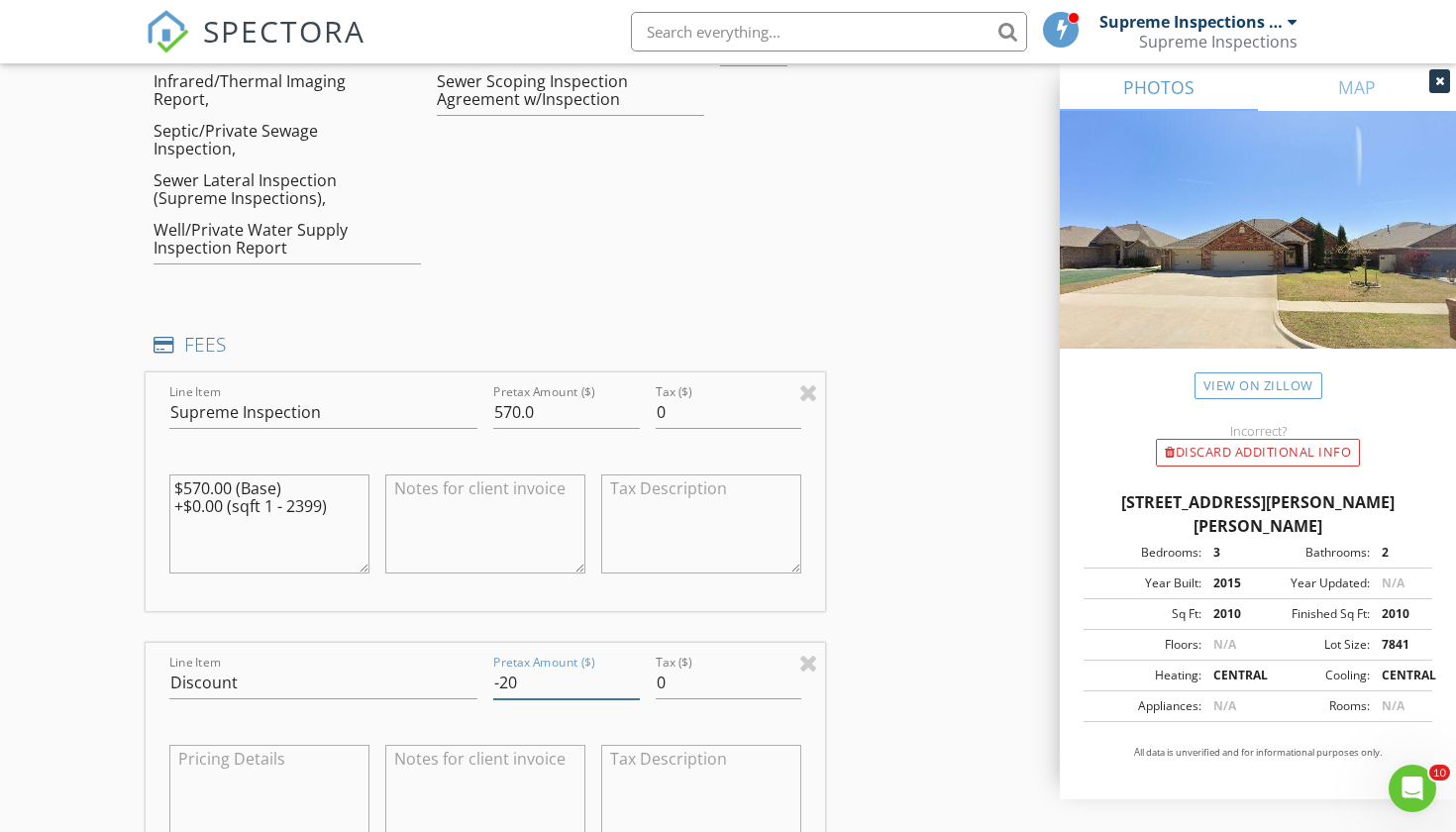 type on "-20" 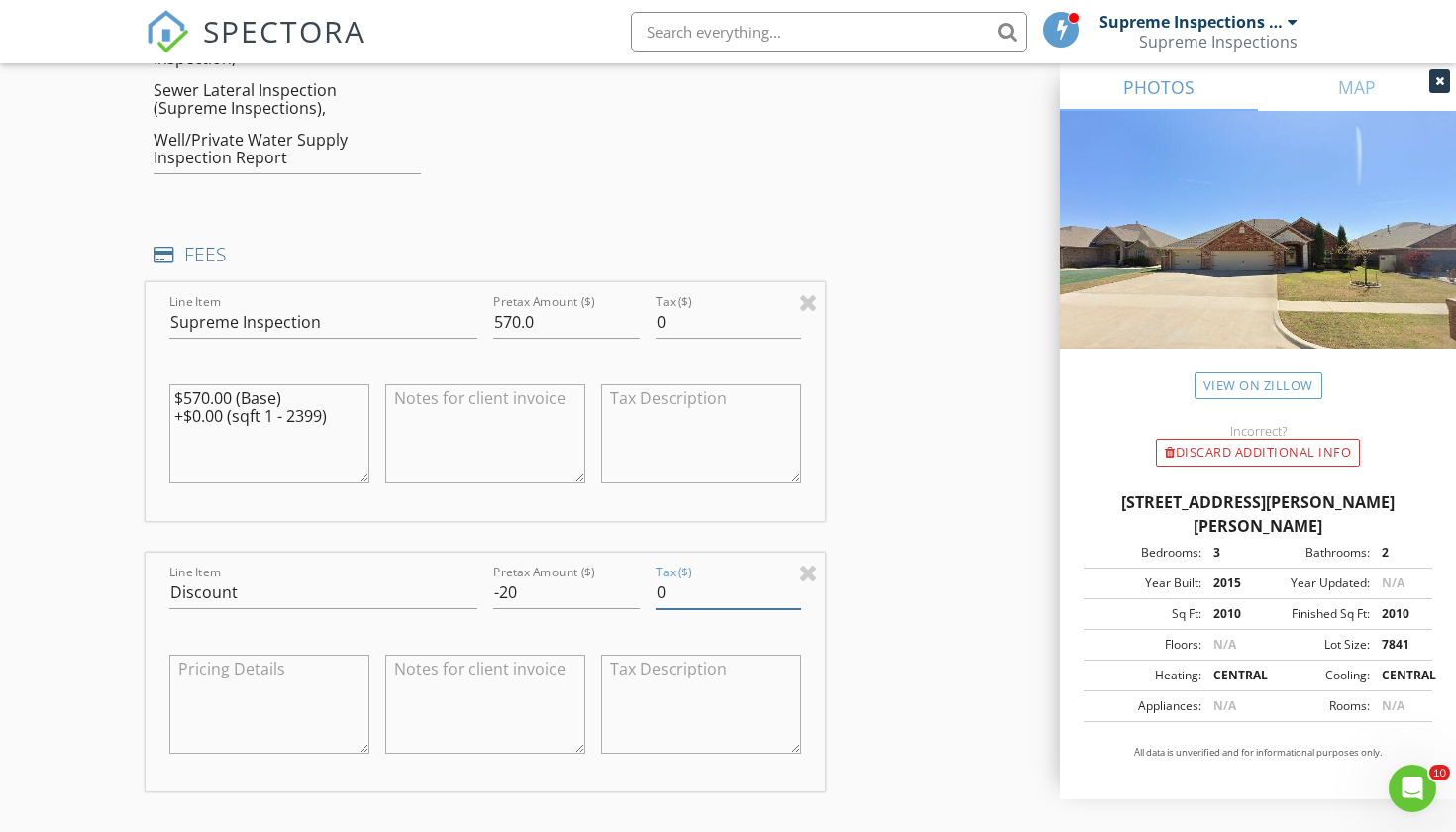scroll, scrollTop: 1840, scrollLeft: 0, axis: vertical 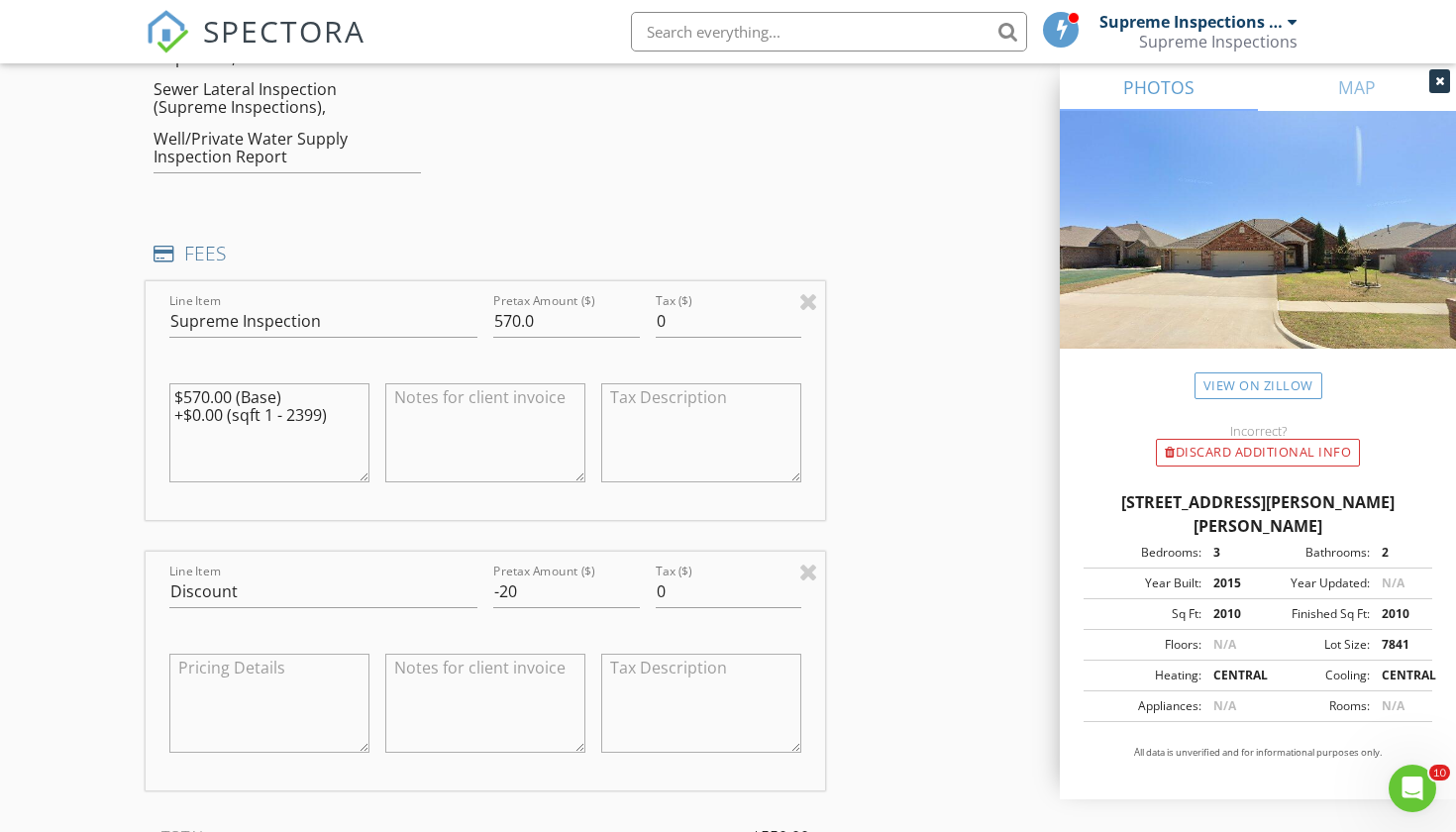 click at bounding box center [485, 703] 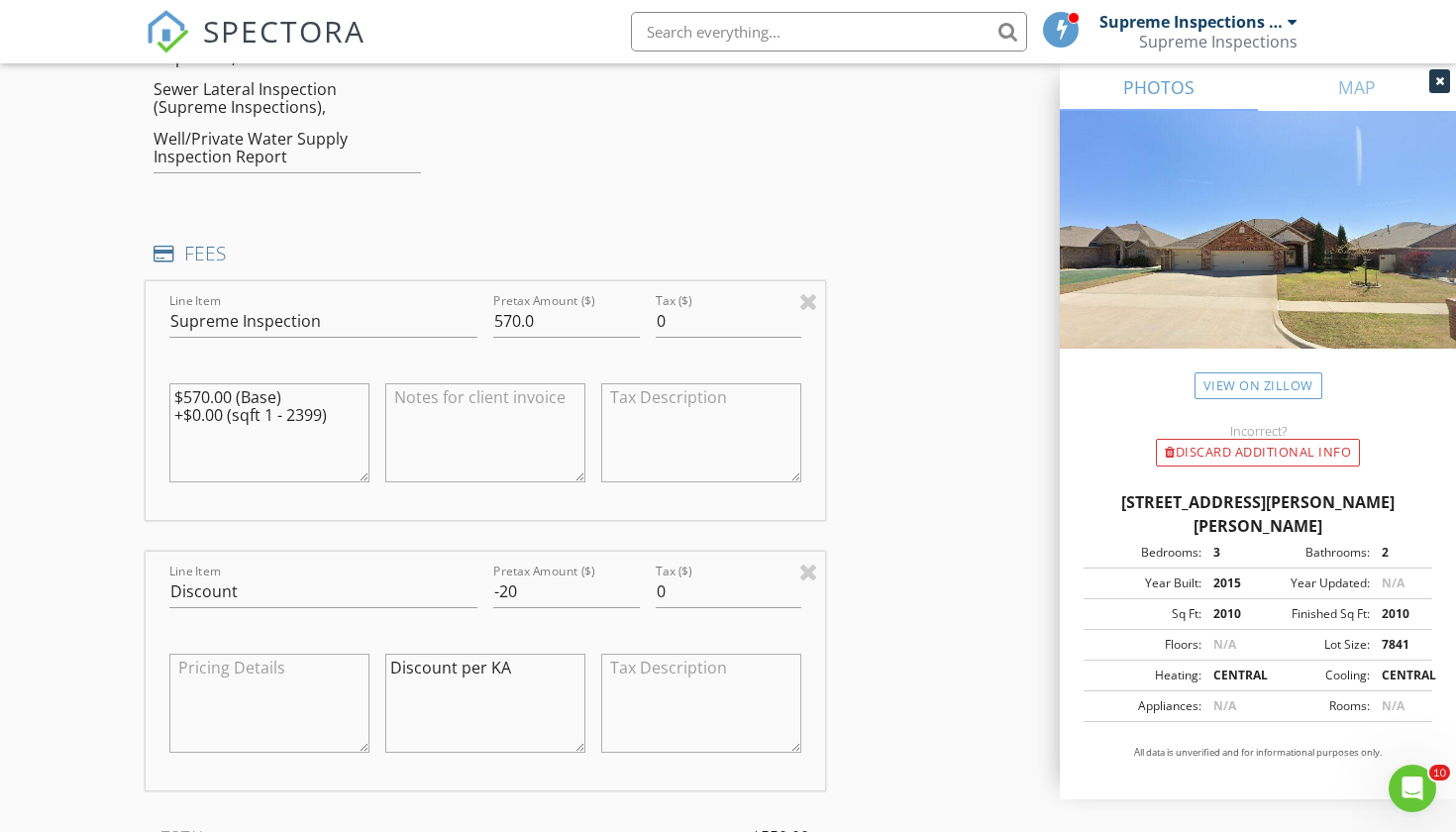 type on "Discount per KA" 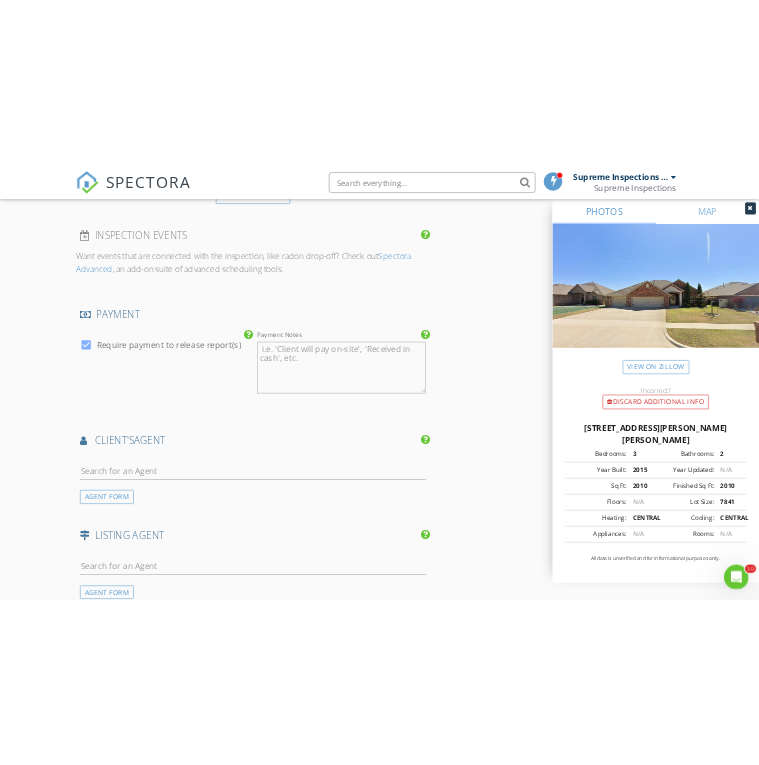 scroll, scrollTop: 2712, scrollLeft: 0, axis: vertical 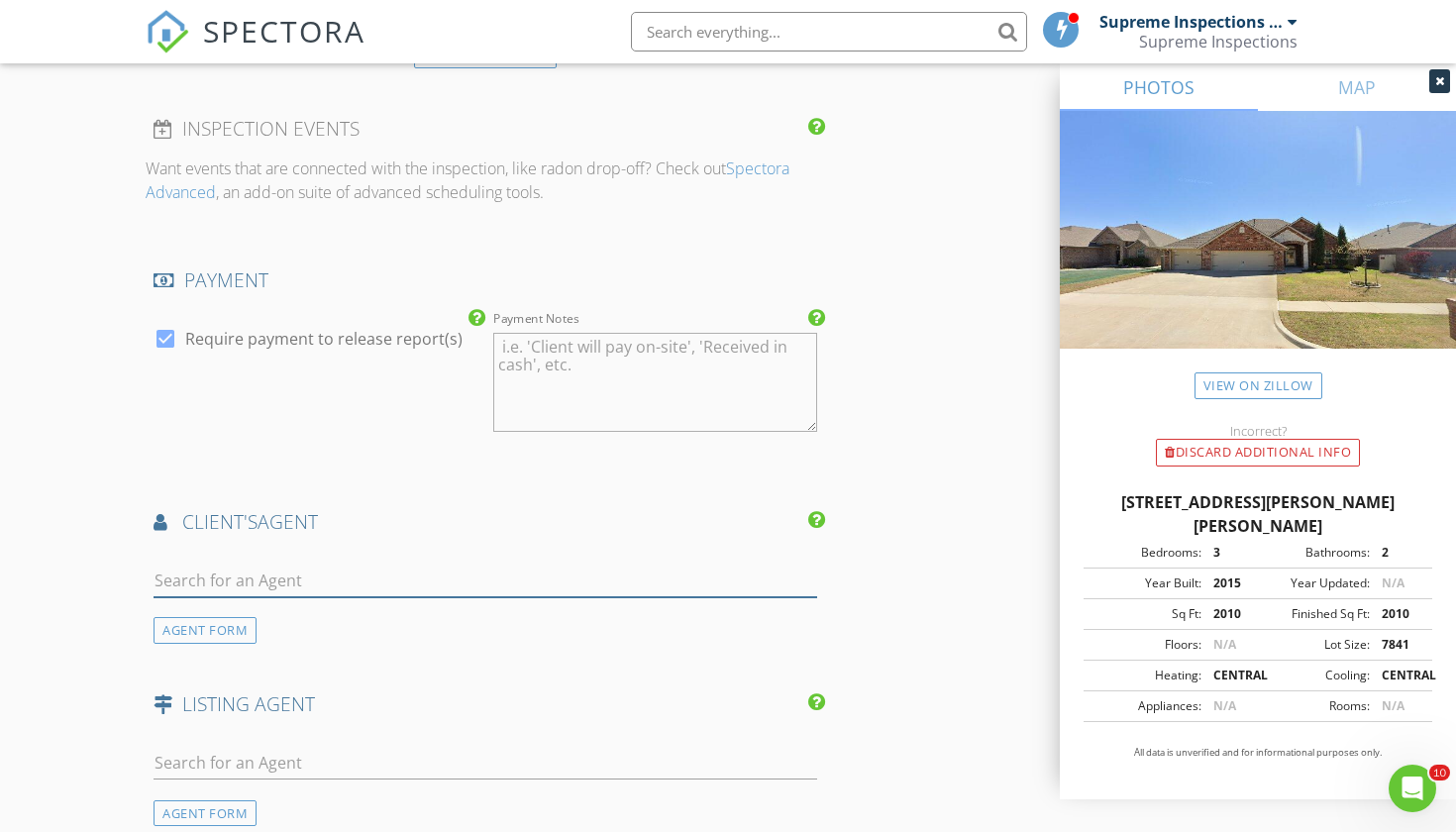 click at bounding box center (485, 580) 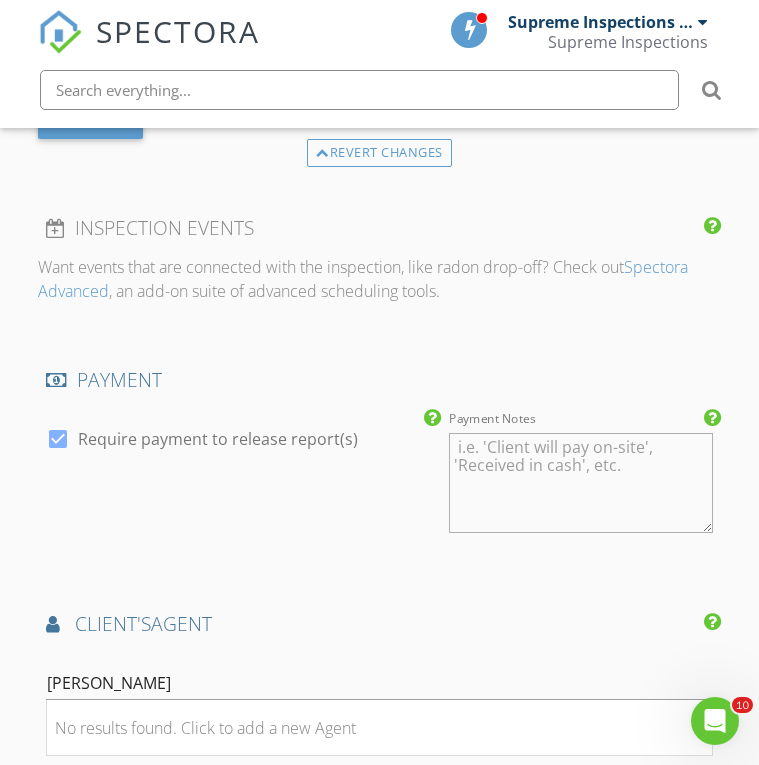 scroll, scrollTop: 2771, scrollLeft: 0, axis: vertical 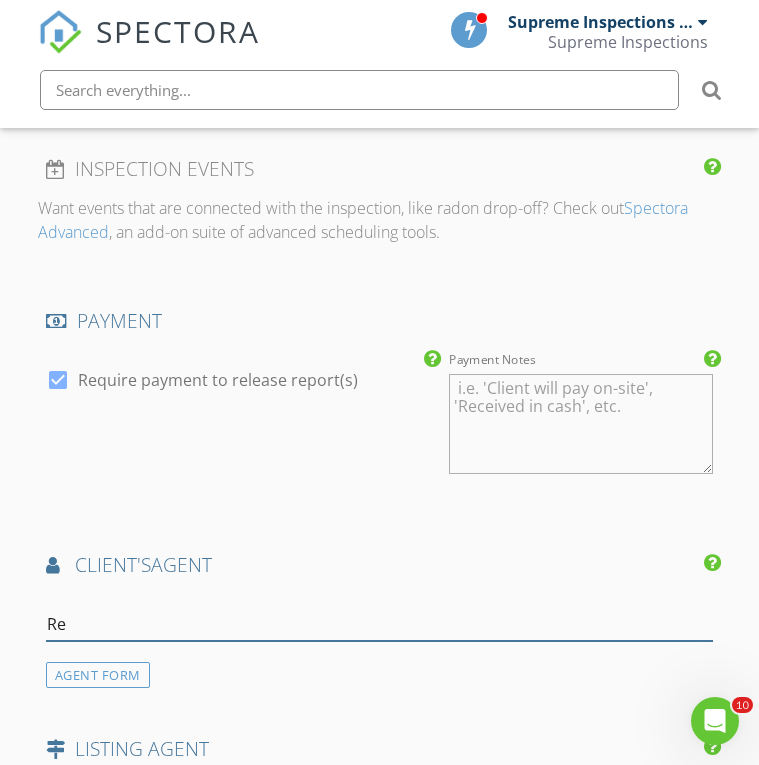type on "R" 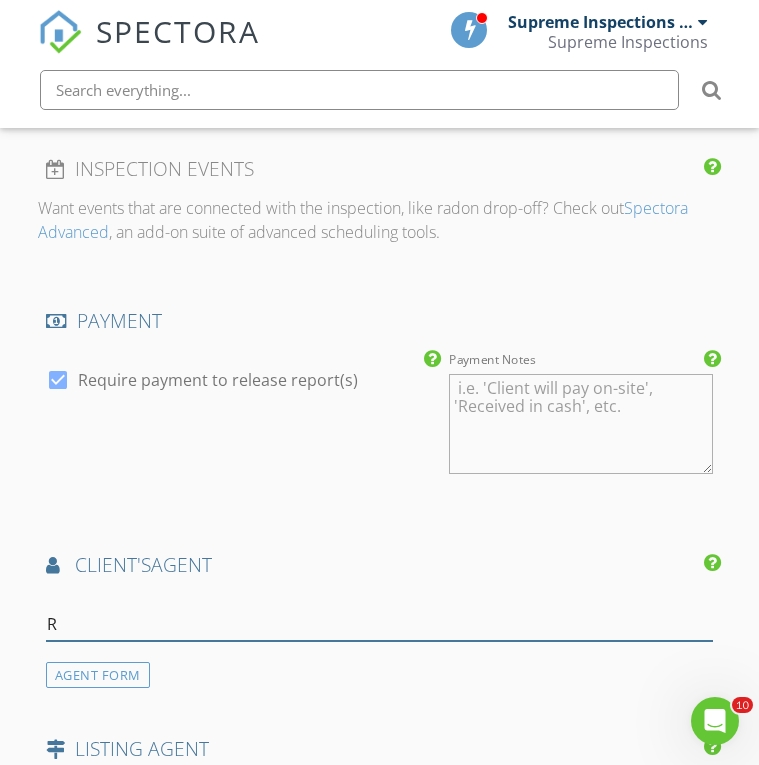 type 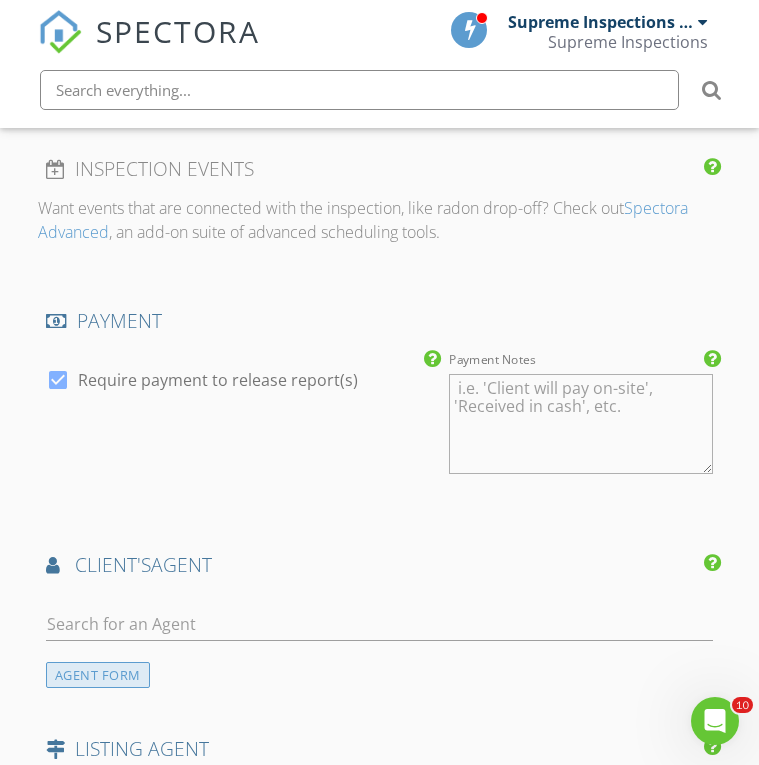 click on "AGENT FORM" at bounding box center [98, 675] 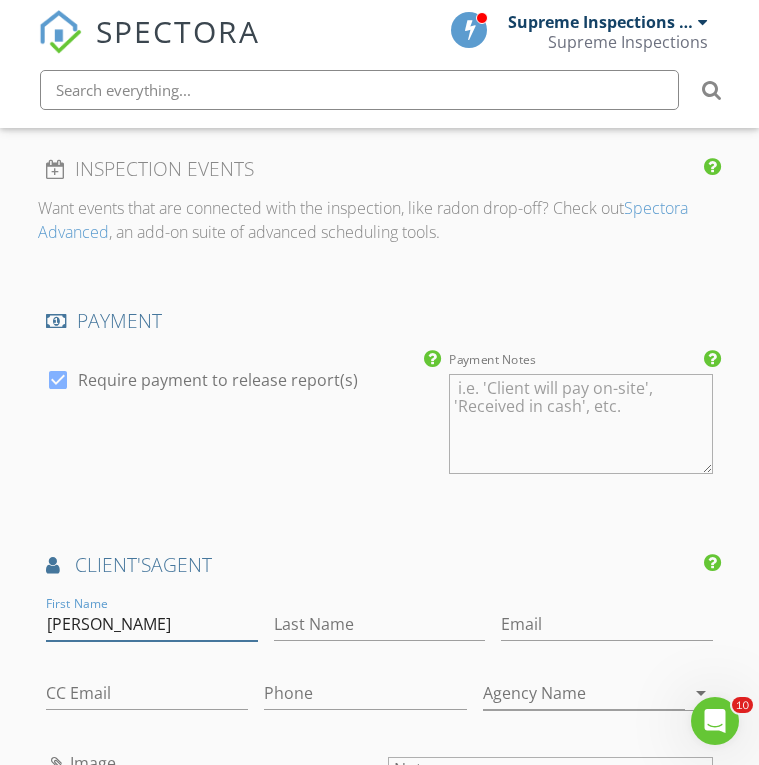 type on "Regan" 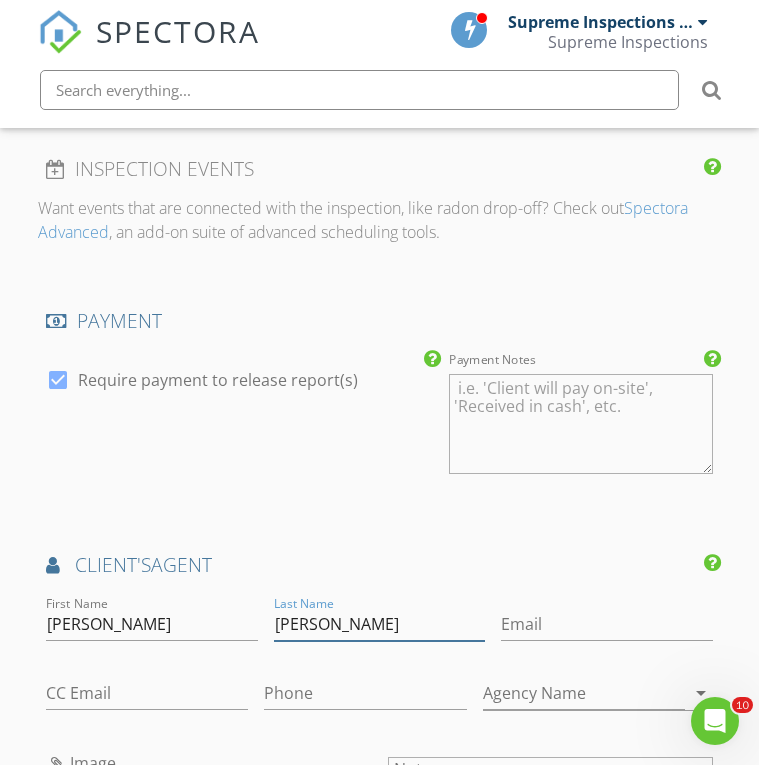 type on "Thompson" 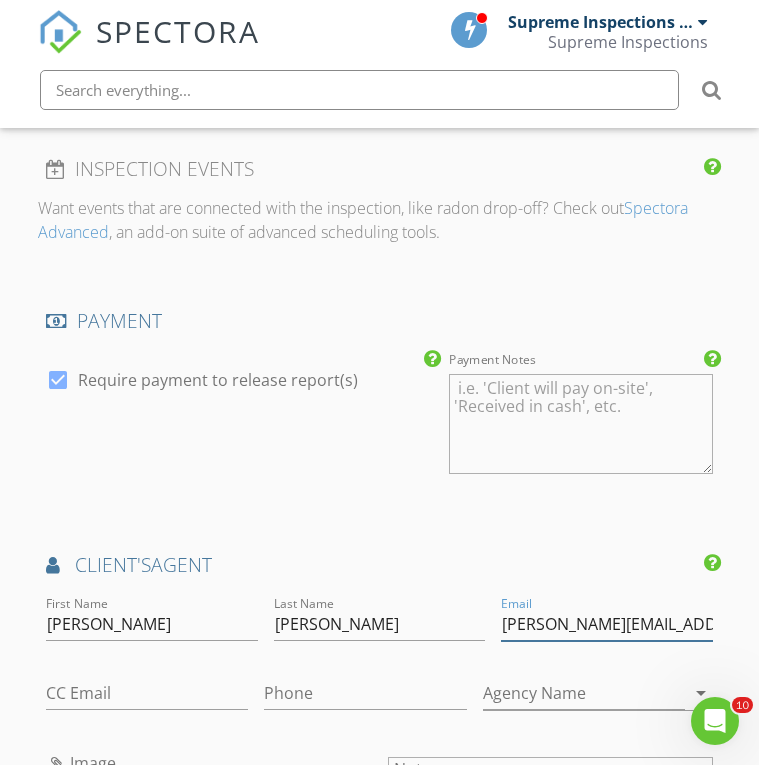 type on "regan.thompson@kw.com" 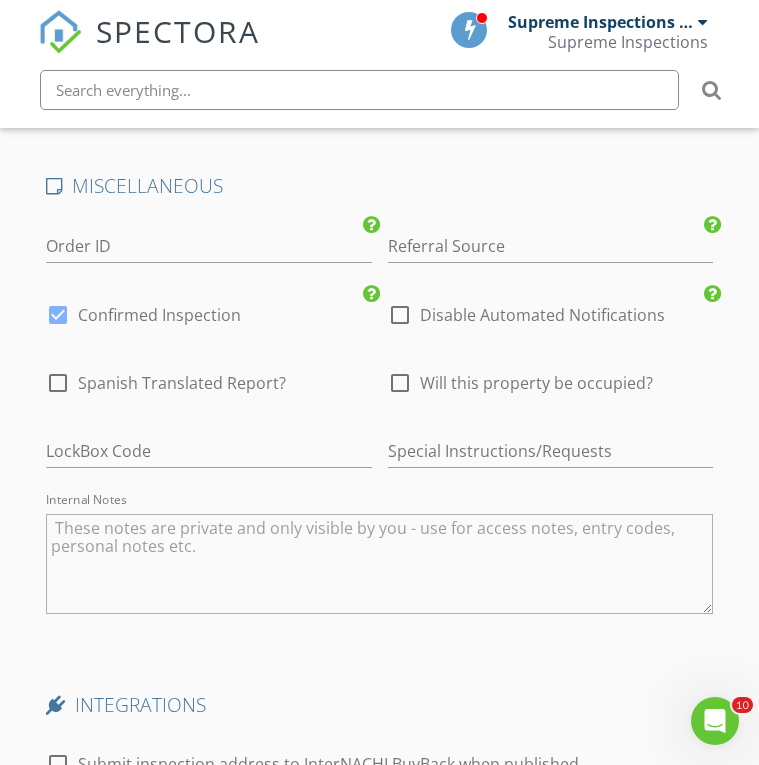 scroll, scrollTop: 3920, scrollLeft: 0, axis: vertical 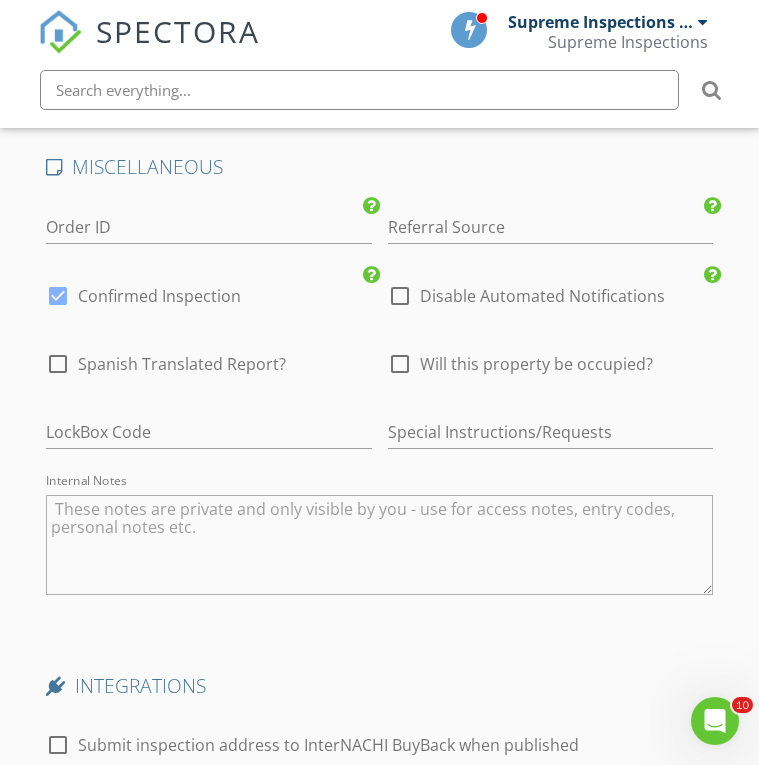 type on "918-907-0722" 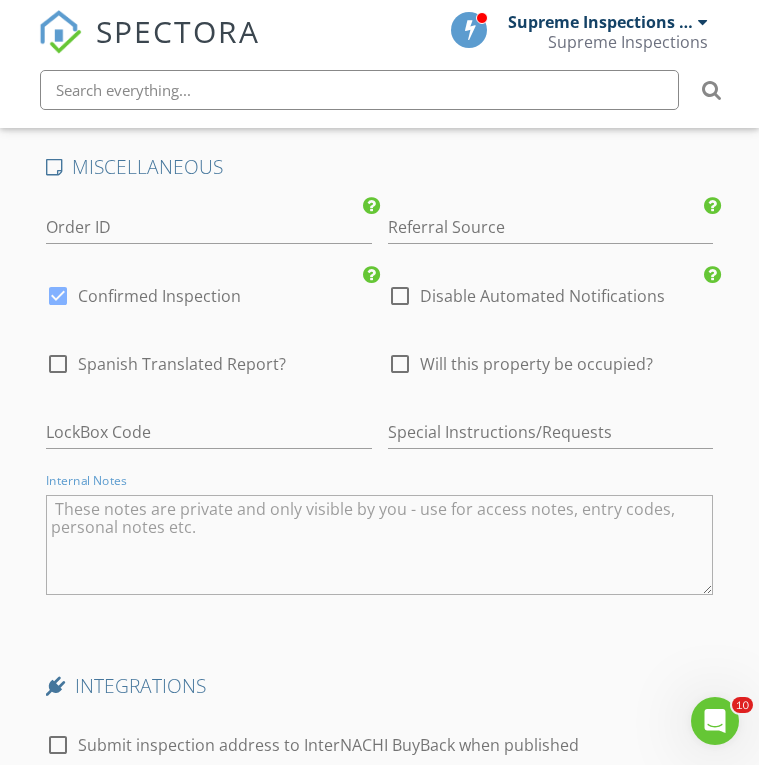 click at bounding box center (379, 545) 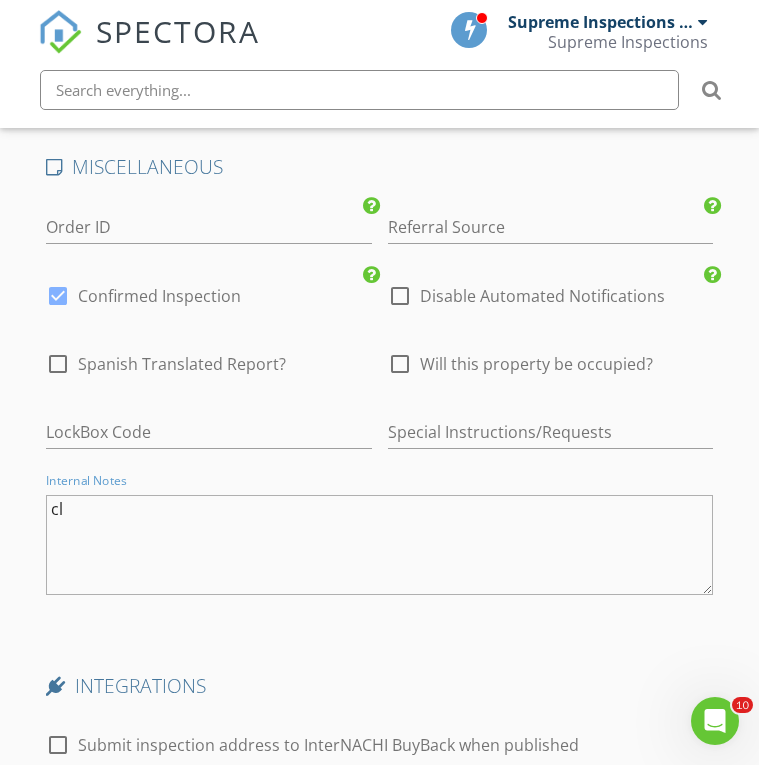 type on "c" 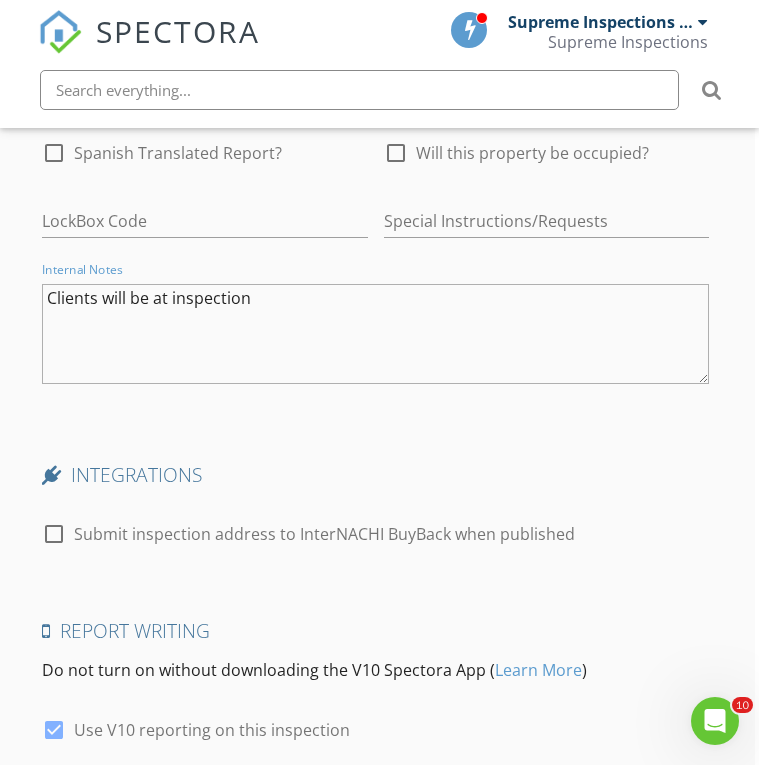 scroll, scrollTop: 4130, scrollLeft: 4, axis: both 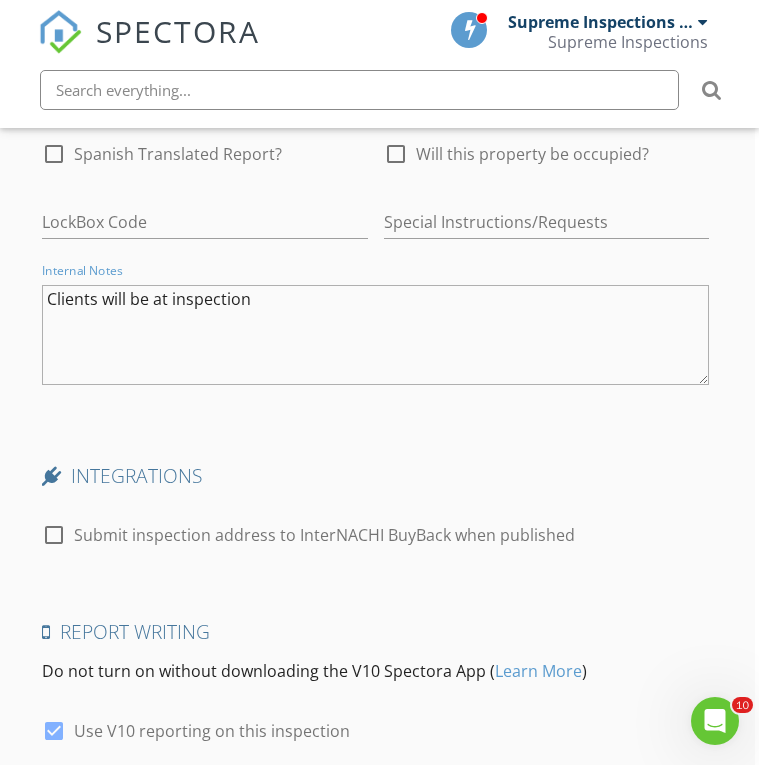 type on "Clients will be at inspection" 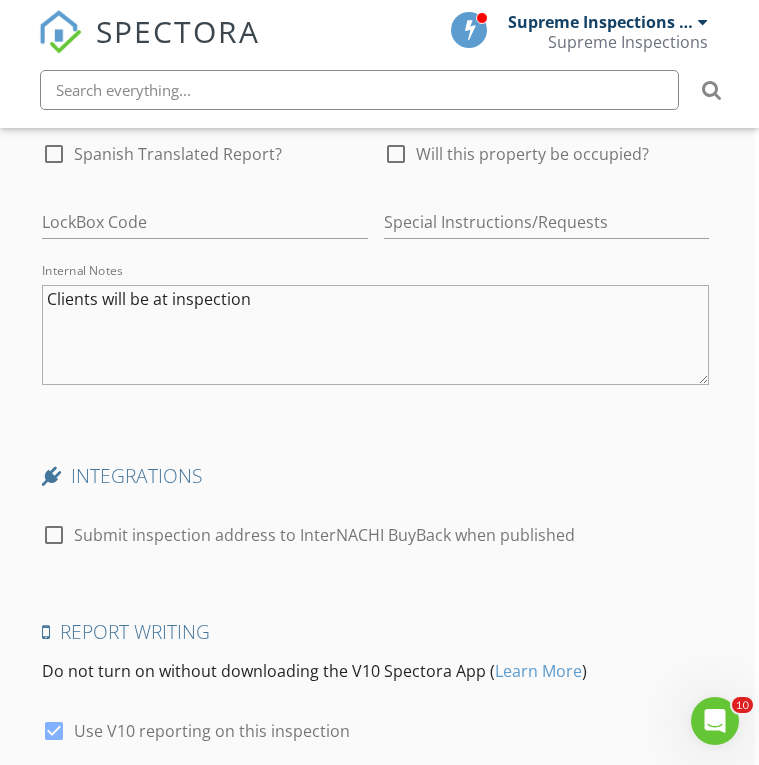 click on "Save Inspection" at bounding box center [375, 841] 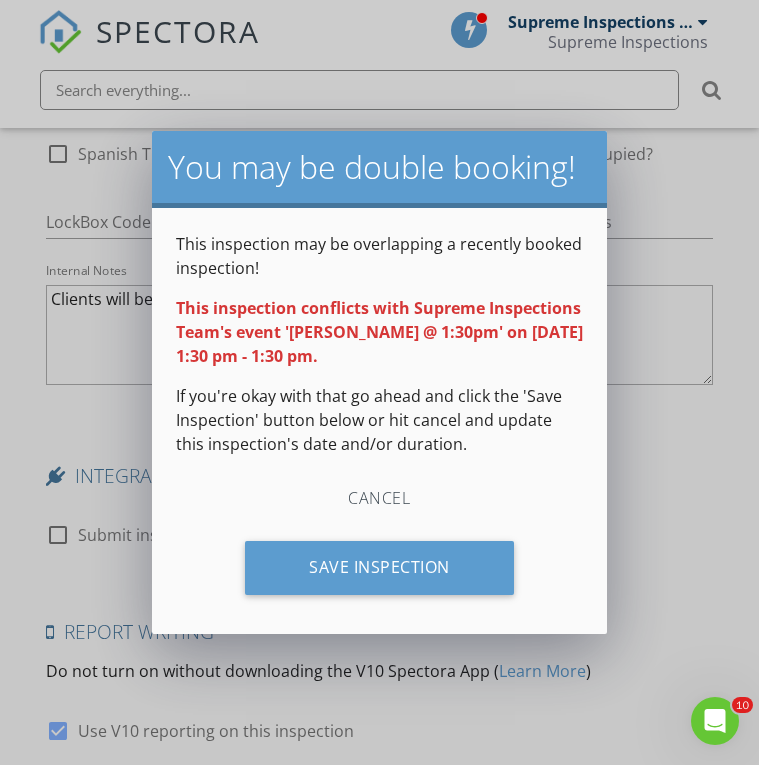 scroll, scrollTop: 4130, scrollLeft: 0, axis: vertical 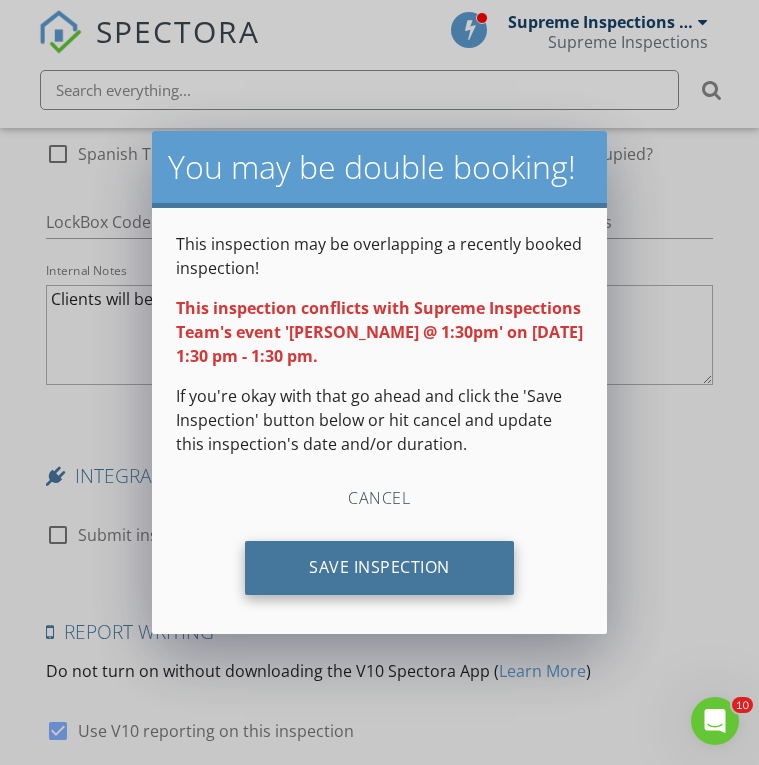 click on "Save Inspection" at bounding box center [379, 568] 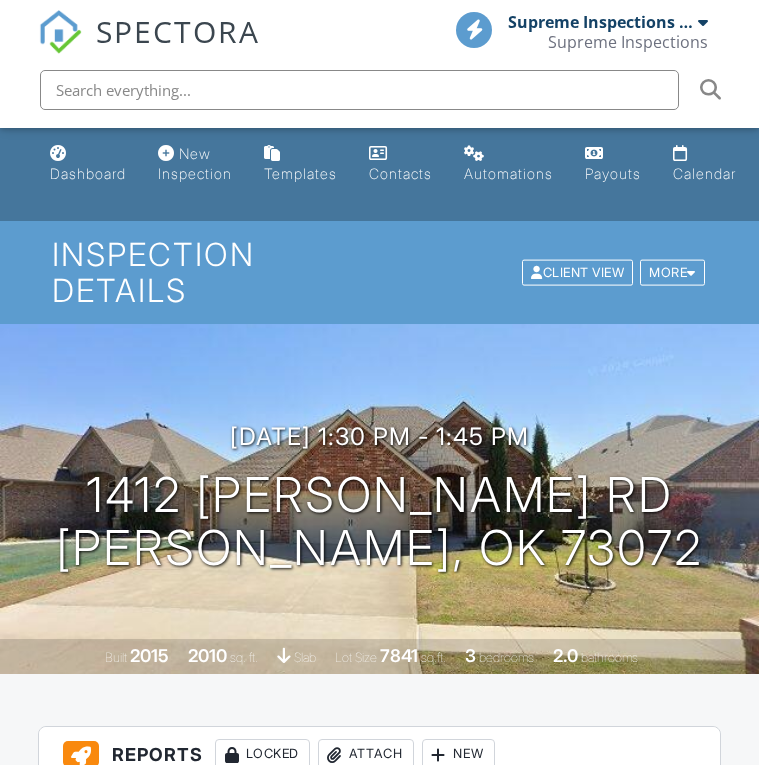 scroll, scrollTop: 0, scrollLeft: 0, axis: both 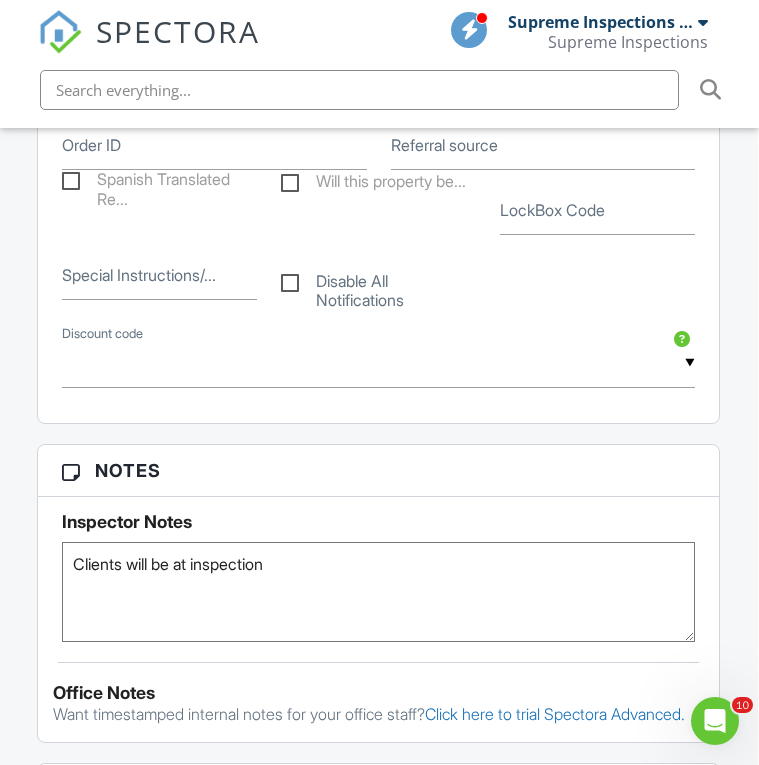 click on "SPECTORA" at bounding box center [178, 31] 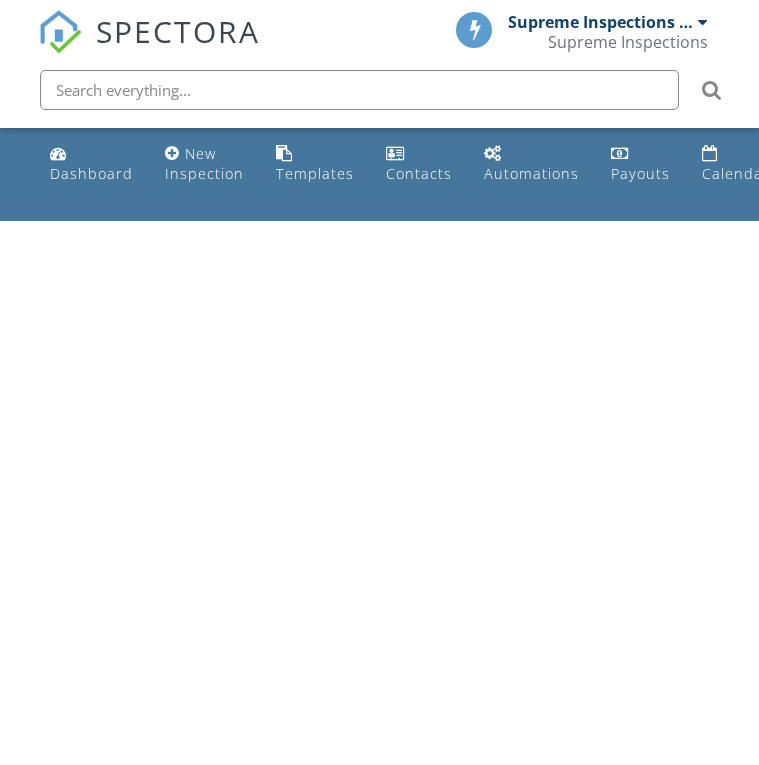 scroll, scrollTop: 0, scrollLeft: 0, axis: both 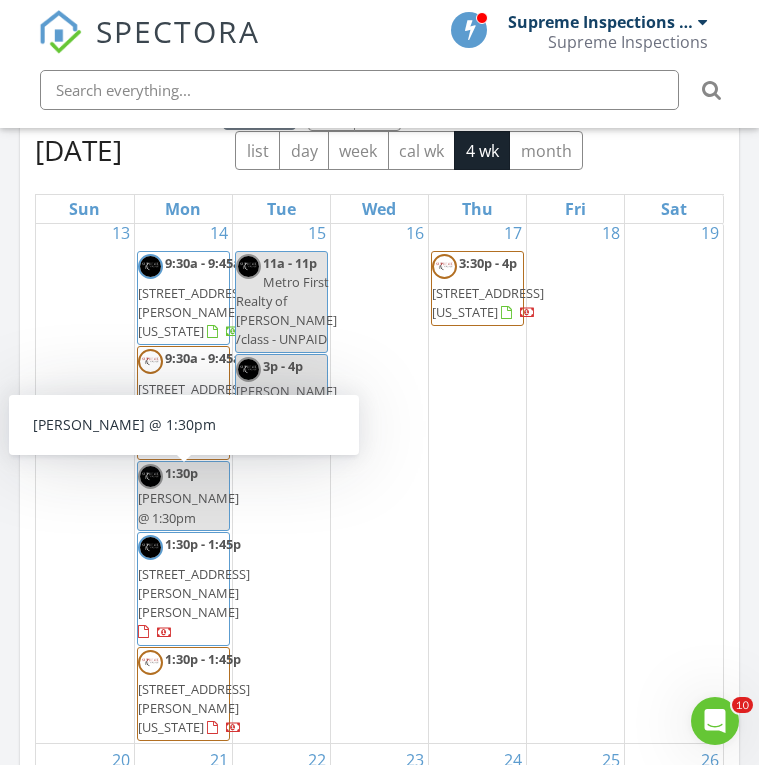 click on "[PERSON_NAME] @ 1:30pm" at bounding box center (188, 507) 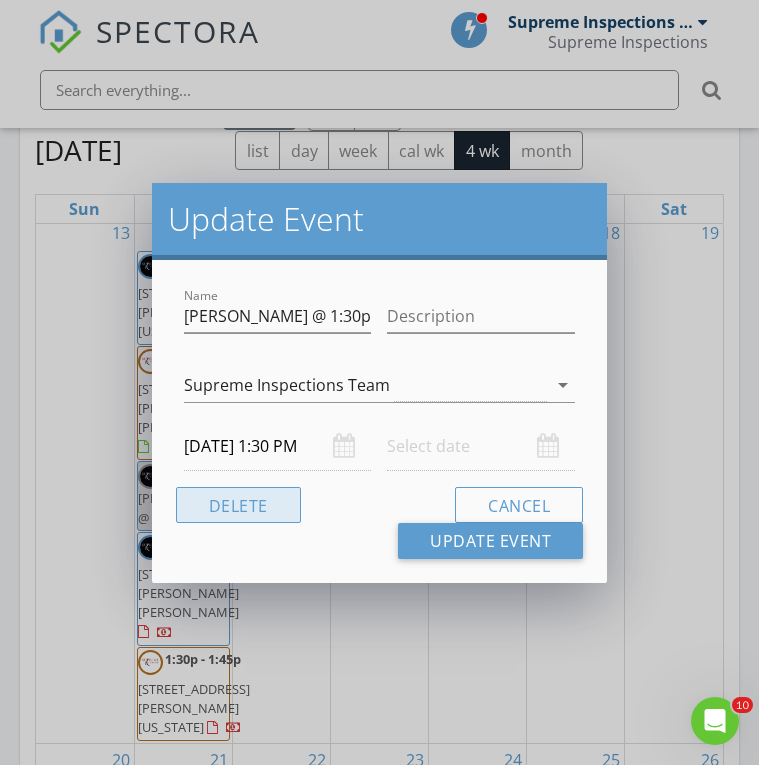 click on "Delete" at bounding box center [238, 505] 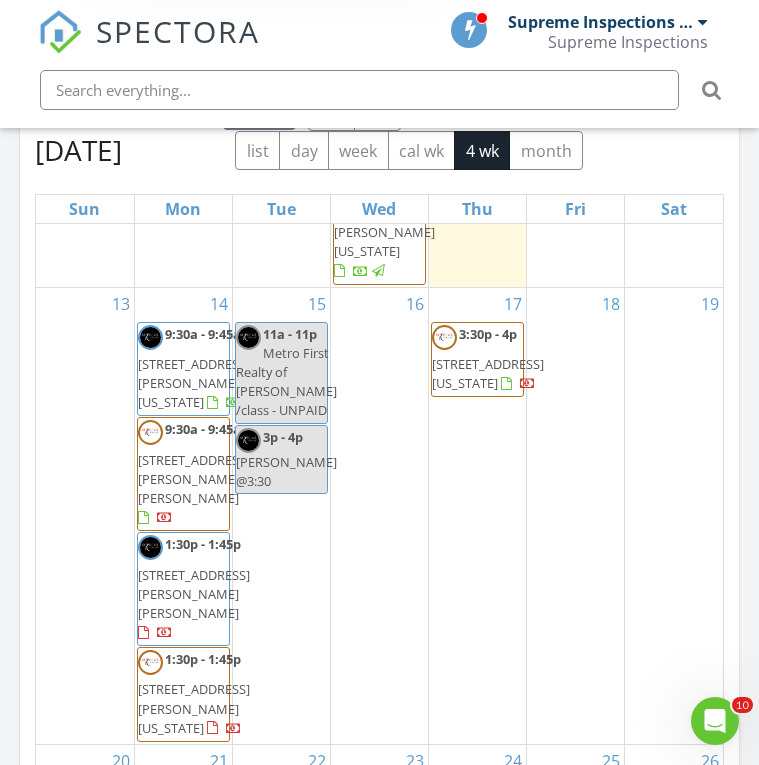 scroll, scrollTop: 1066, scrollLeft: 0, axis: vertical 